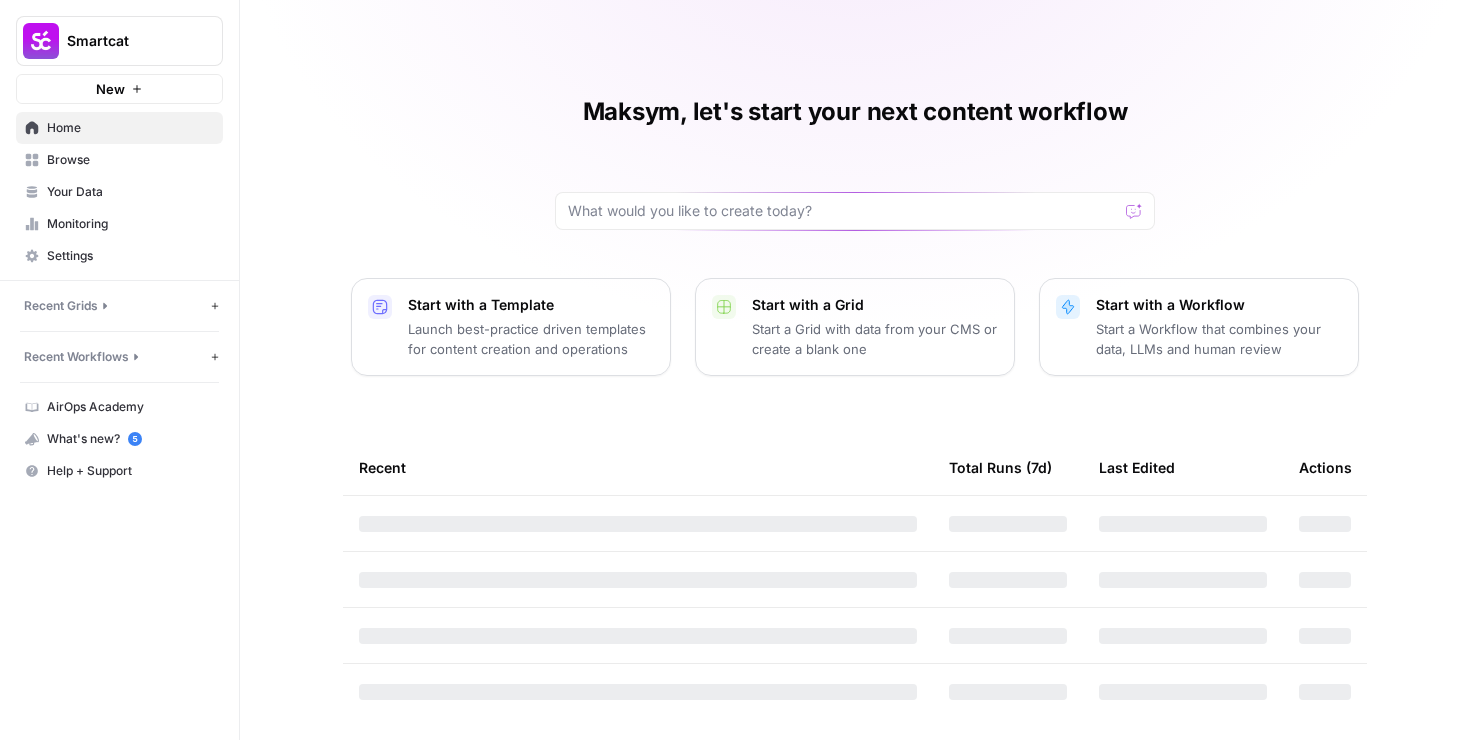 scroll, scrollTop: 0, scrollLeft: 0, axis: both 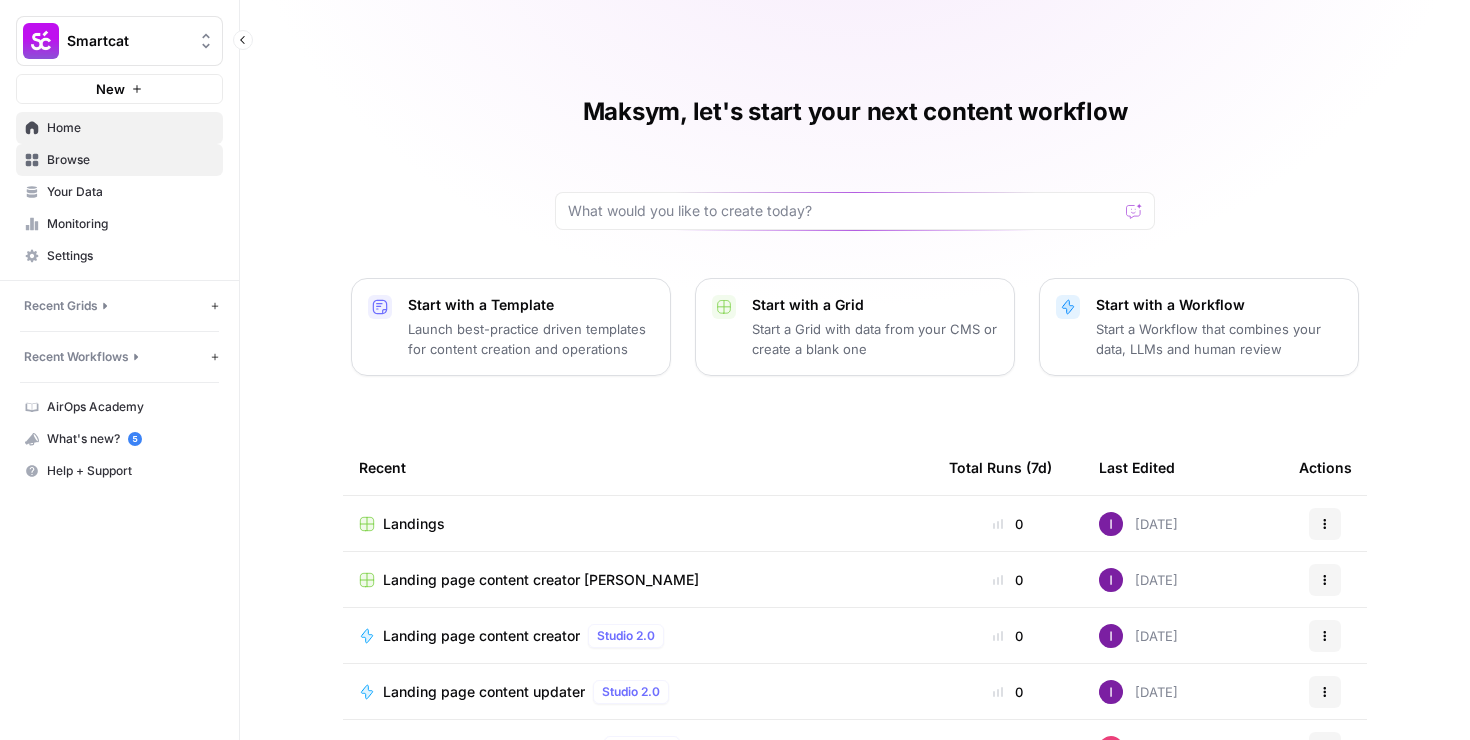 click on "Browse" at bounding box center (130, 160) 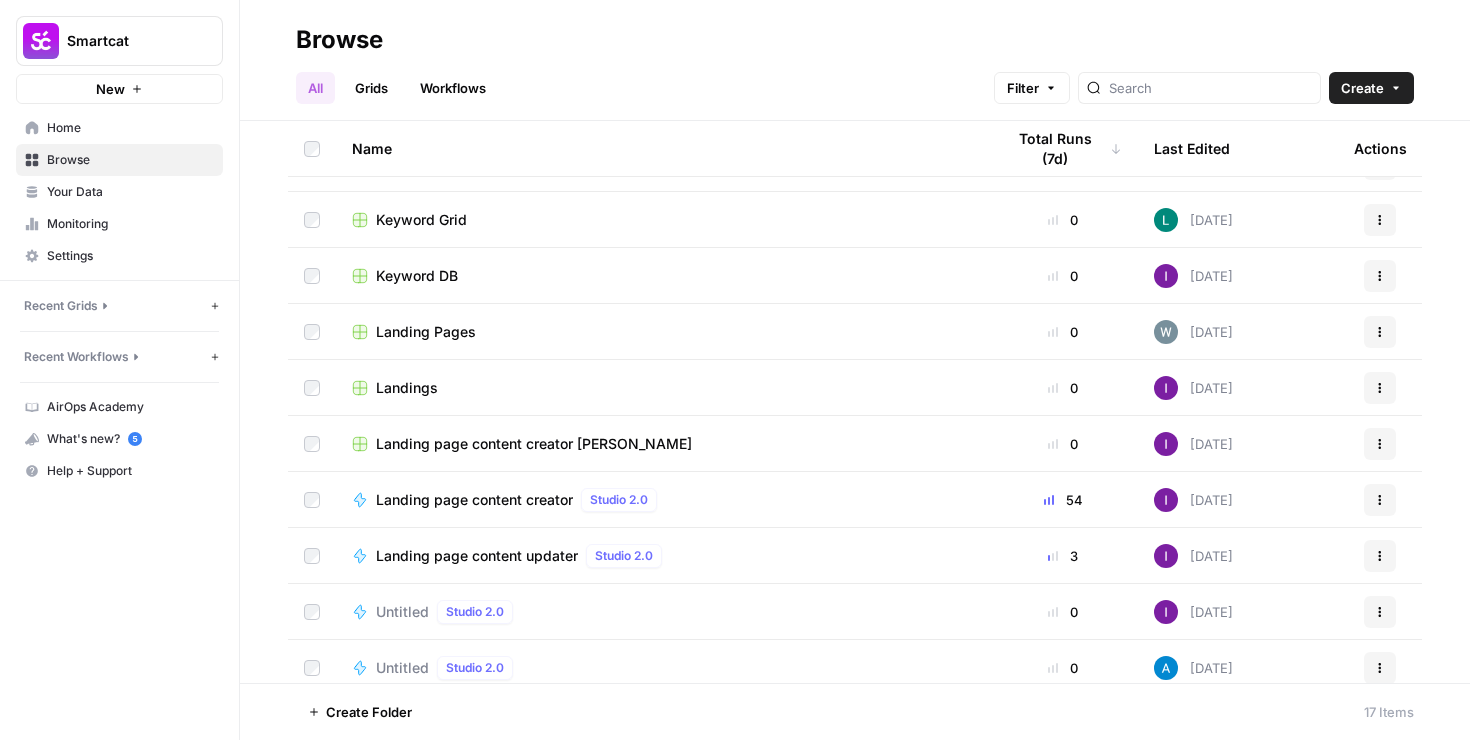 scroll, scrollTop: 311, scrollLeft: 0, axis: vertical 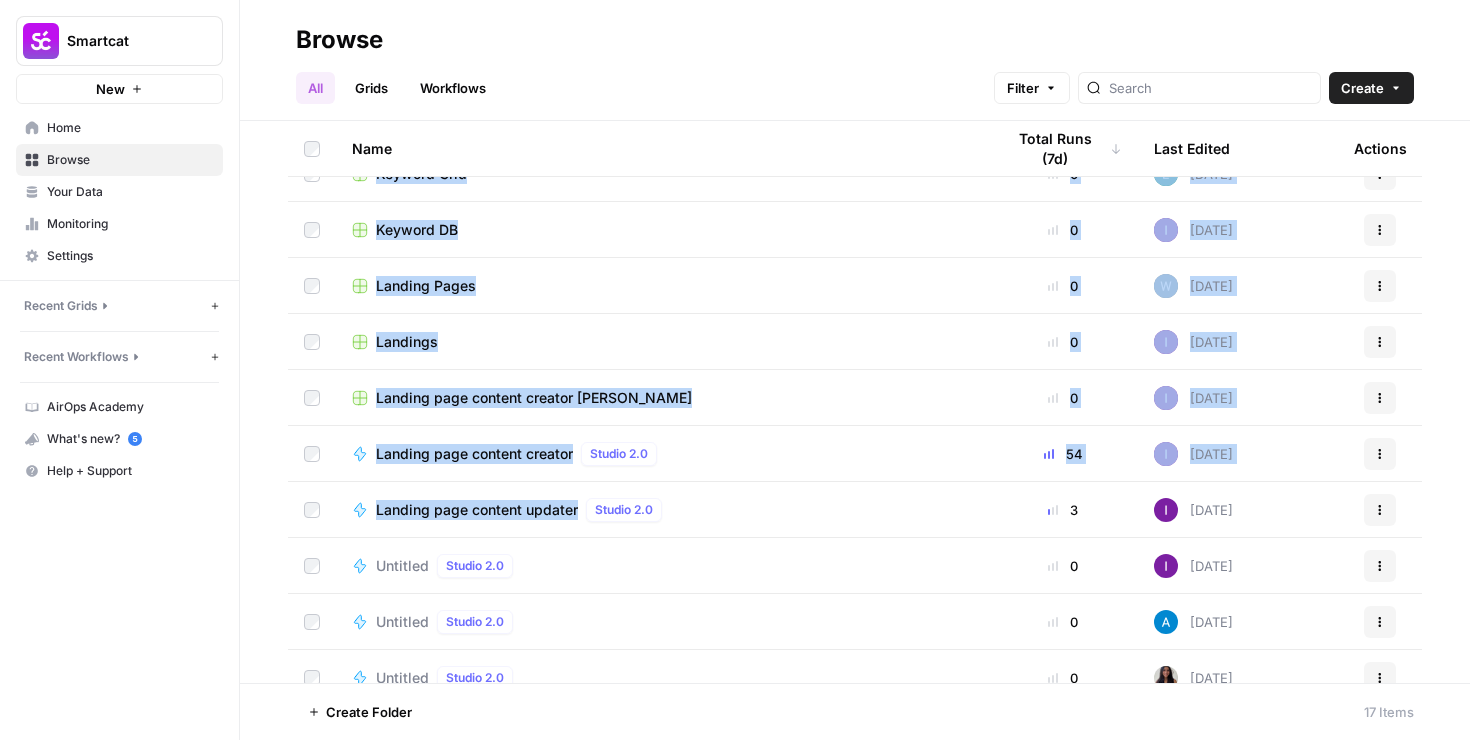 drag, startPoint x: 264, startPoint y: 496, endPoint x: 781, endPoint y: 520, distance: 517.55676 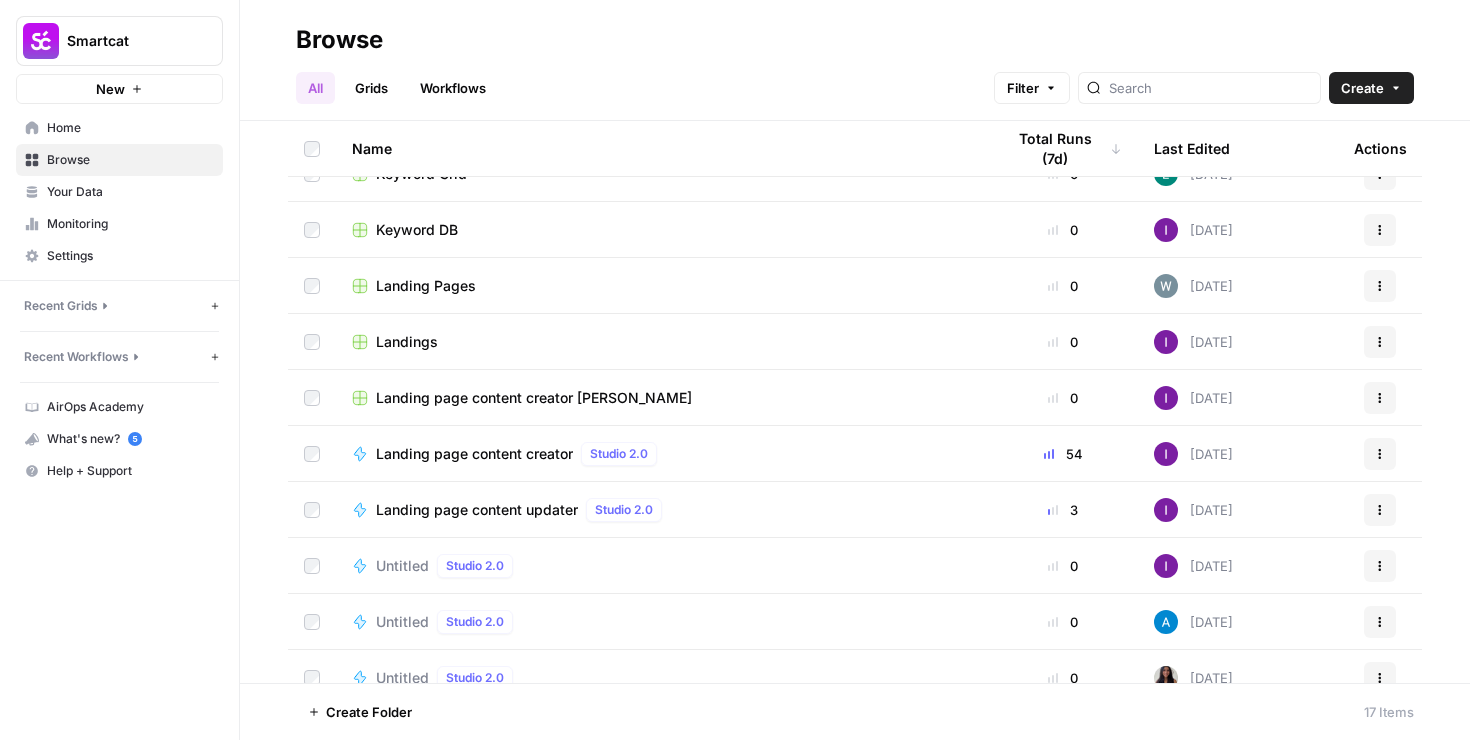 click on "Name Total Runs (7d) Last Edited Actions Content Refresh [DATE] Actions Tools [DATE] Actions Archive [DATE] Actions Update Messaging Grid 0 K [DATE] Actions Phase 2 - EEAT Optimizations 0 [DATE] Actions Keyword Grid 0 [DATE] Actions Keyword DB 0 [DATE] Actions Landing Pages 0 [DATE] Actions Landings 0 [DATE] Actions Landing page content creator Grid 0 [DATE] Actions Landing page content creator Studio 2.0 54 [DATE] Actions Landing page content updater Studio 2.0 3 [DATE] Actions Untitled Studio 2.0 0 [DATE] Actions Untitled Studio 2.0 0 [DATE] Actions Untitled Studio 2.0 0 [DATE] Actions Untitled Studio 2.0 0 [DATE] Actions External Linking Workflow Studio 2.0 0 [DATE] Actions" at bounding box center (855, 402) 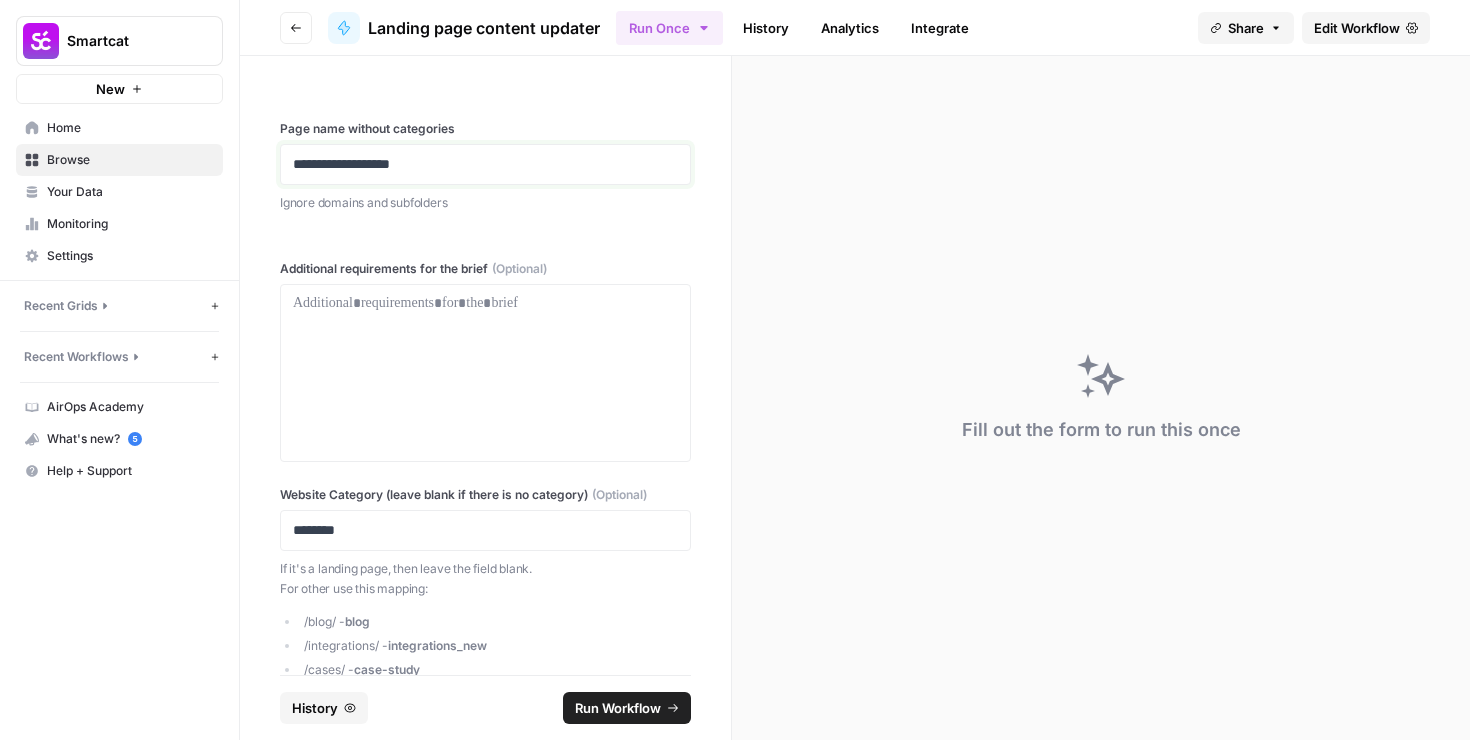 click on "**********" at bounding box center (485, 164) 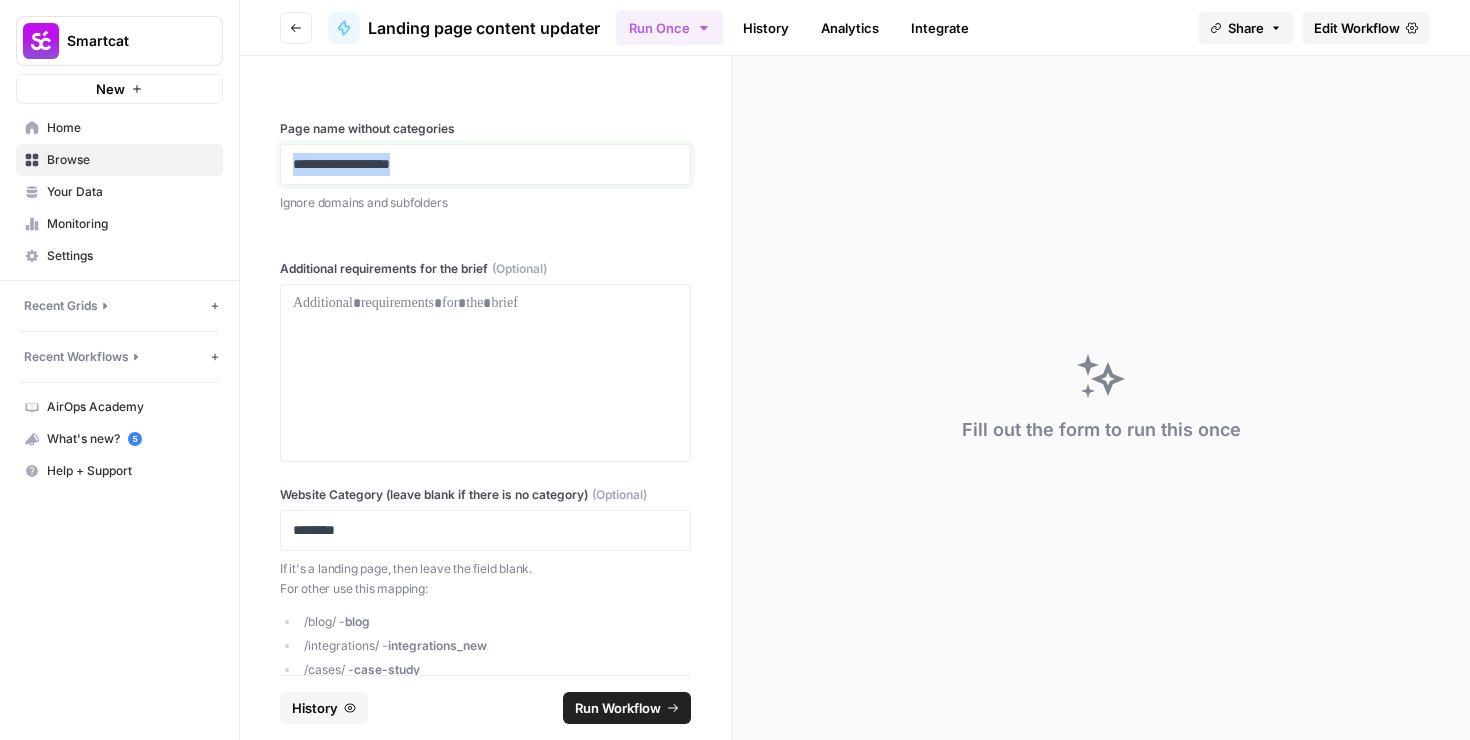 click on "**********" at bounding box center (485, 164) 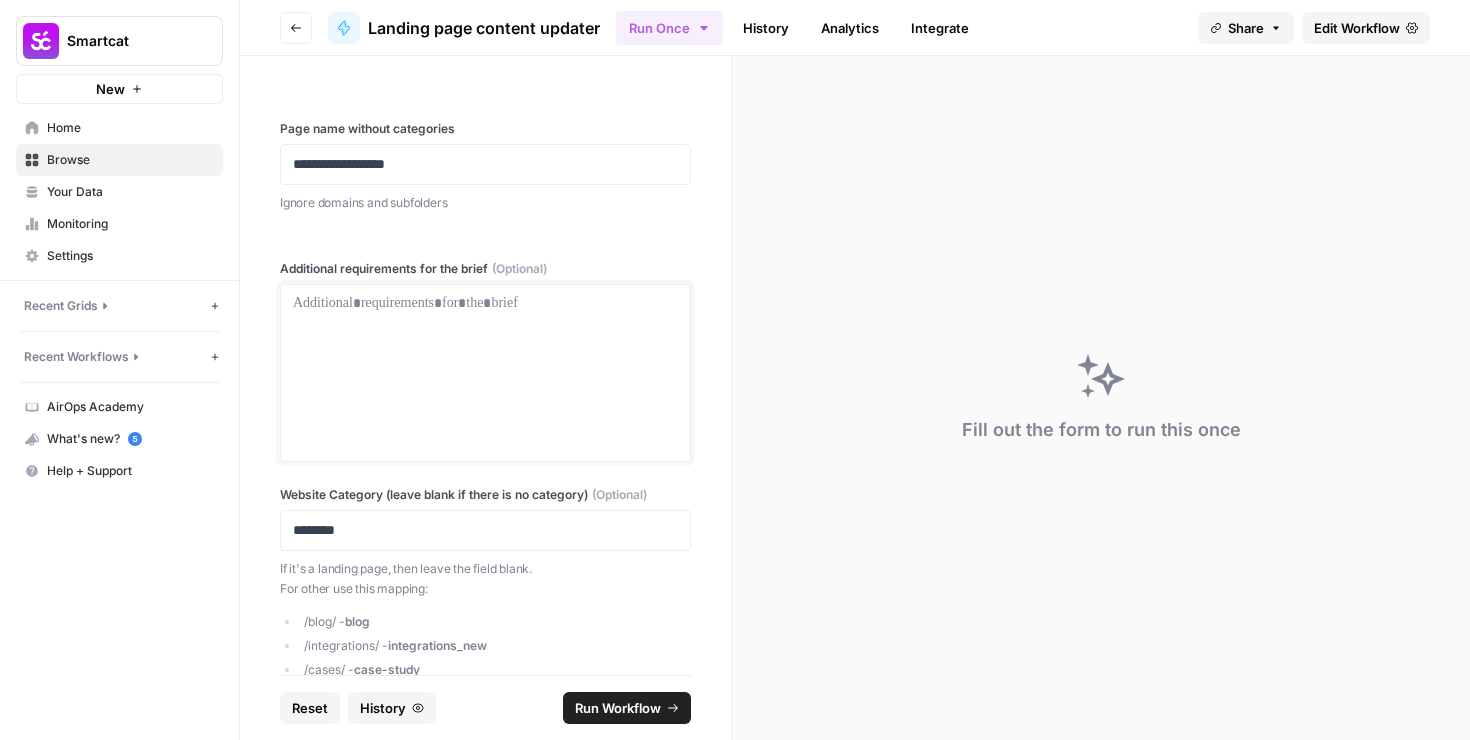 click at bounding box center (485, 373) 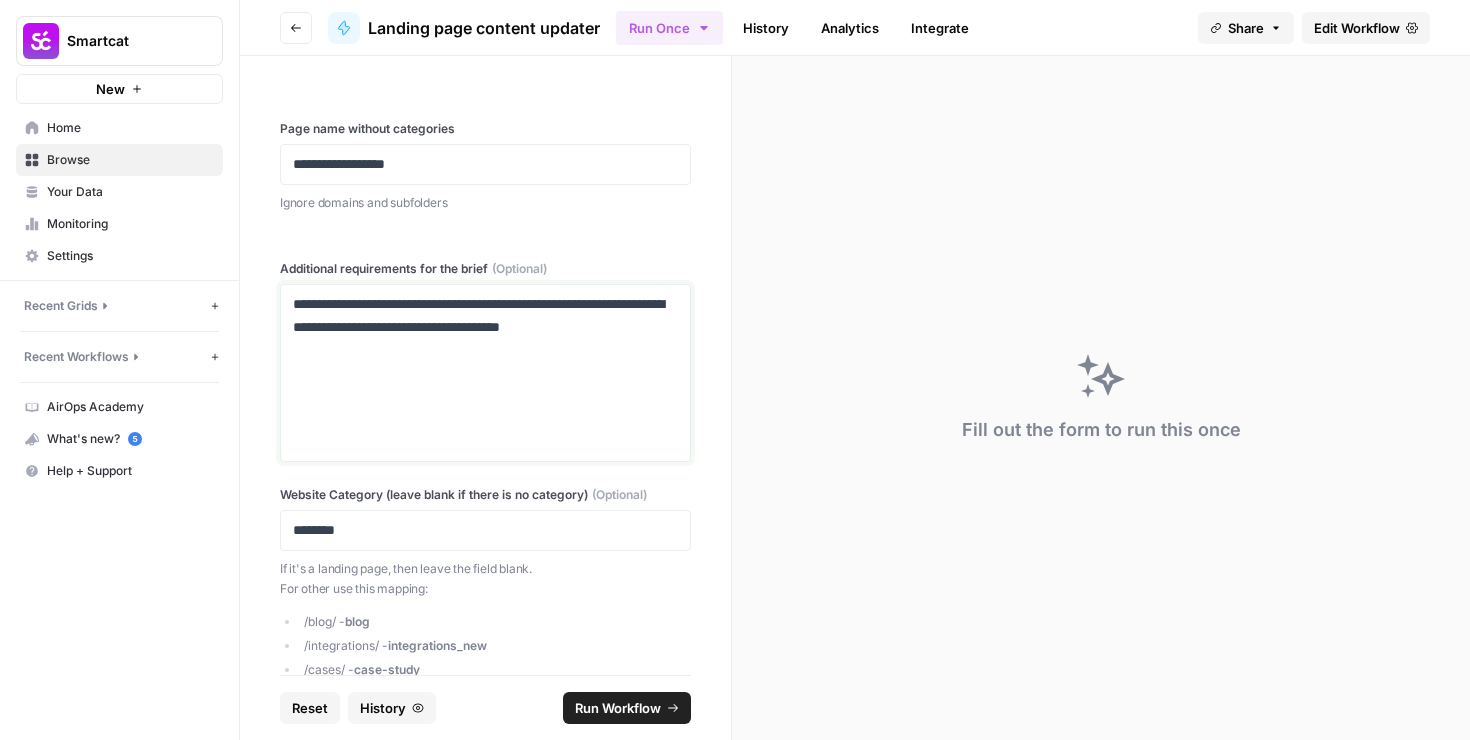 click on "**********" at bounding box center [485, 316] 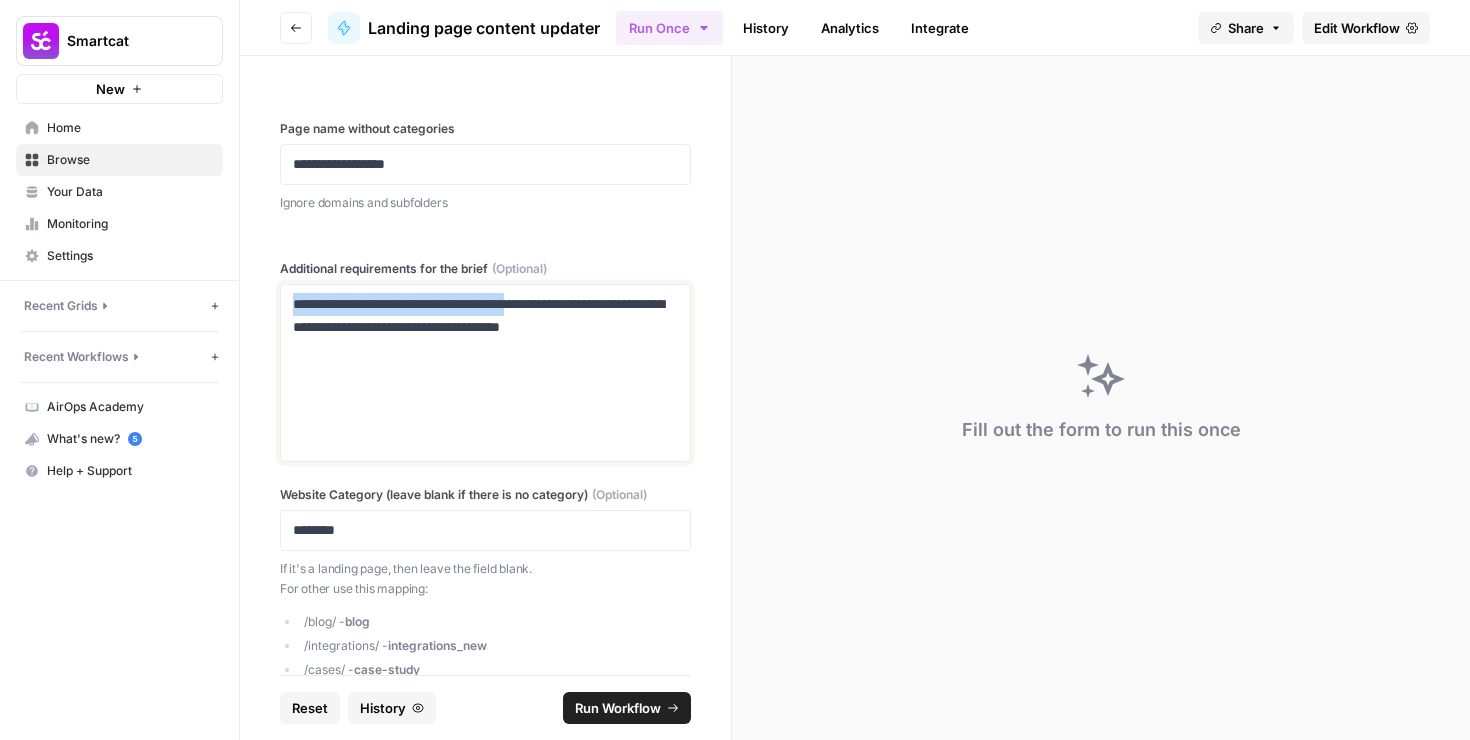 drag, startPoint x: 307, startPoint y: 306, endPoint x: 551, endPoint y: 310, distance: 244.03279 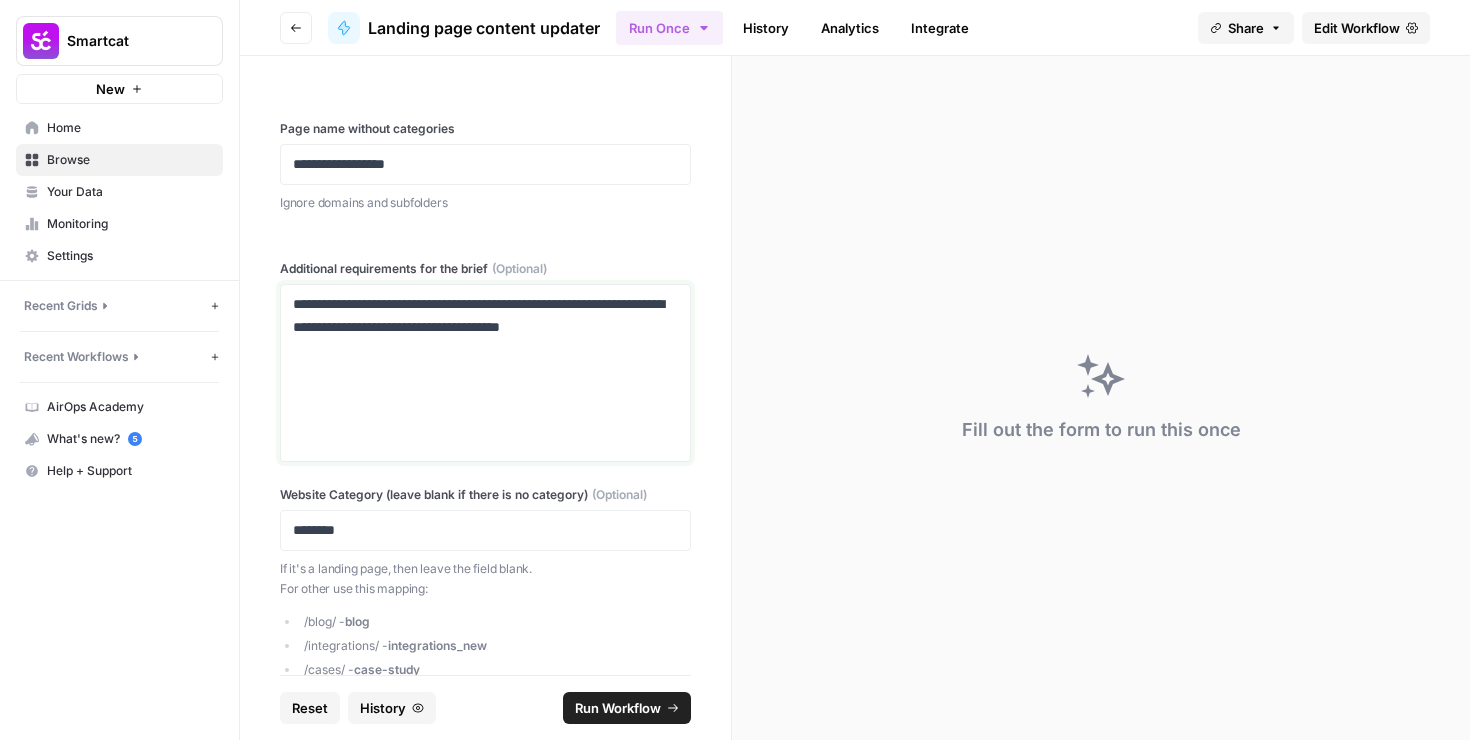 click on "**********" at bounding box center [485, 316] 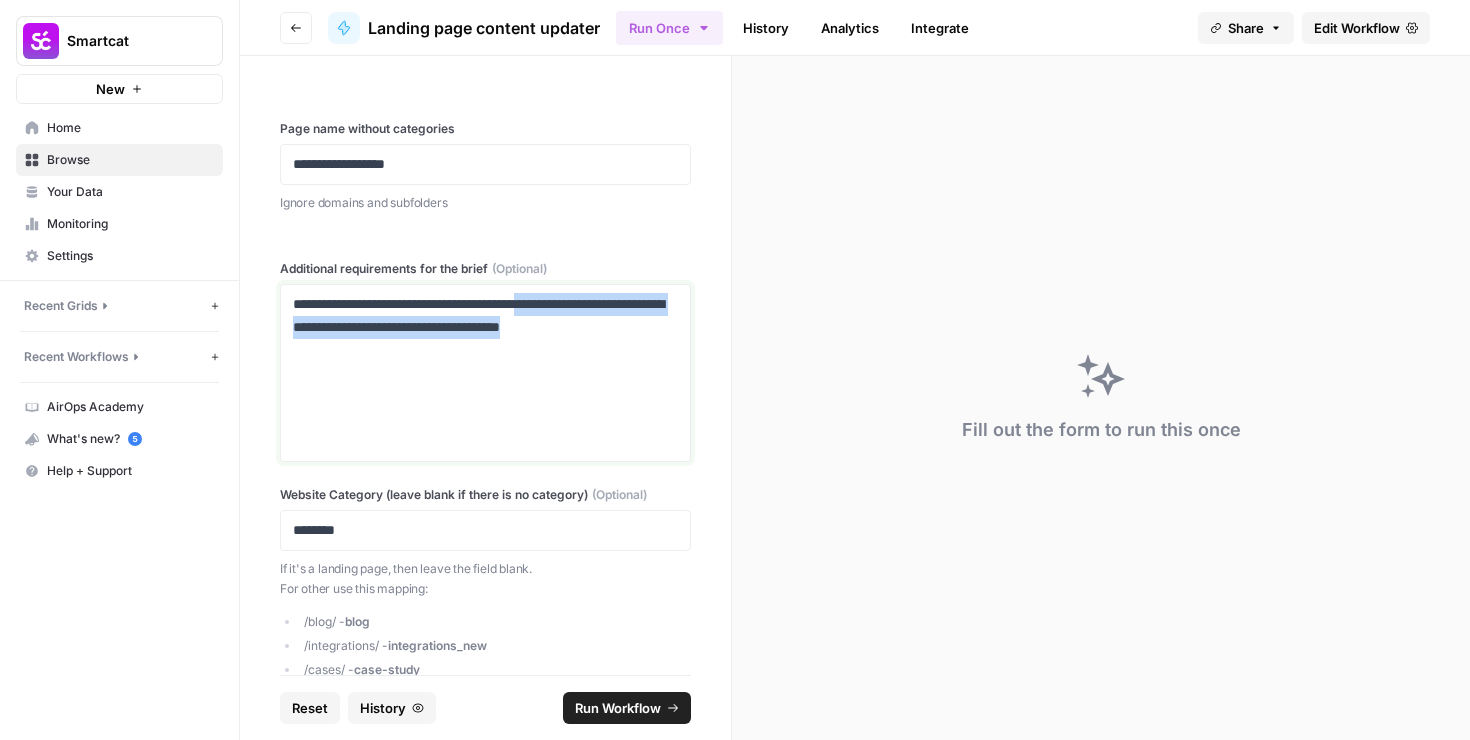 drag, startPoint x: 593, startPoint y: 304, endPoint x: 674, endPoint y: 349, distance: 92.660675 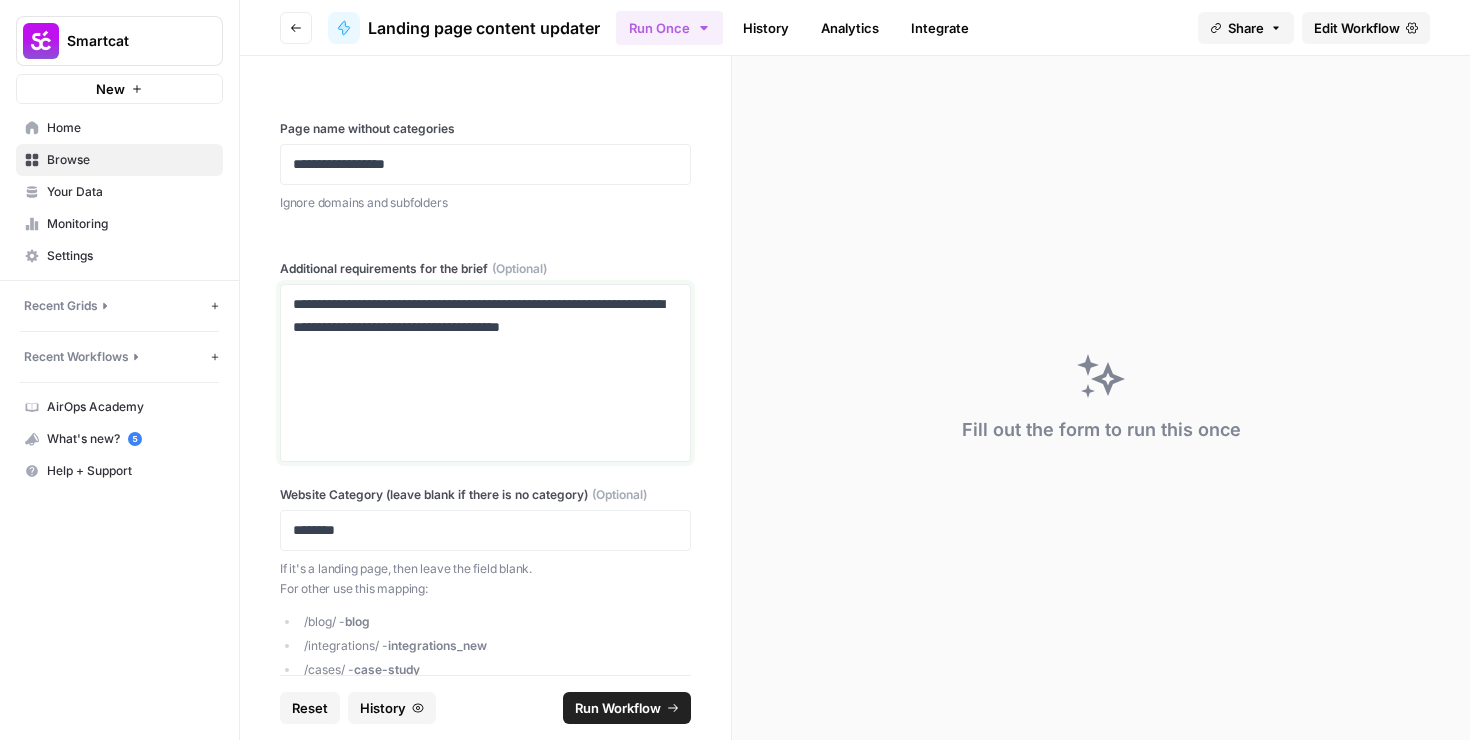 click on "**********" at bounding box center [485, 316] 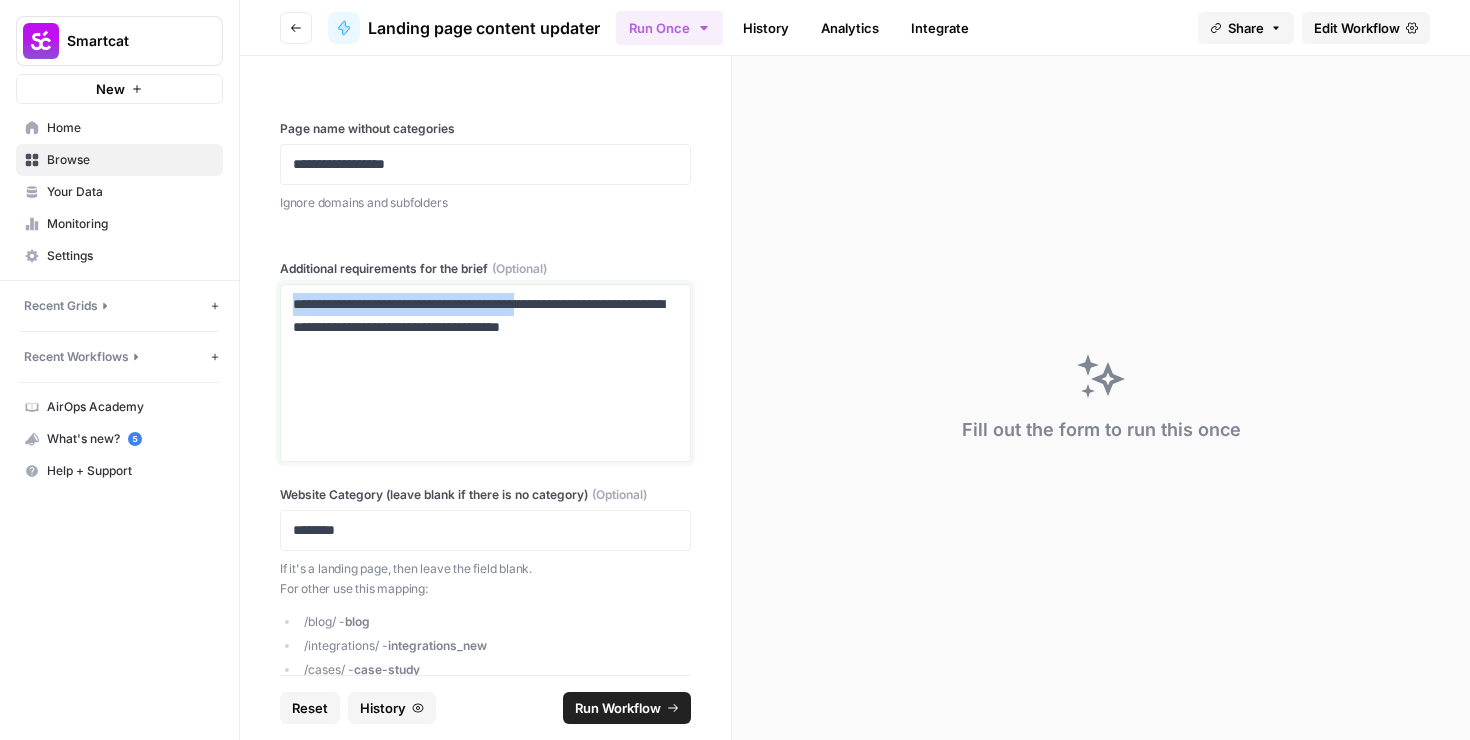 drag, startPoint x: 303, startPoint y: 302, endPoint x: 584, endPoint y: 311, distance: 281.1441 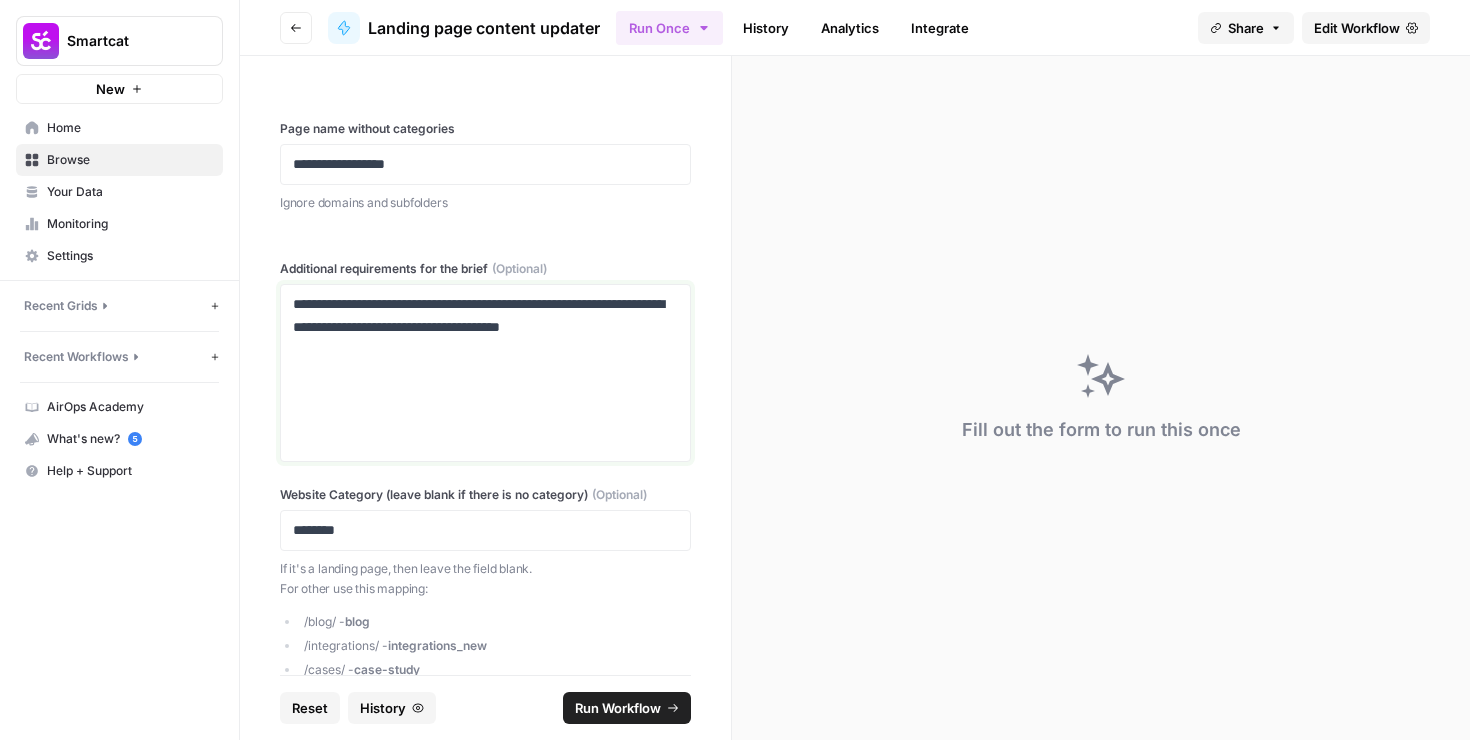 click on "**********" at bounding box center [485, 373] 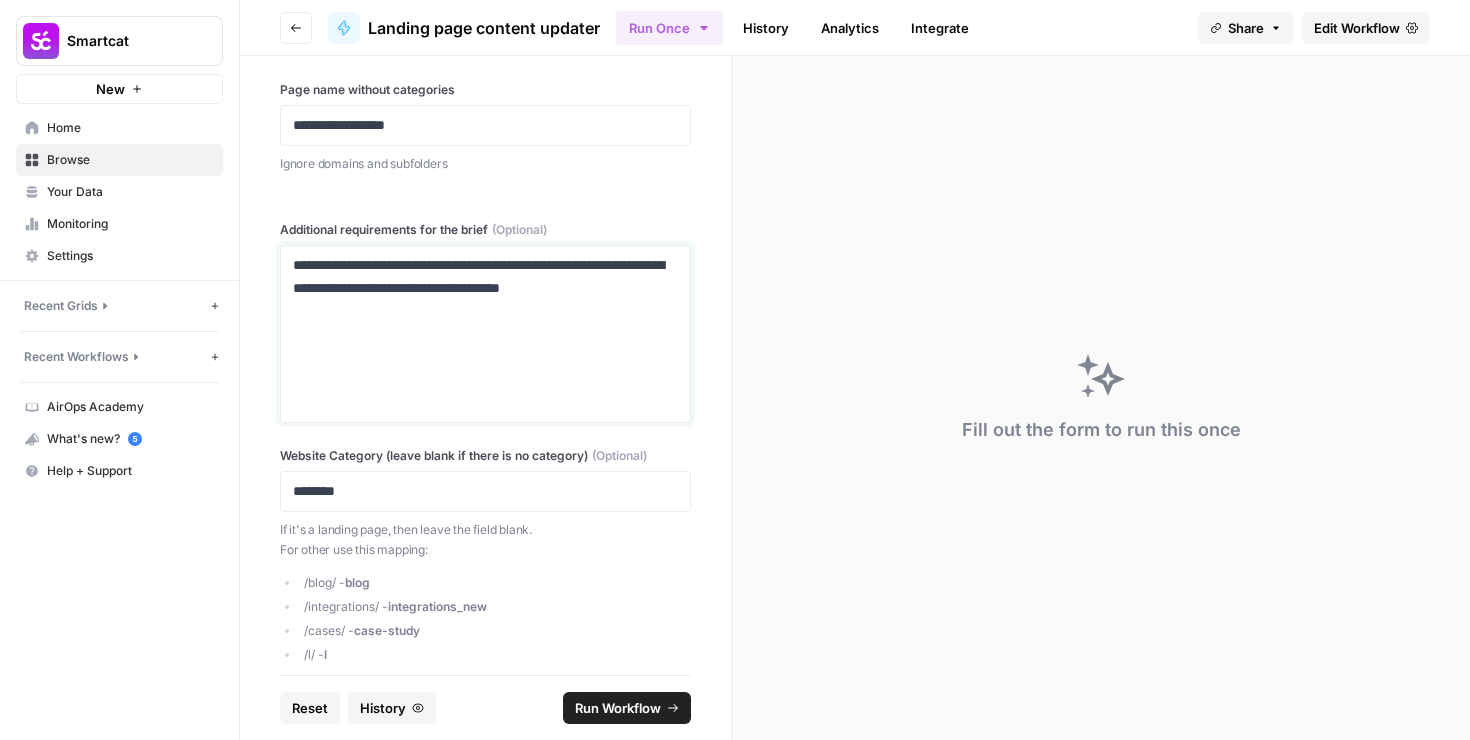 scroll, scrollTop: 58, scrollLeft: 0, axis: vertical 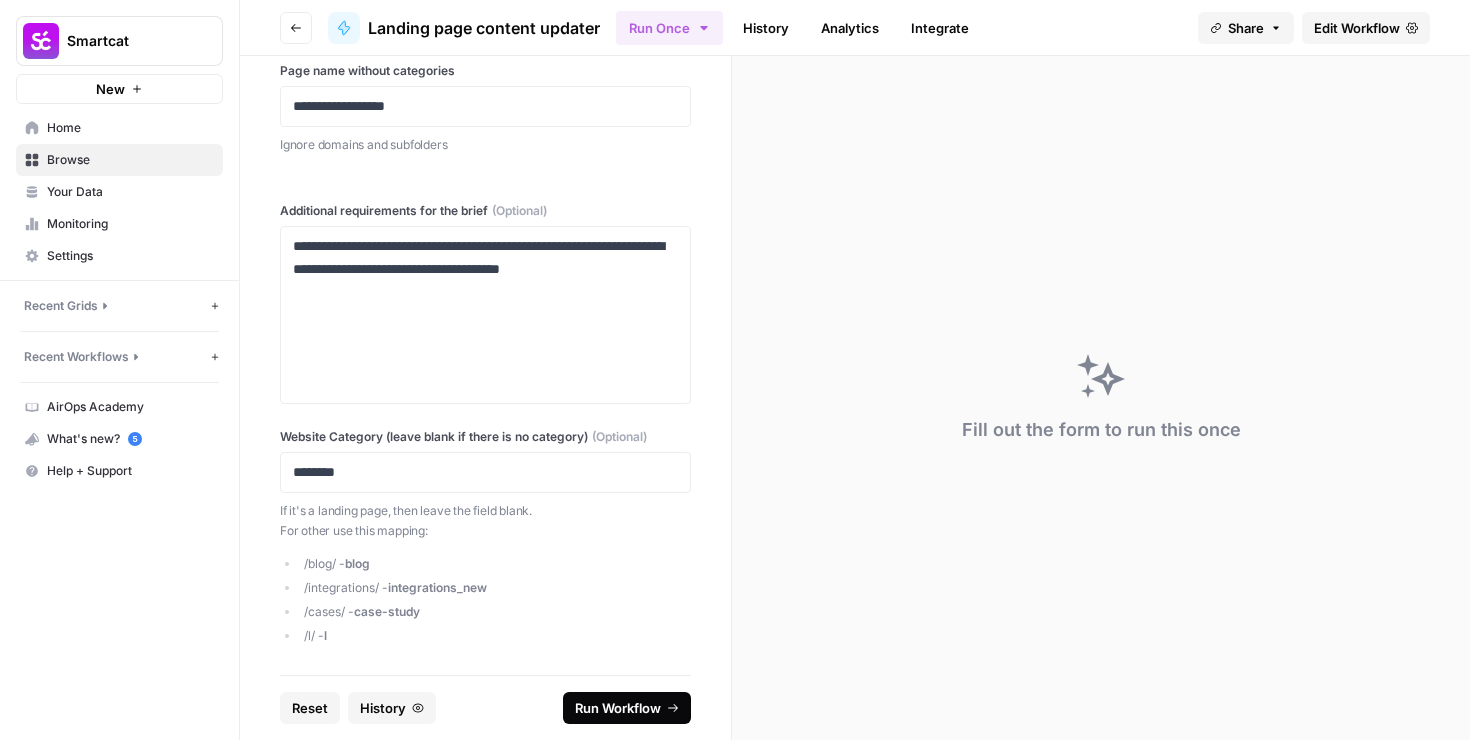 click on "Run Workflow" at bounding box center [618, 708] 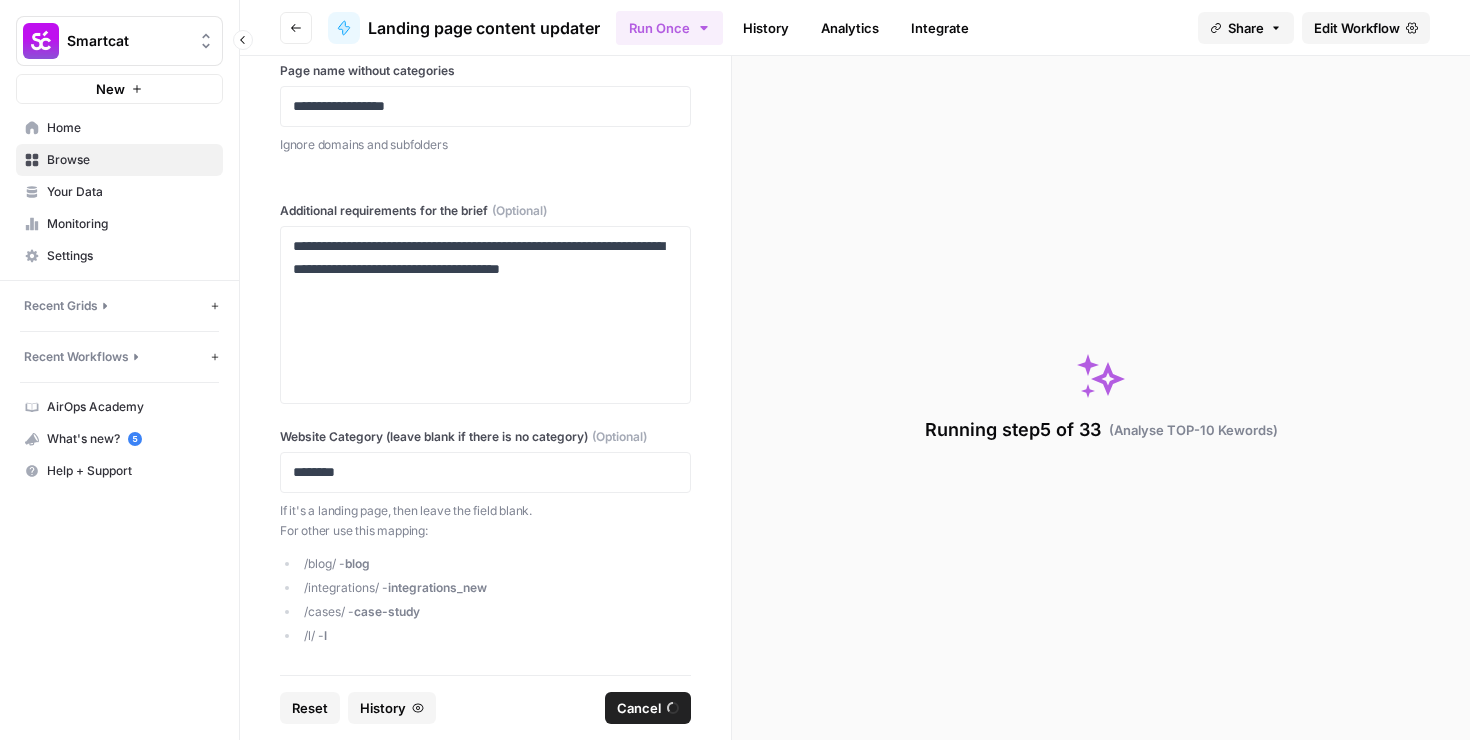 click on "Recent Grids" at bounding box center (61, 306) 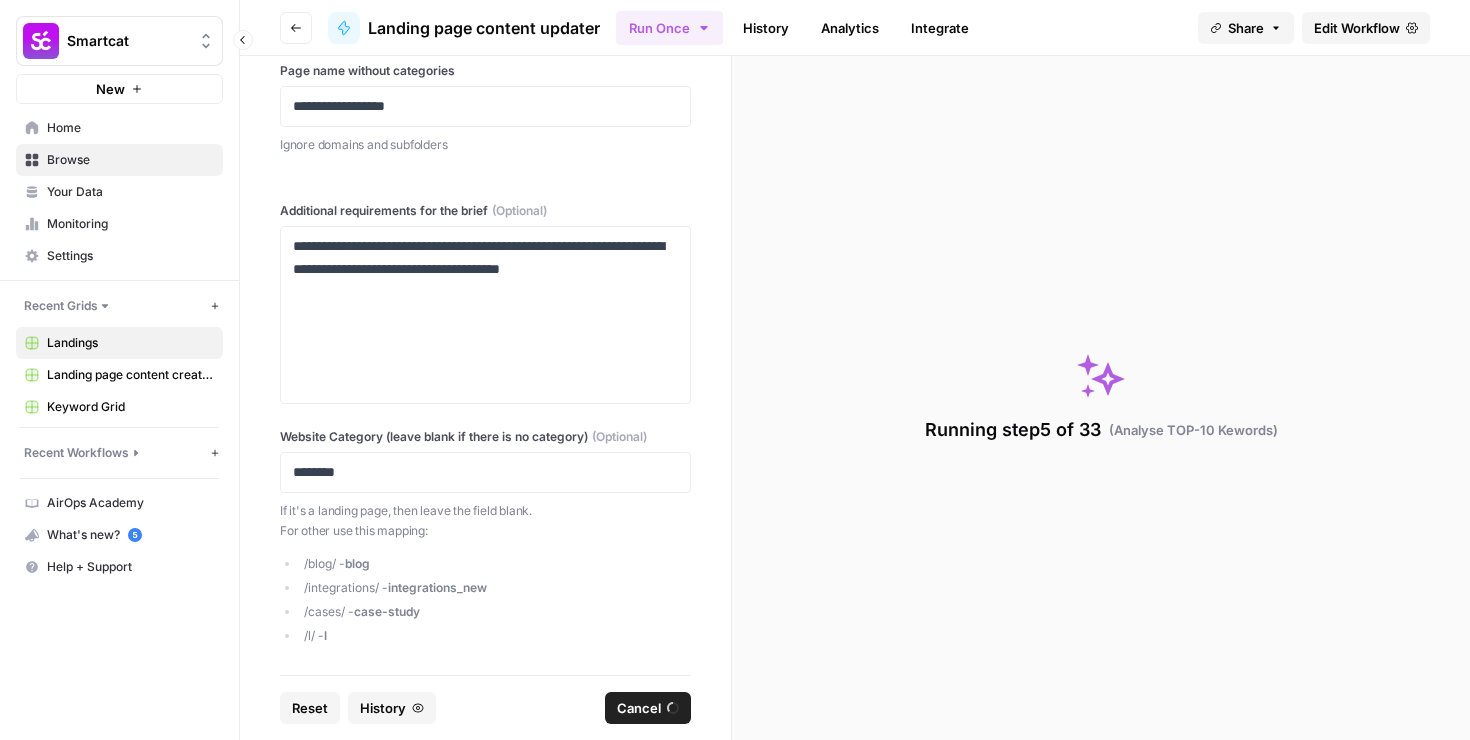 click on "Landings" at bounding box center [130, 343] 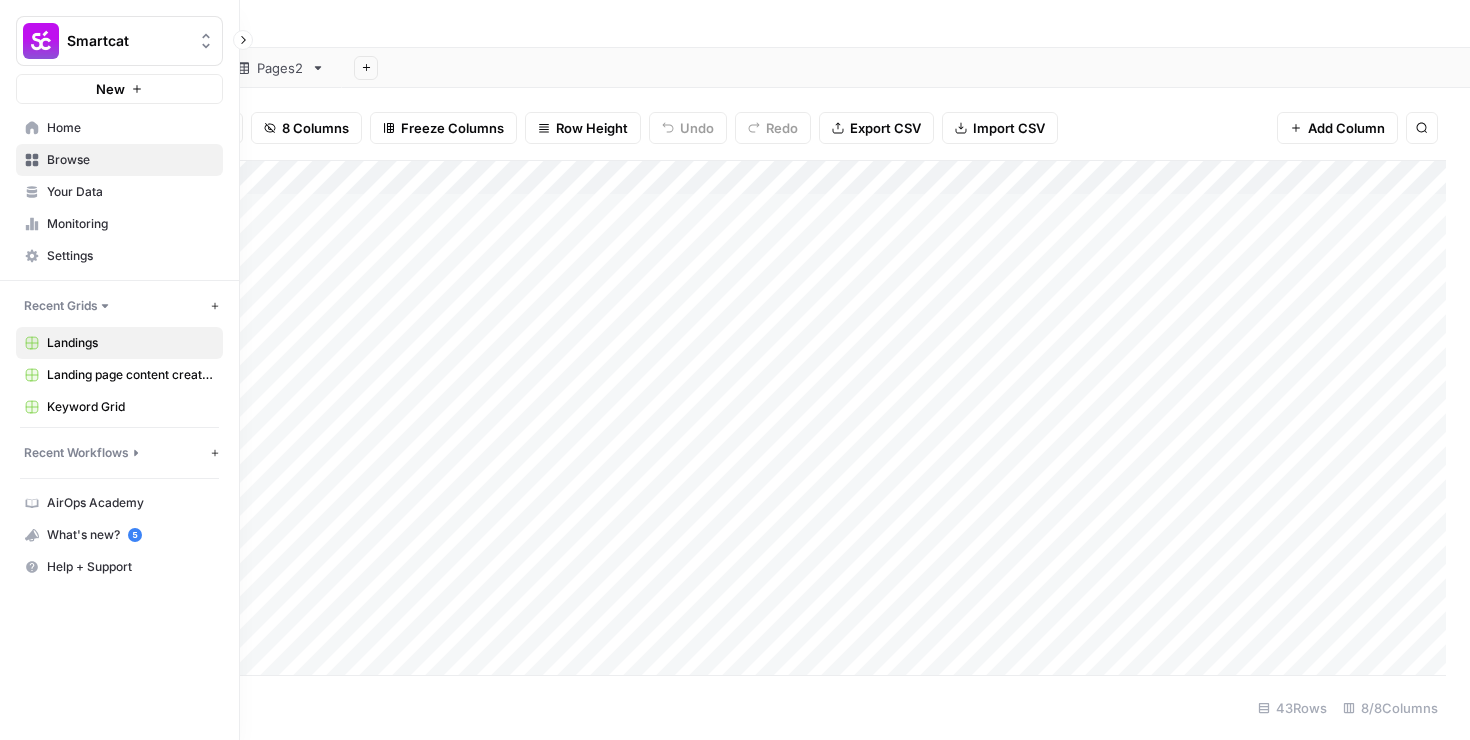 click on "Browse" at bounding box center (130, 160) 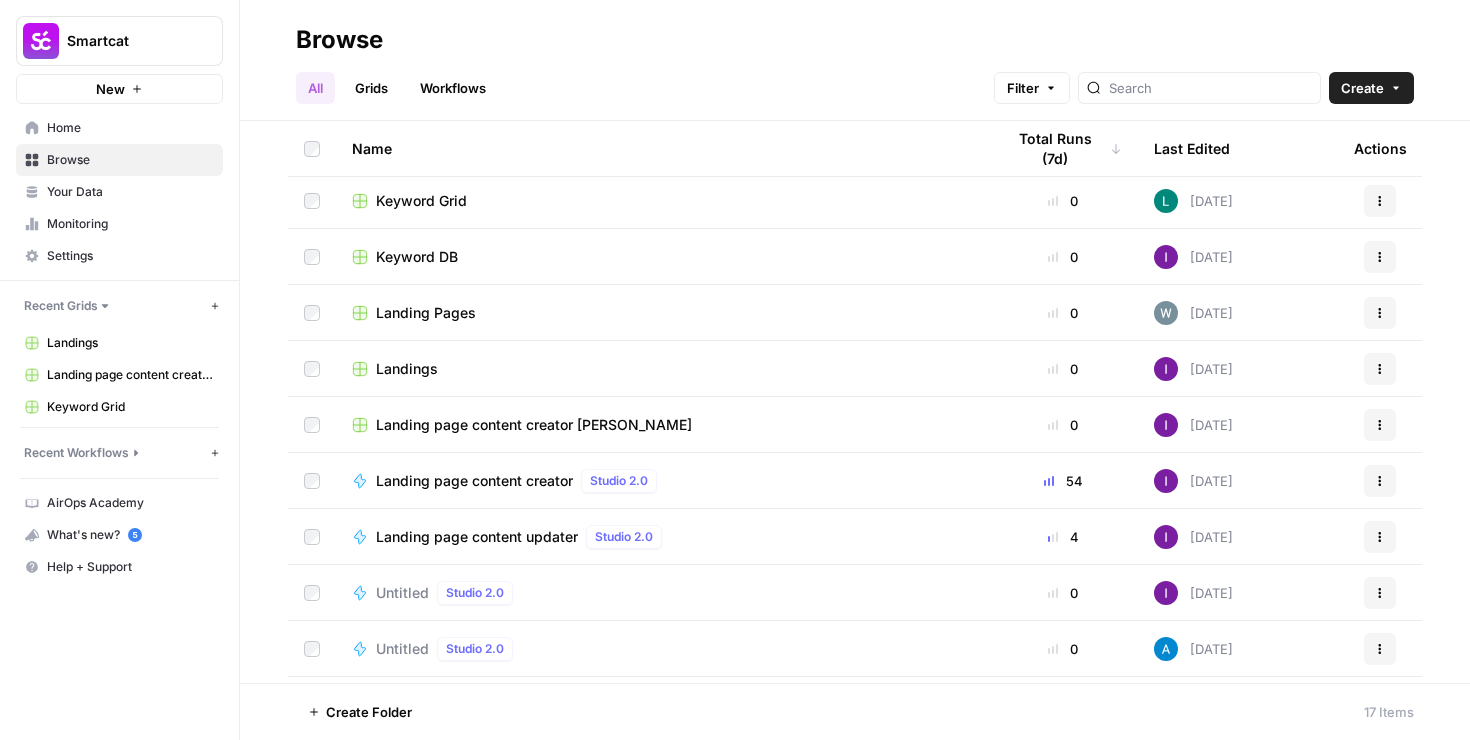 scroll, scrollTop: 225, scrollLeft: 0, axis: vertical 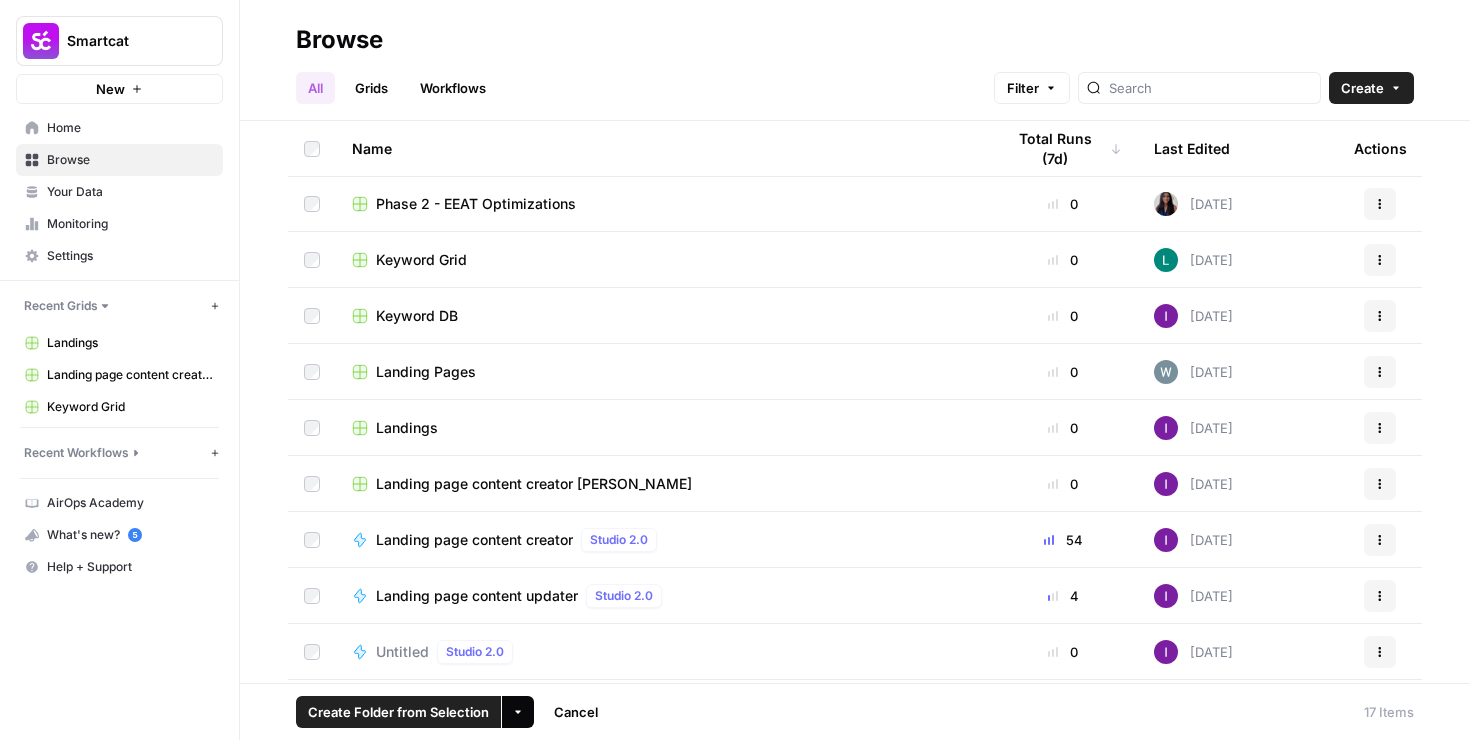click 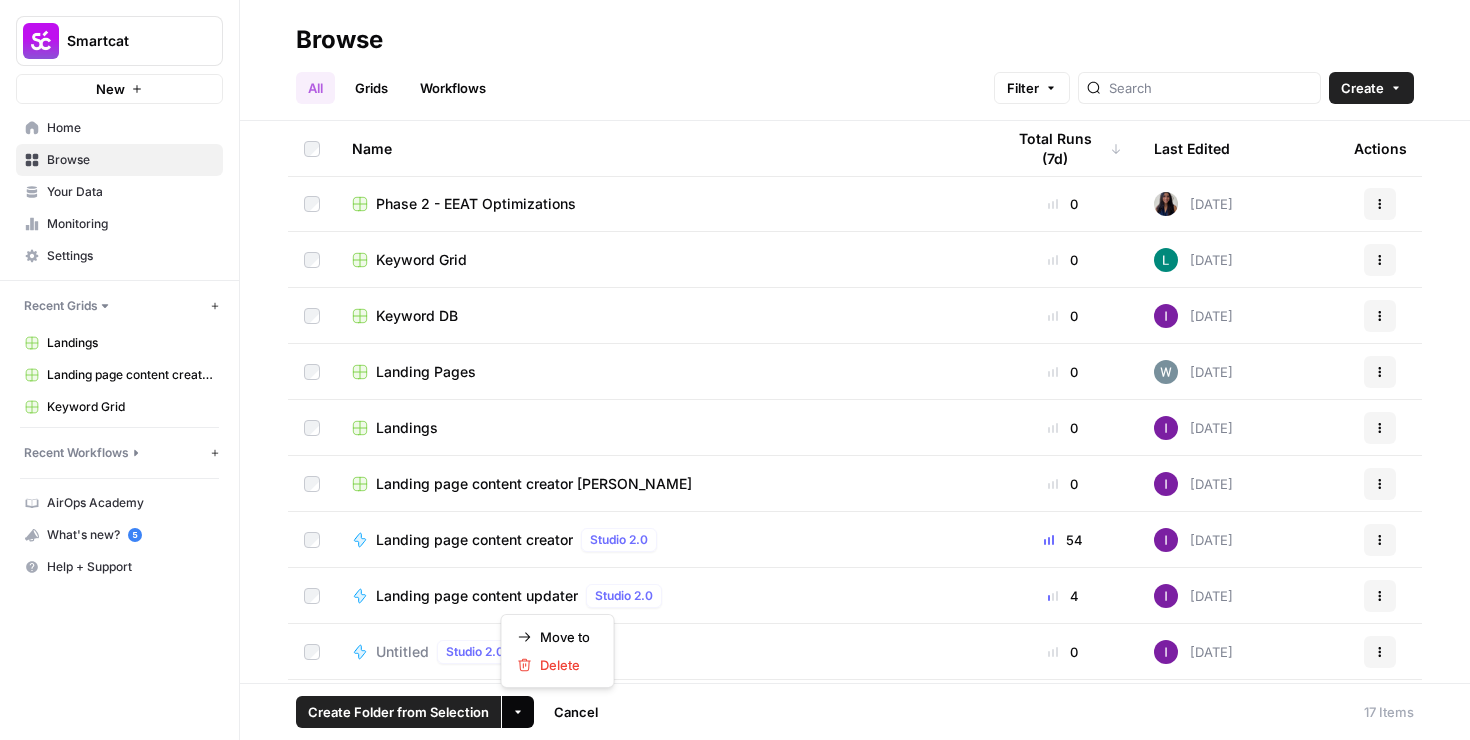 click 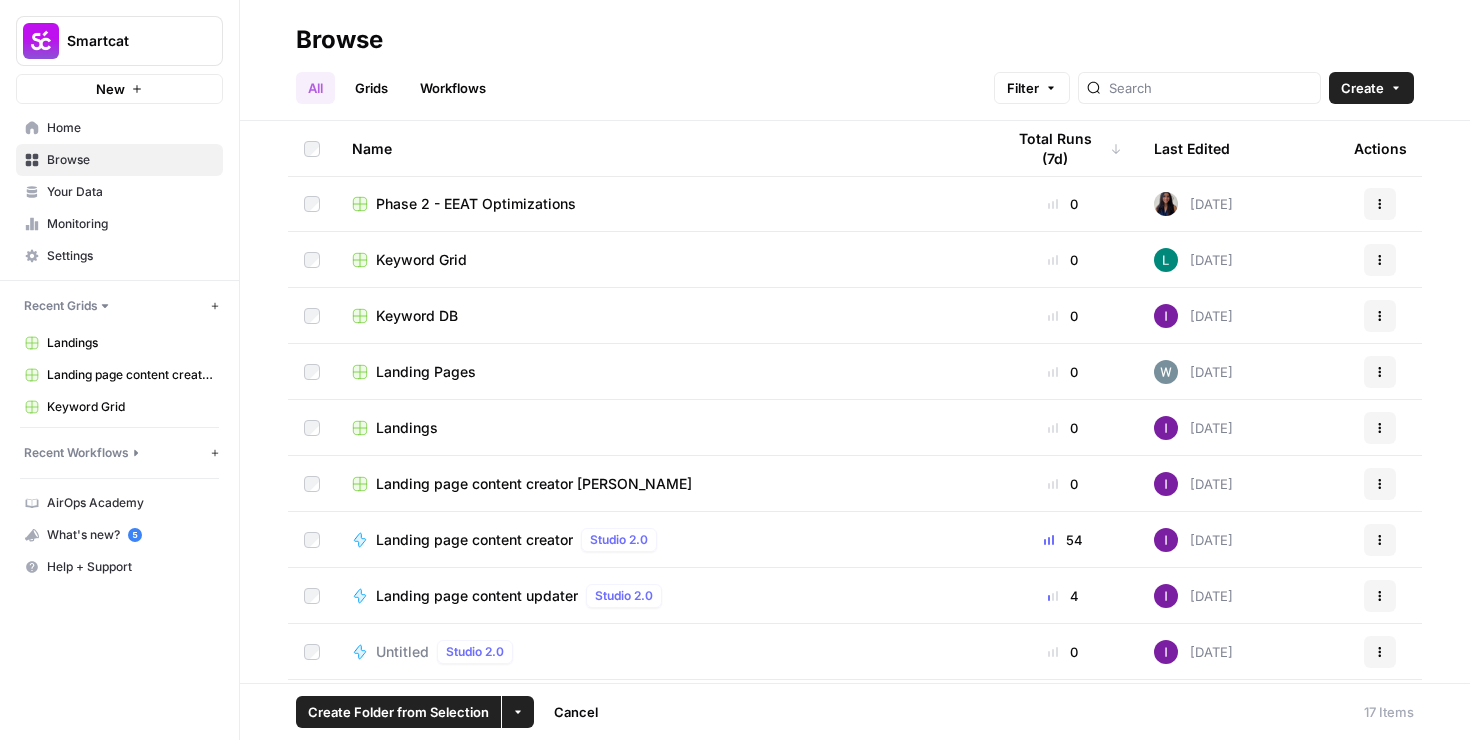 click on "Landings" at bounding box center [407, 428] 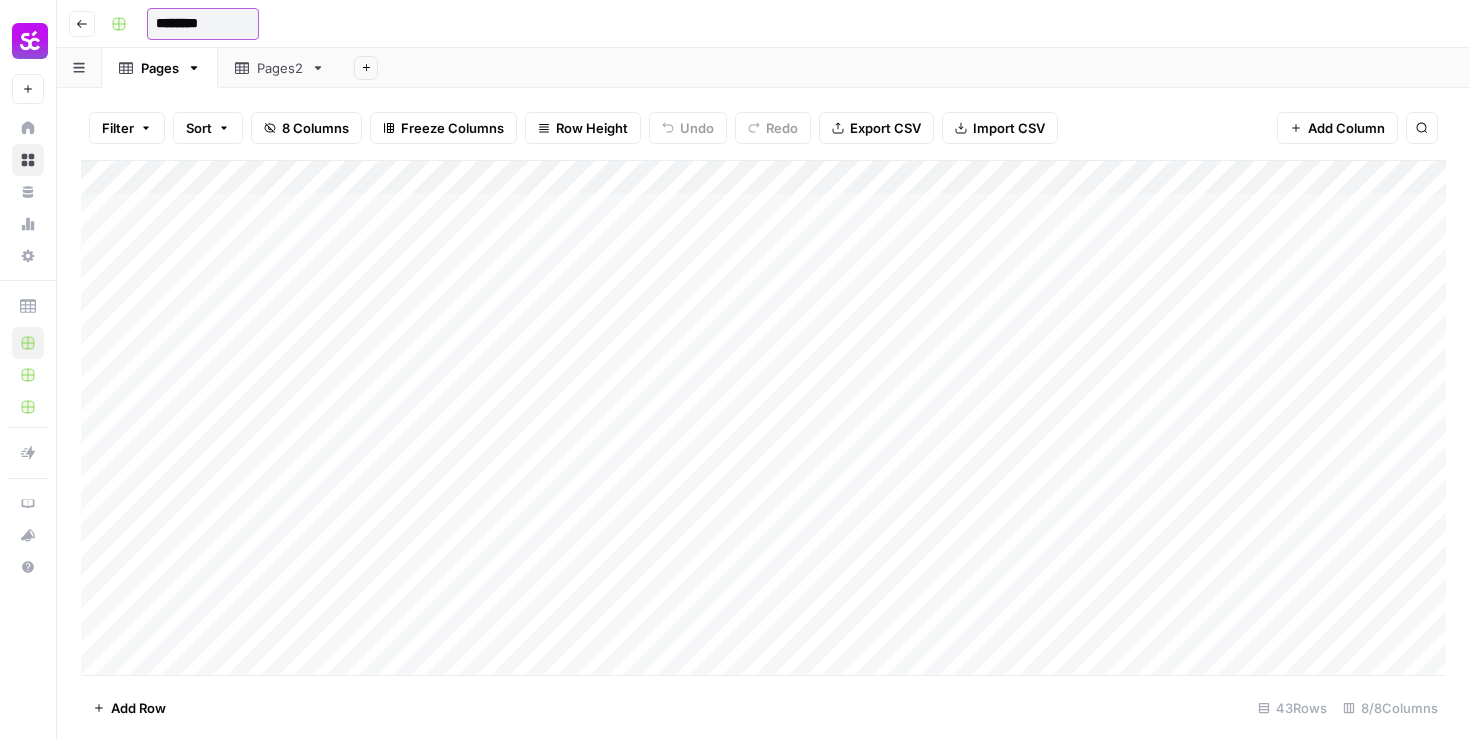 click on "********" at bounding box center (203, 24) 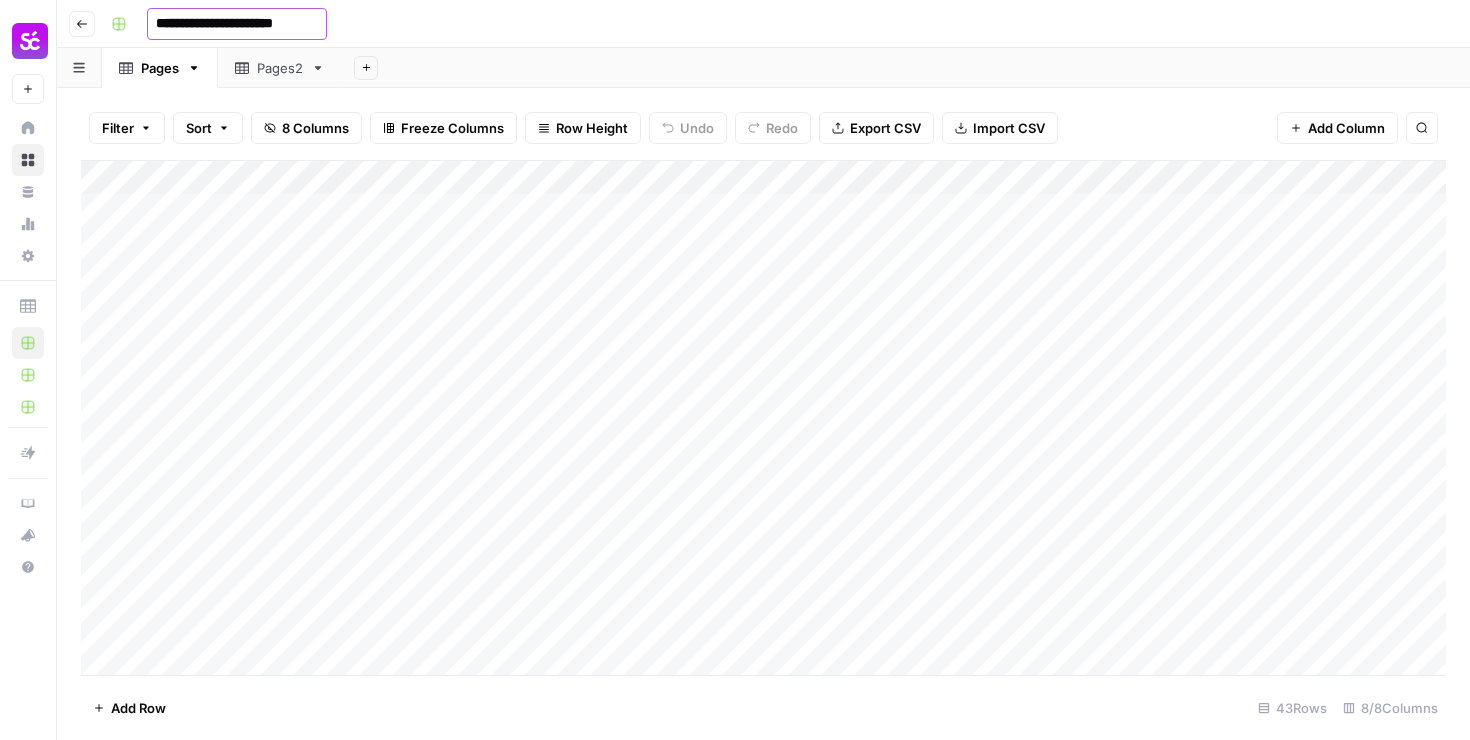 type on "**********" 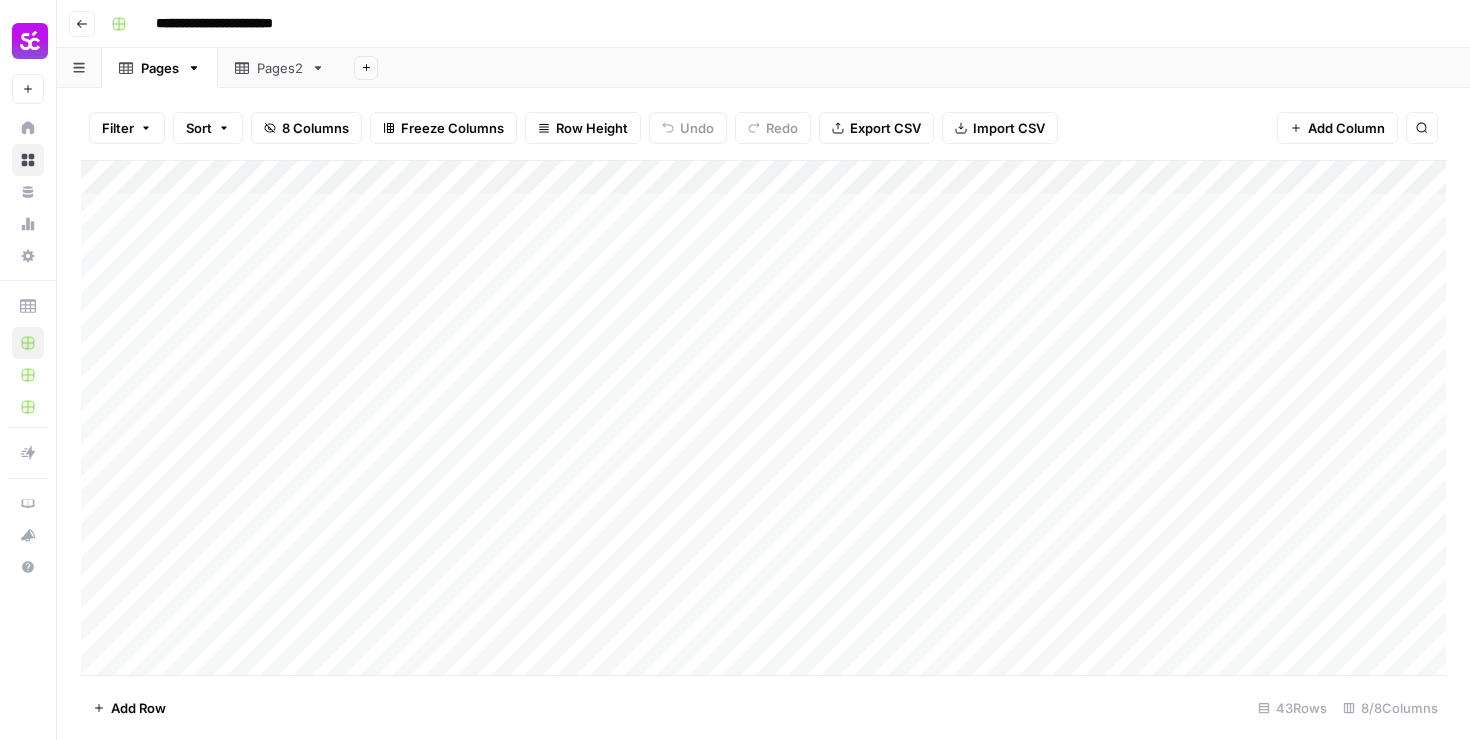 click on "**********" at bounding box center (776, 24) 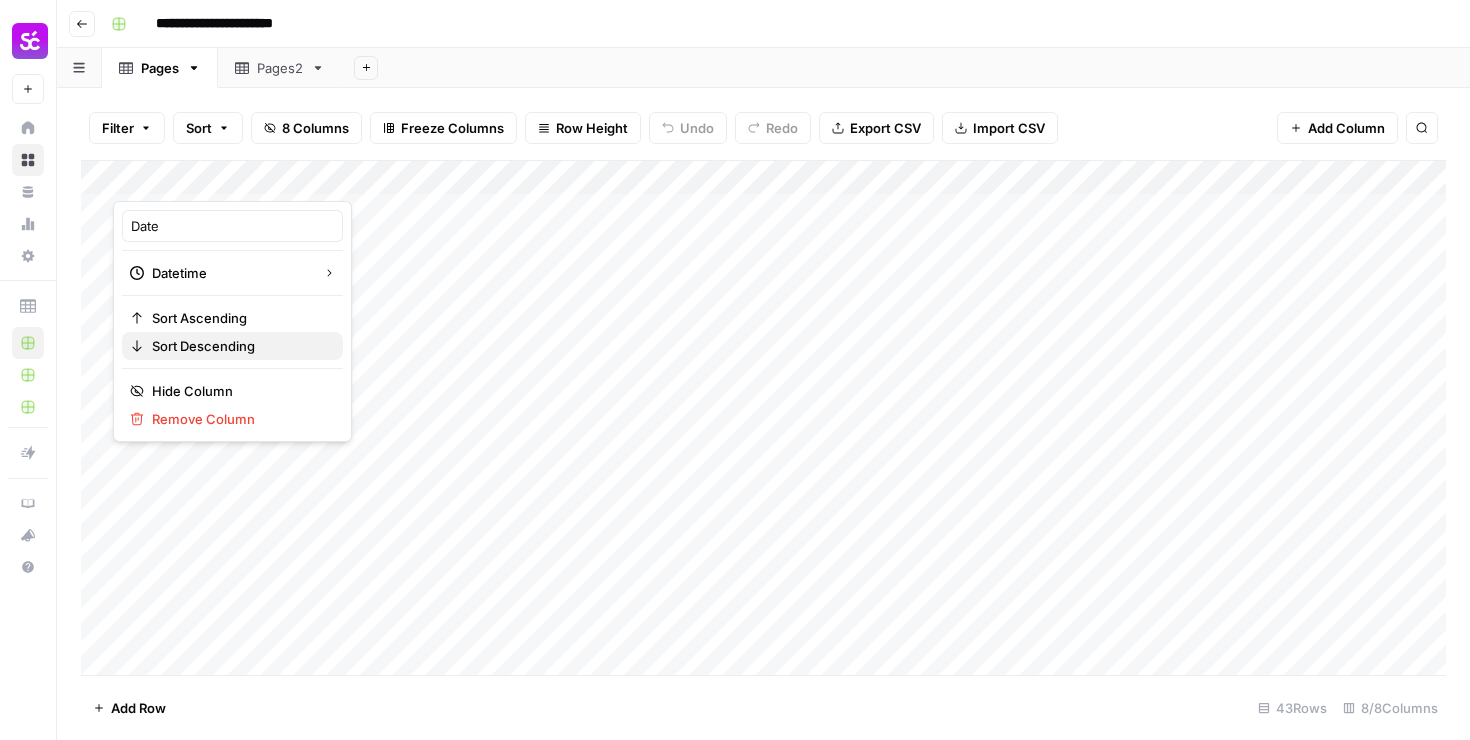 click on "Sort Descending" at bounding box center [203, 346] 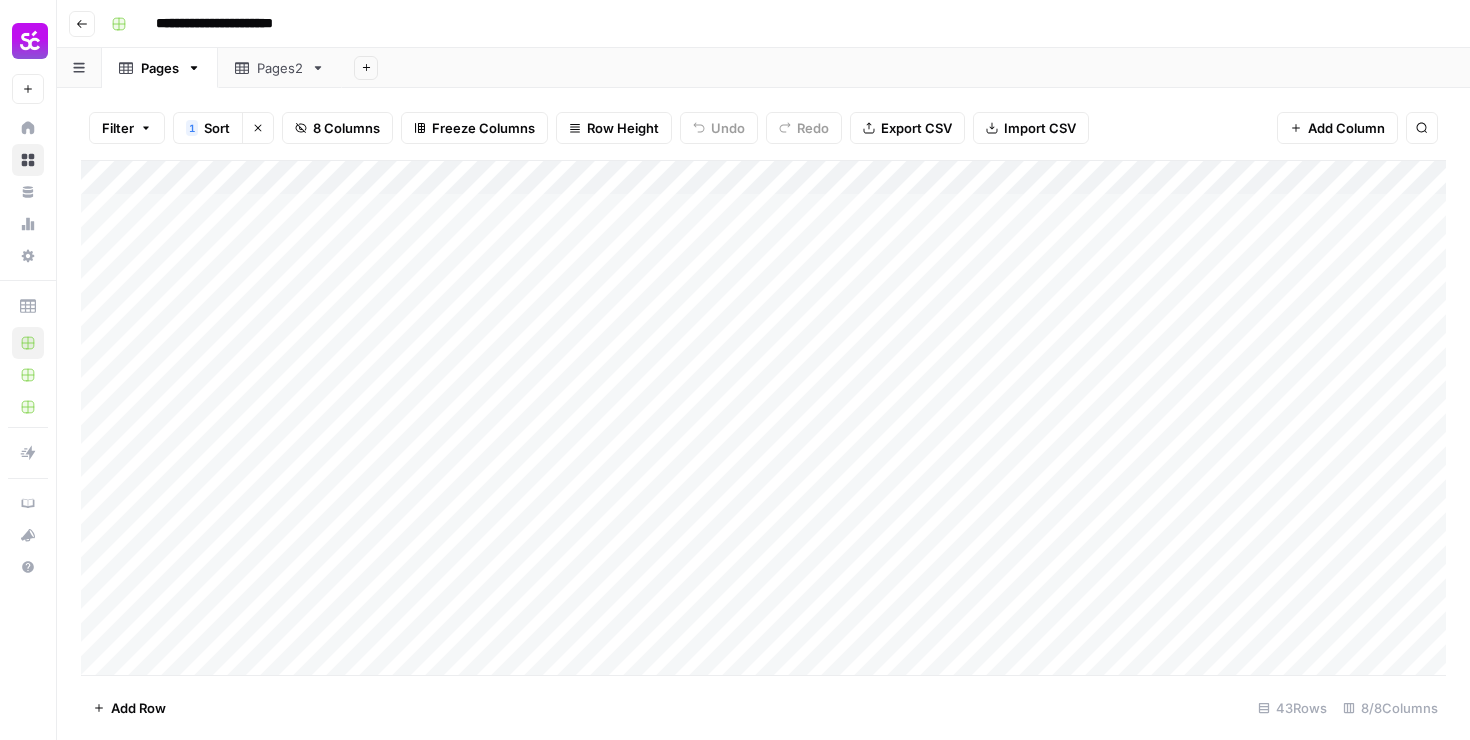 click on "Filter 1 Sort Clear sorts 8 Columns Freeze Columns Row Height Undo Redo Export CSV Import CSV Add Column Search Add Column Add Row 43  Rows 8/8  Columns" at bounding box center [763, 414] 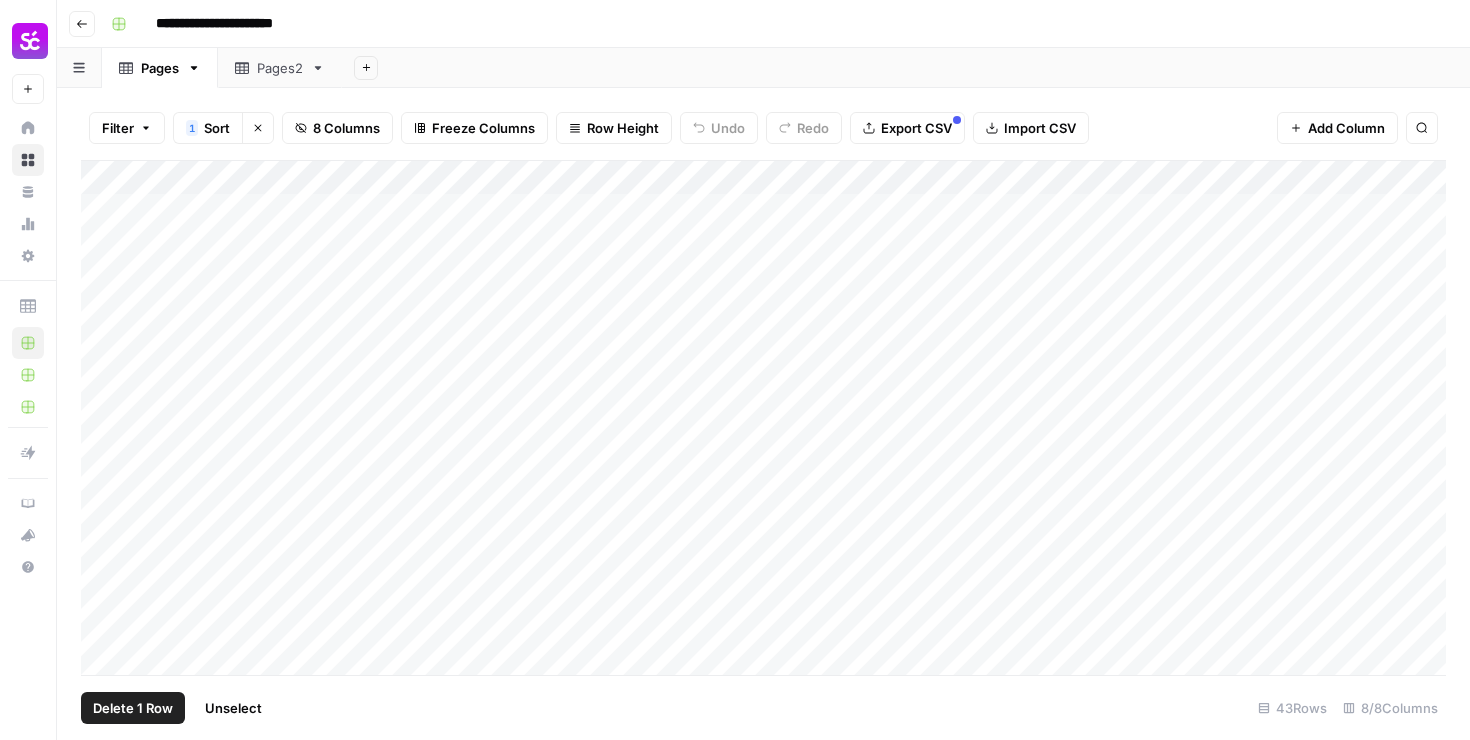 click on "Add Column" at bounding box center (763, 418) 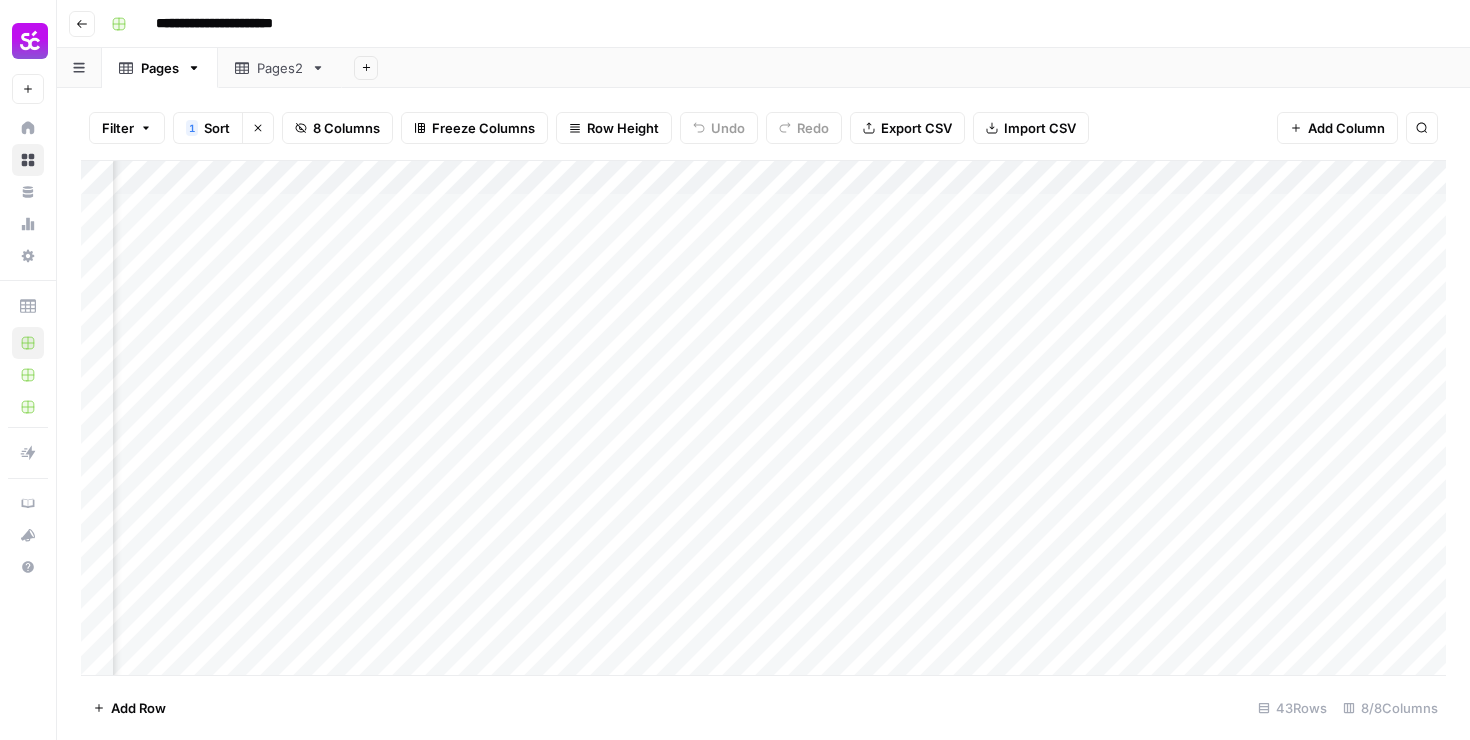 scroll, scrollTop: 0, scrollLeft: 0, axis: both 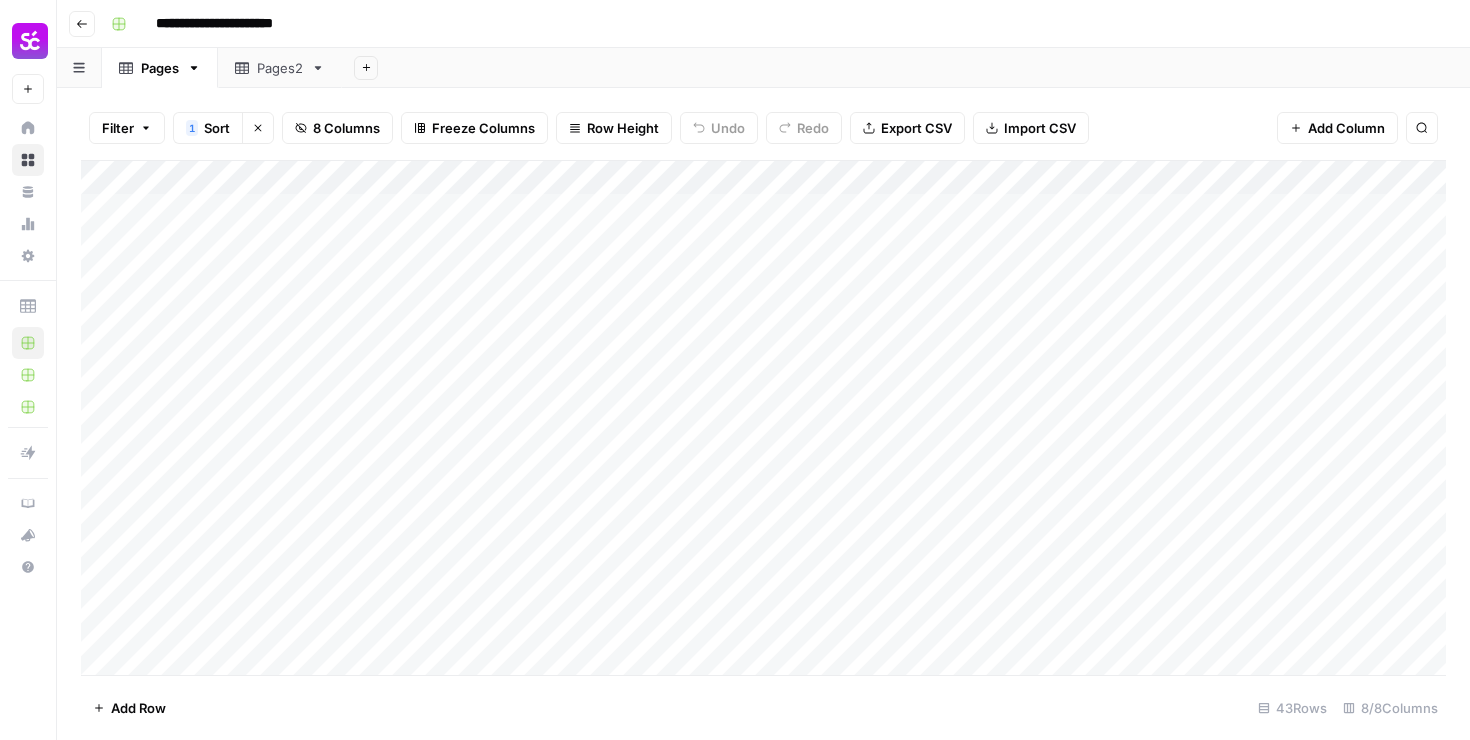 click on "Add Column" at bounding box center (763, 418) 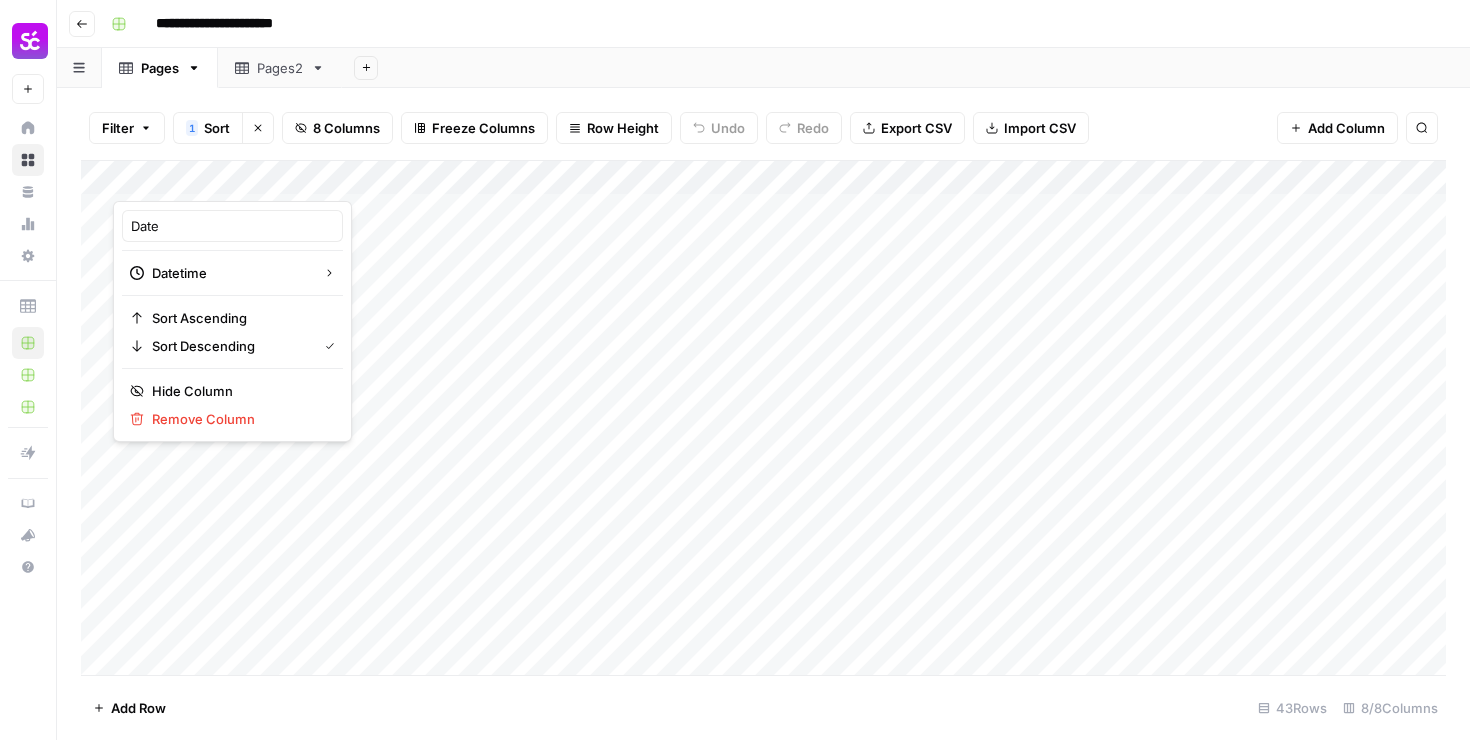 click on "Filter 1 Sort Clear sorts 8 Columns Freeze Columns Row Height Undo Redo Export CSV Import CSV Add Column Search" at bounding box center (763, 128) 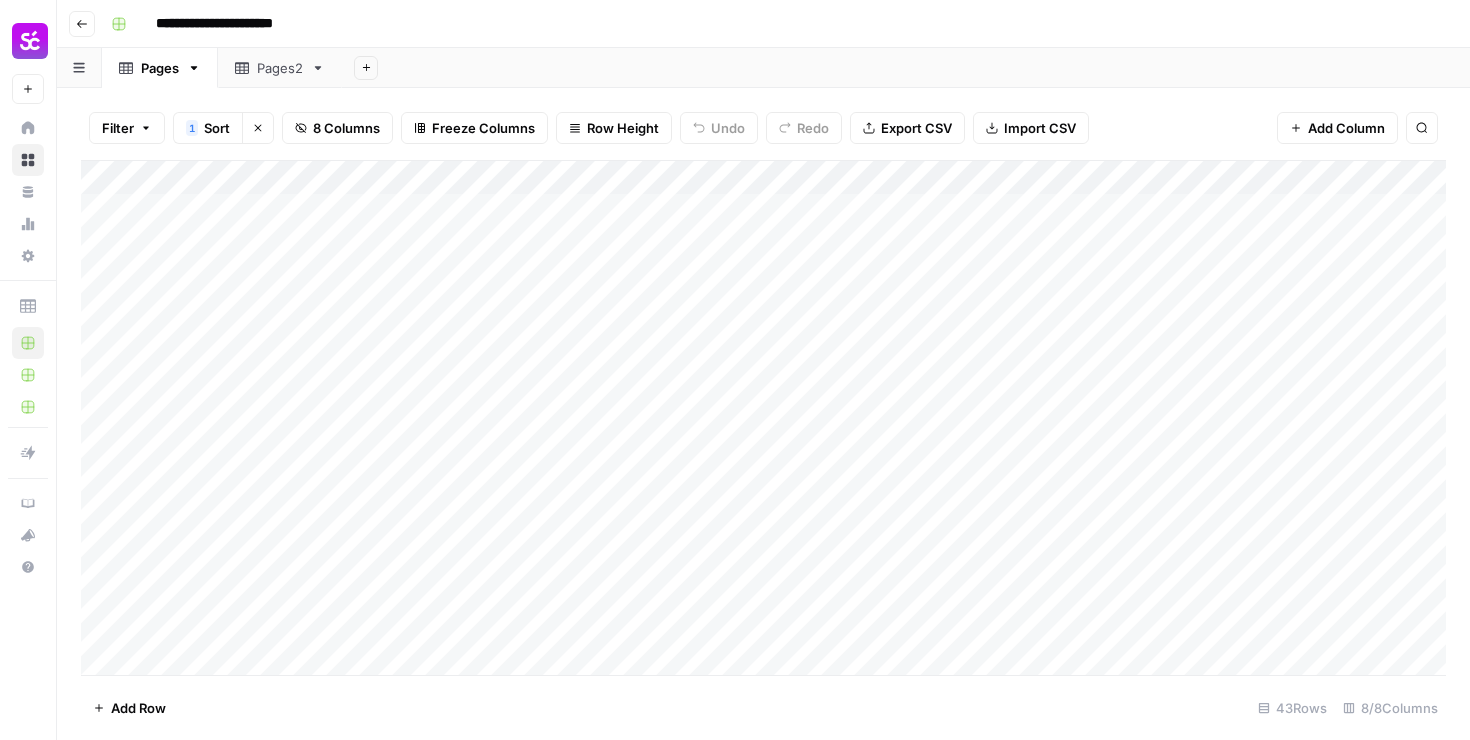 click on "Filter 1 Sort Clear sorts 8 Columns Freeze Columns Row Height Undo Redo Export CSV Import CSV Add Column Search" at bounding box center (763, 128) 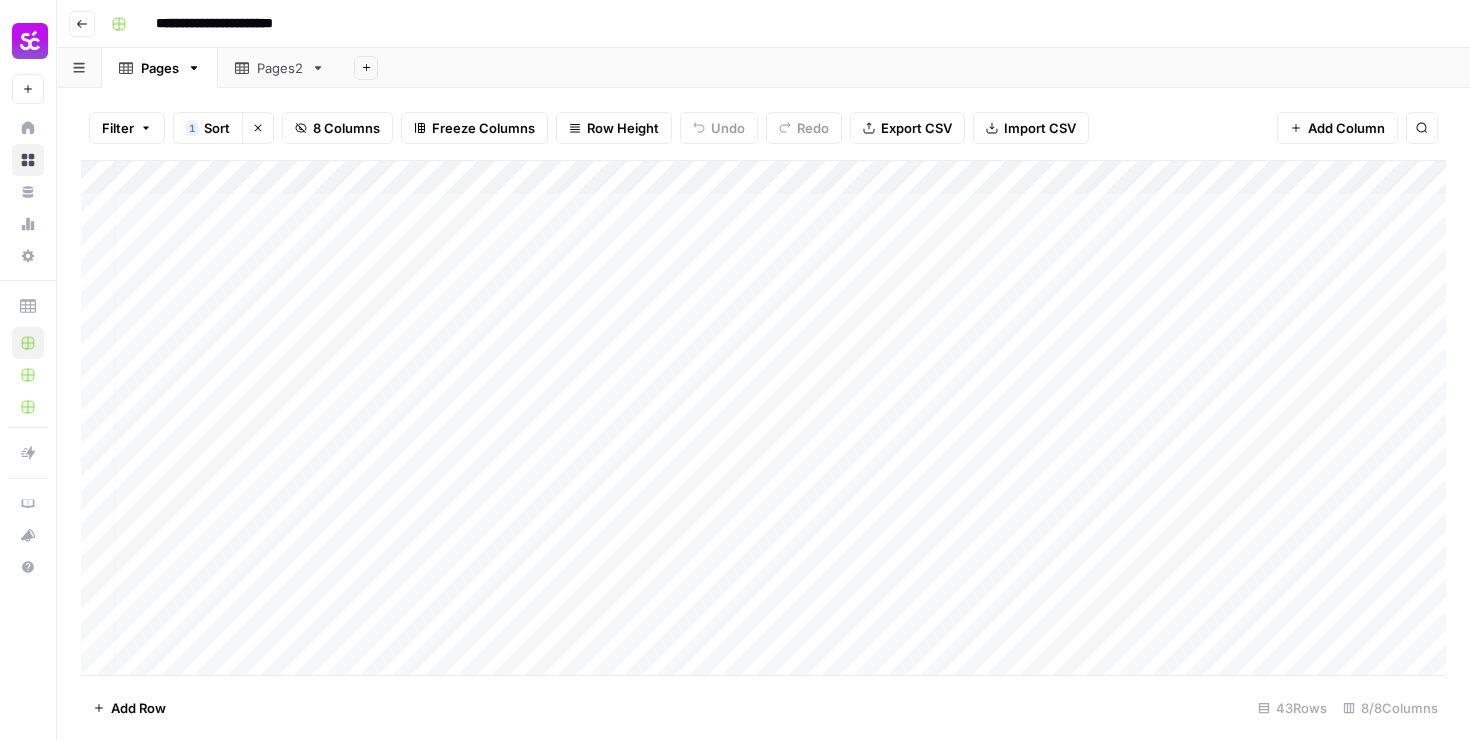scroll, scrollTop: 0, scrollLeft: 2, axis: horizontal 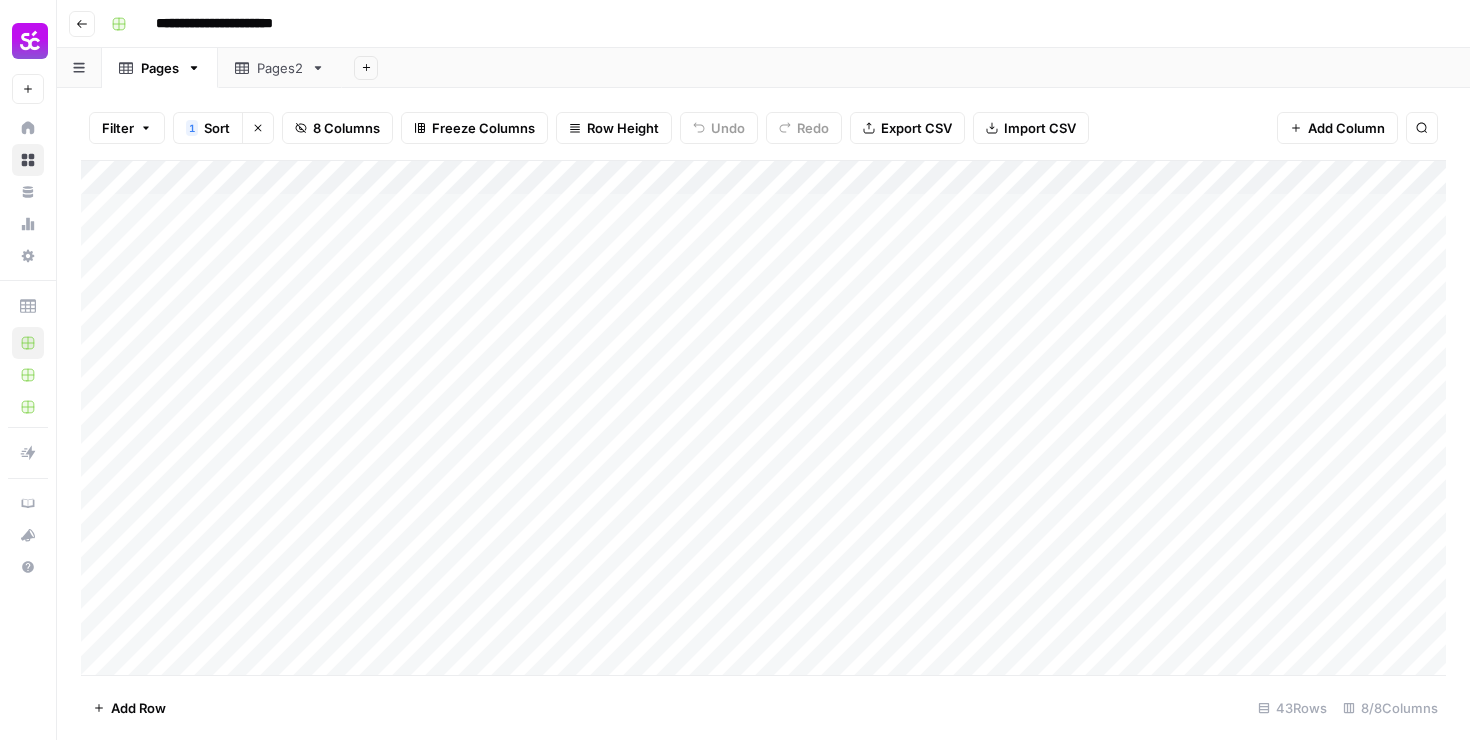 click on "Add Column" at bounding box center (763, 418) 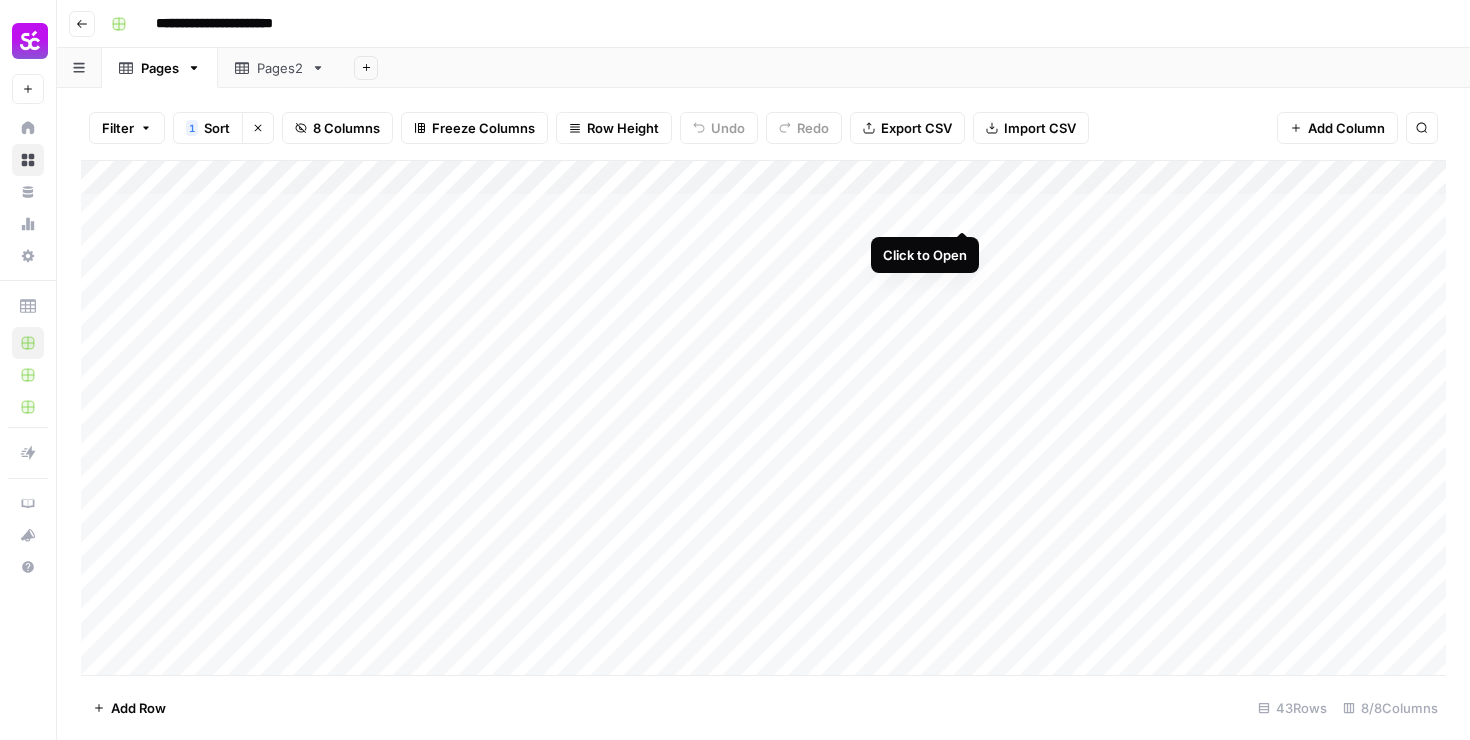 click on "Add Column" at bounding box center (763, 418) 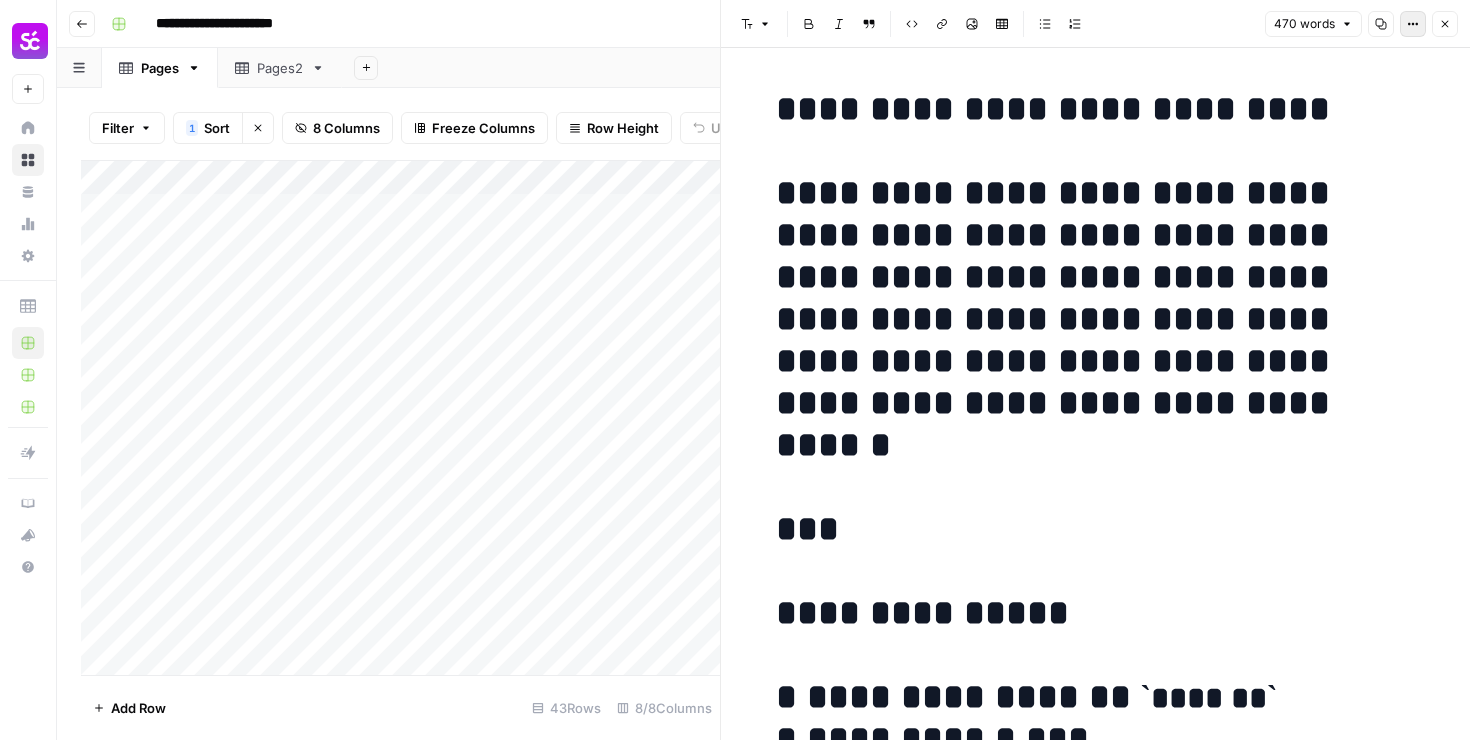 click 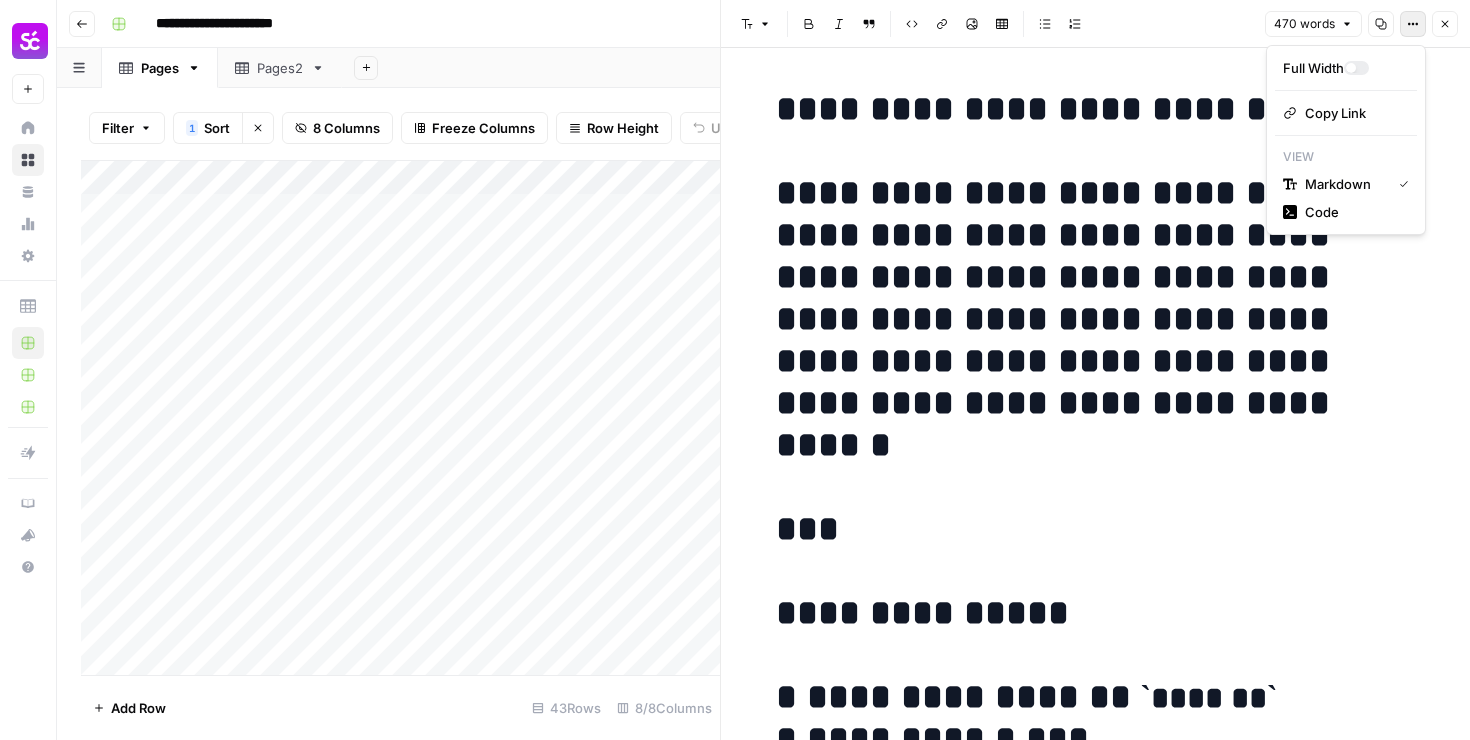 click on "Font style Bold Italic Block quote Code block Link Image Insert Table Bulleted list Numbered list 470 words Copy Options Close" at bounding box center [1095, 24] 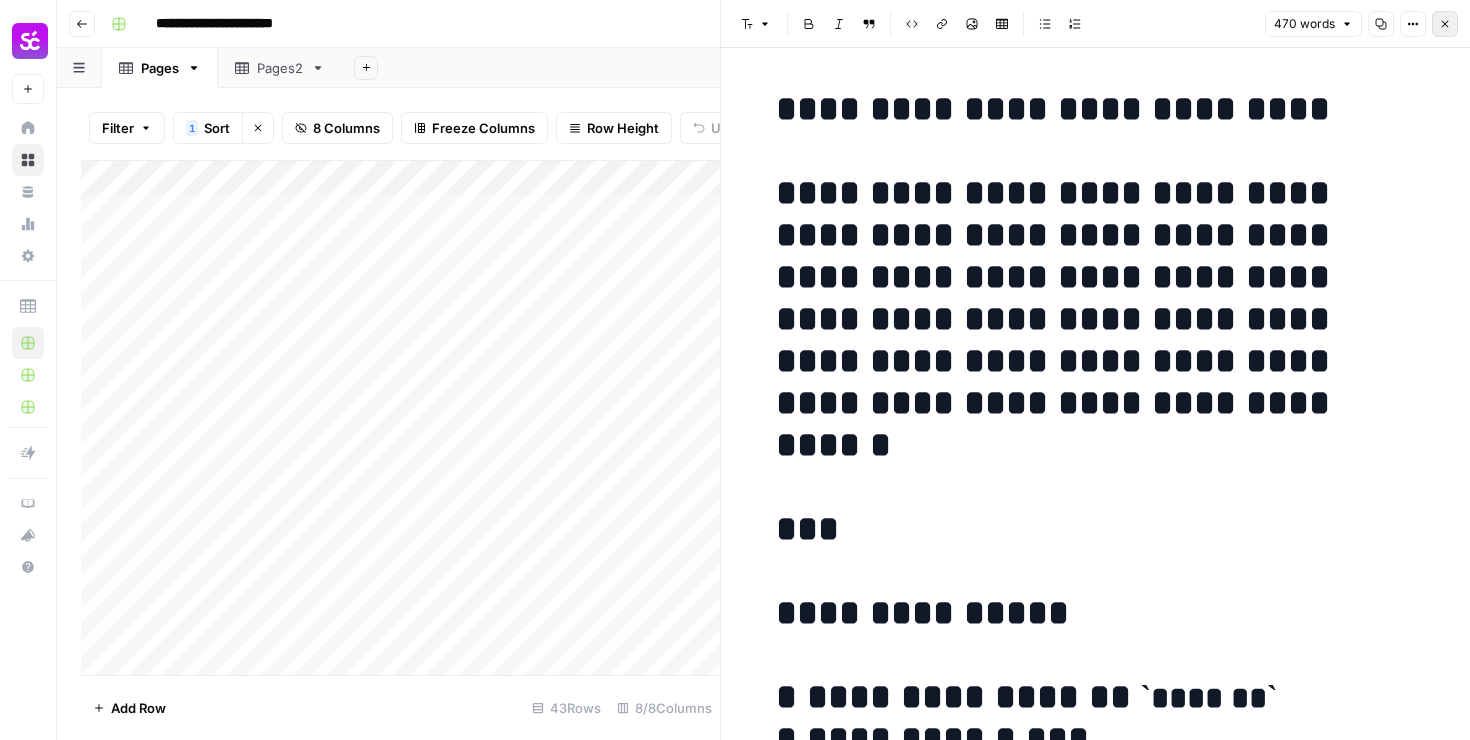 click on "Close" at bounding box center (1445, 24) 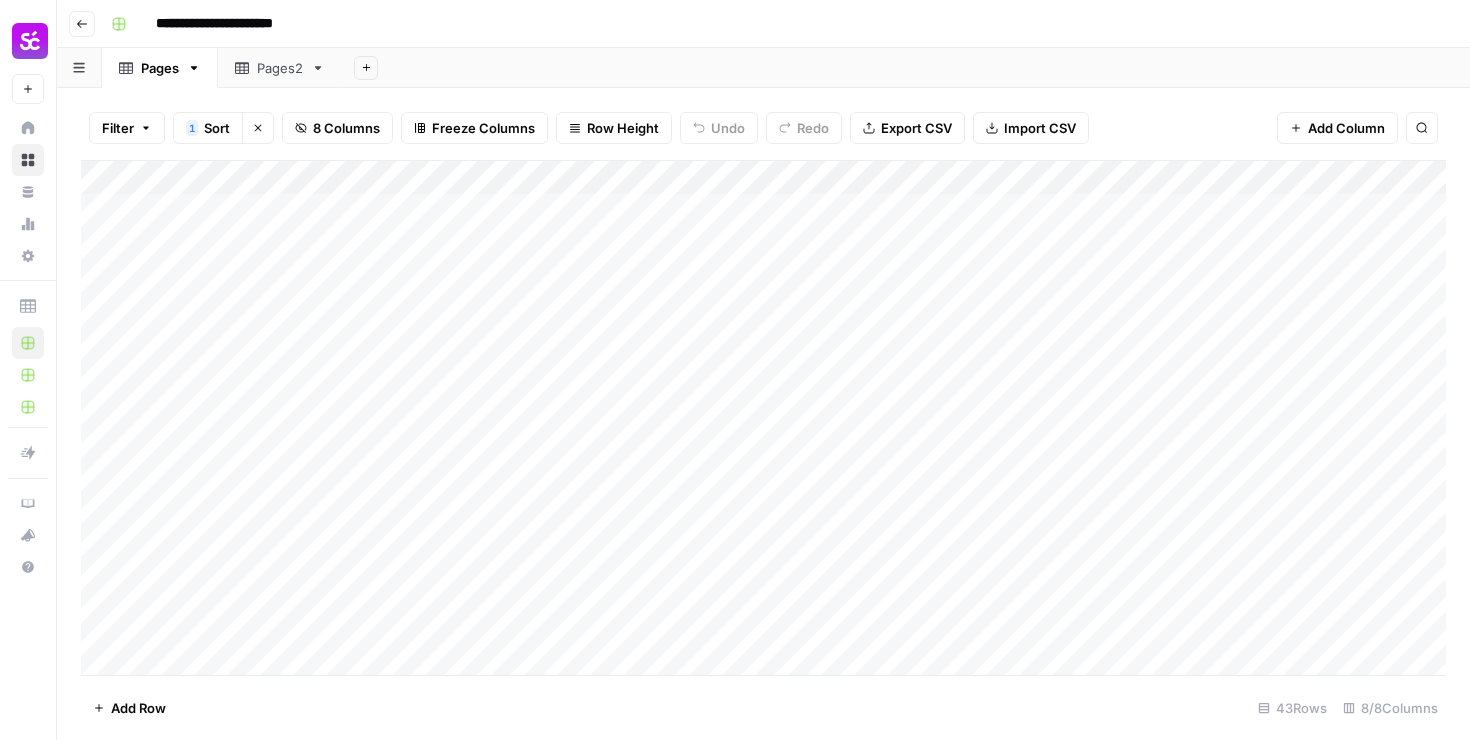 click on "Add Column" at bounding box center [763, 418] 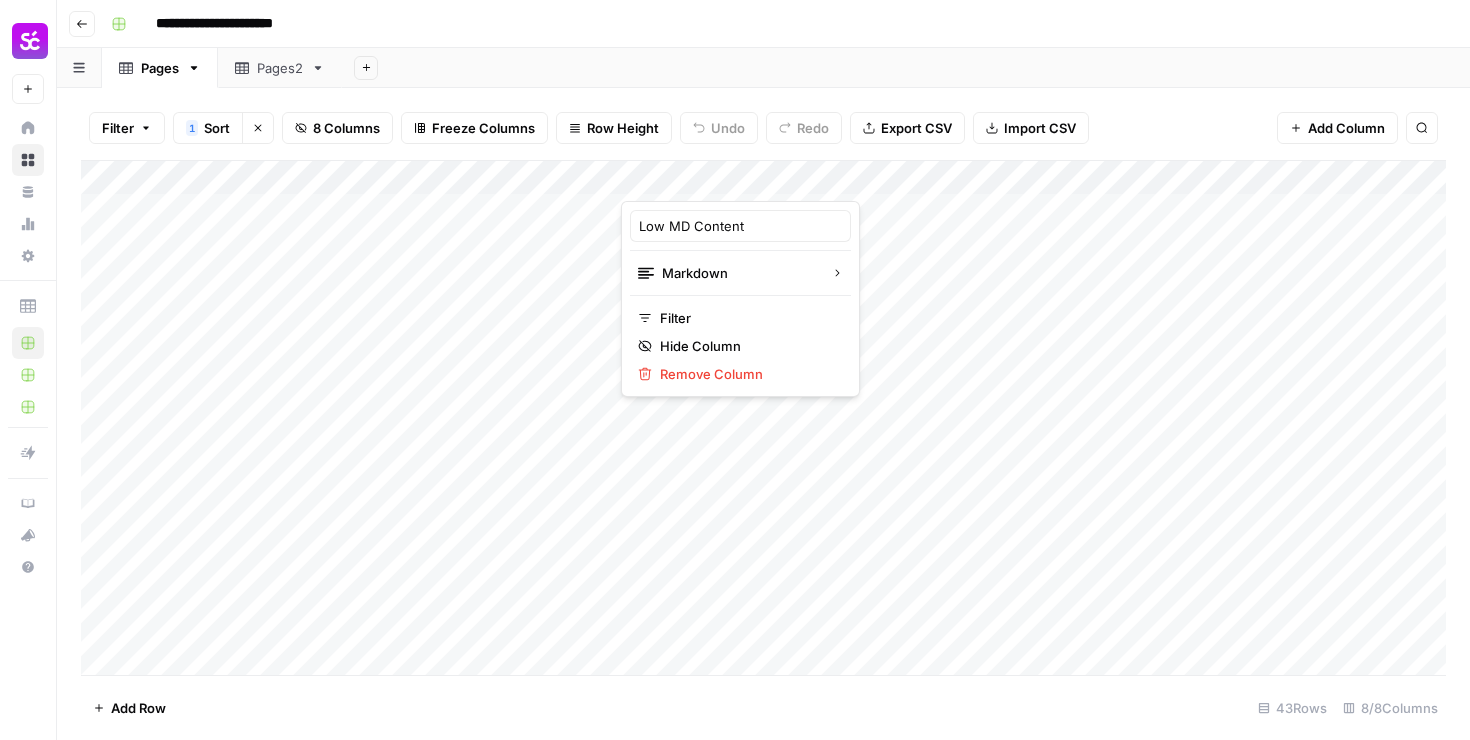 click at bounding box center (711, 181) 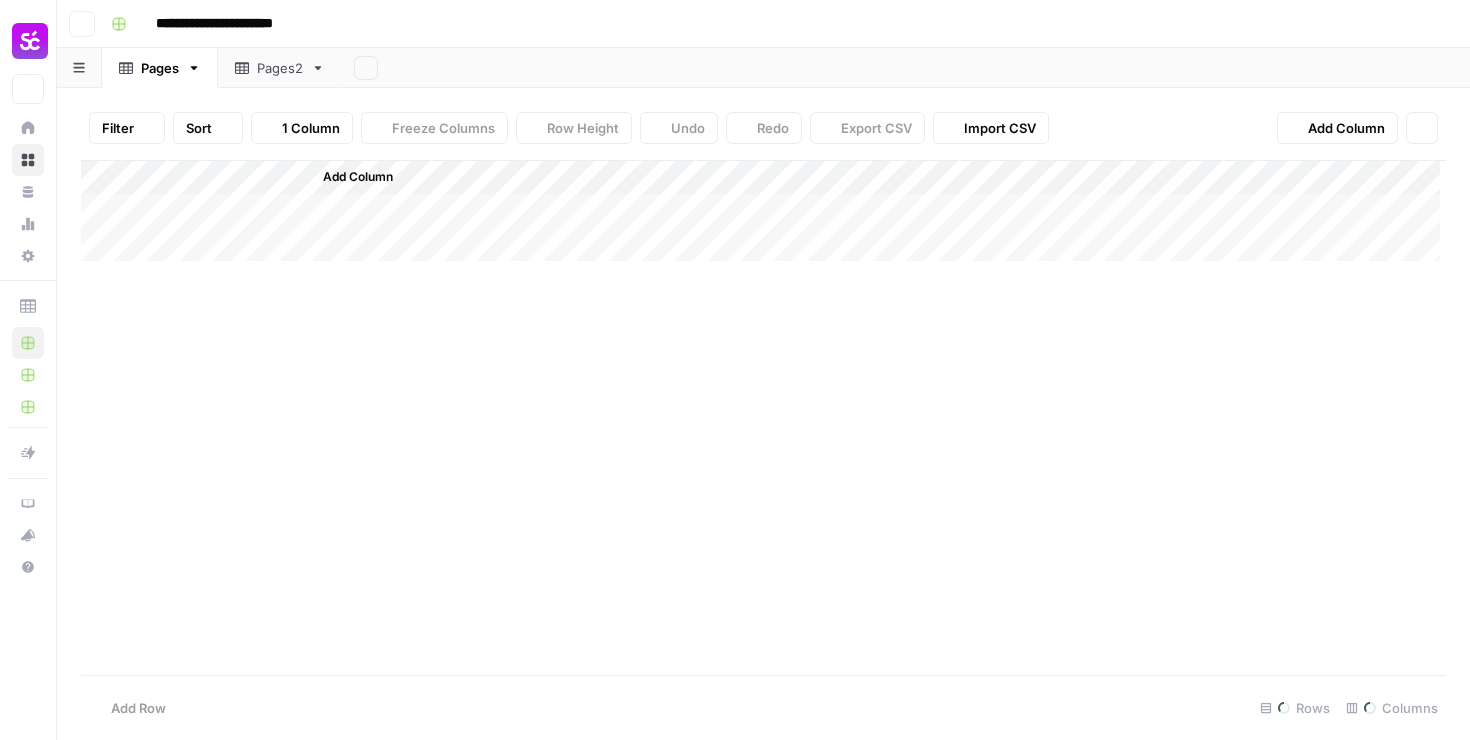 scroll, scrollTop: 0, scrollLeft: 0, axis: both 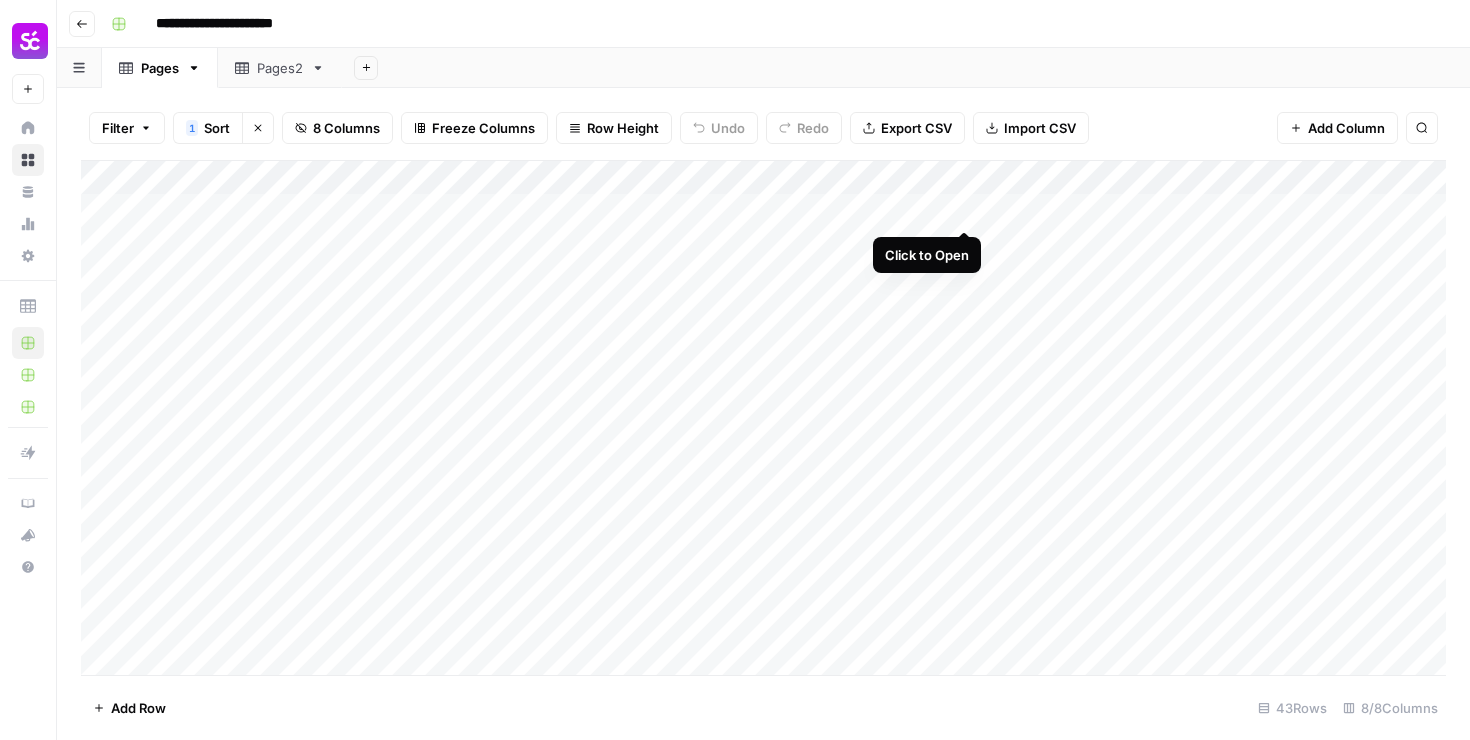 click on "Add Column" at bounding box center [763, 418] 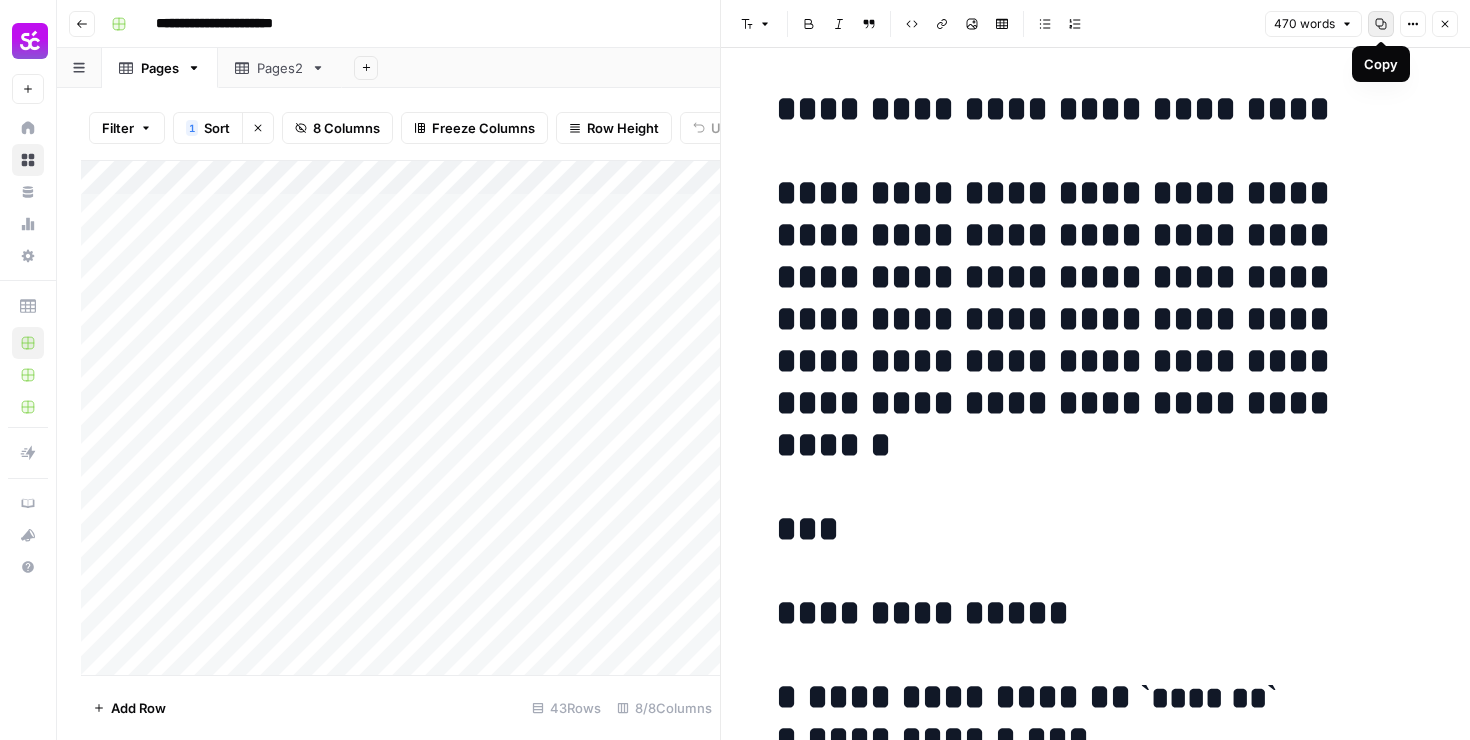 click 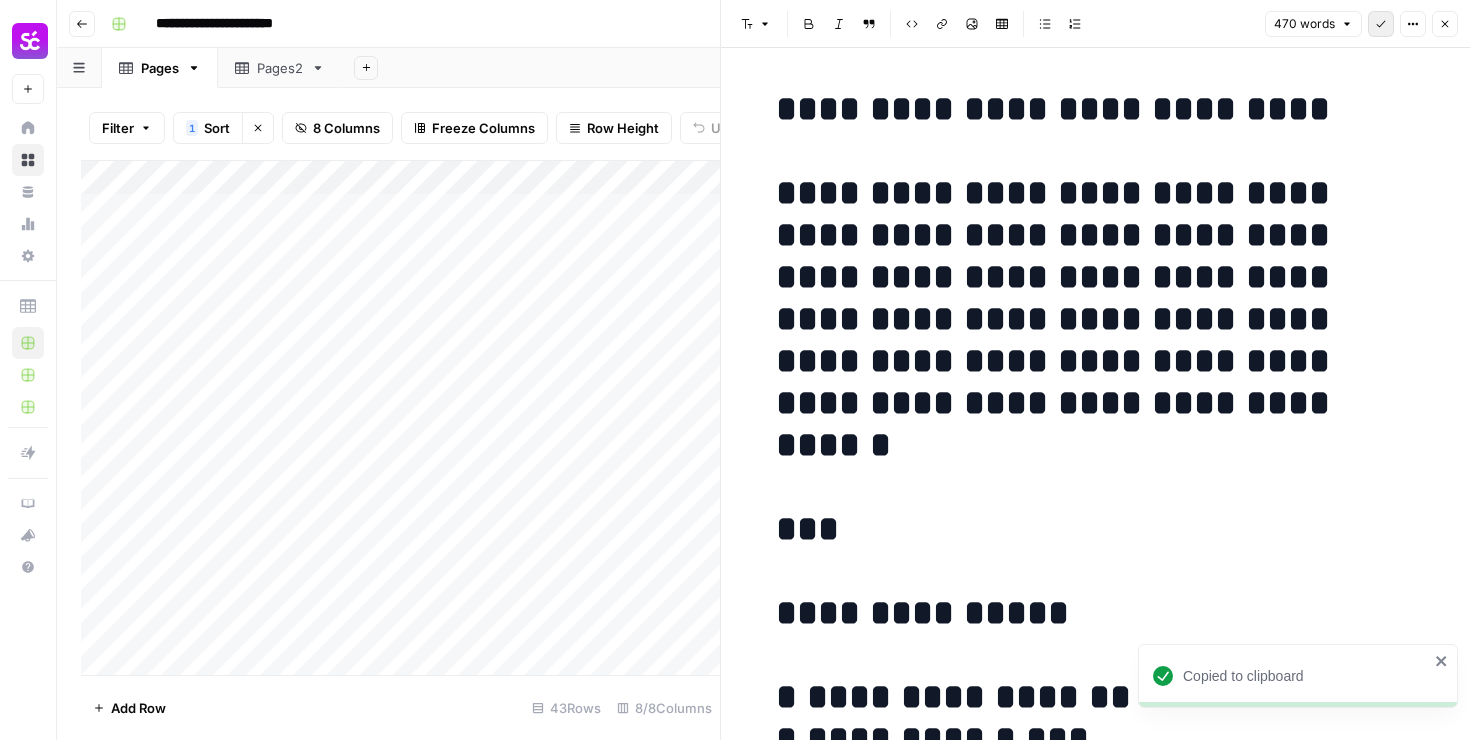 click on "Filter 1 Sort Clear sorts 8 Columns Freeze Columns Row Height Undo Redo Export CSV Import CSV Add Column Search Add Column Add Row 43  Rows 8/8  Columns" at bounding box center [388, 414] 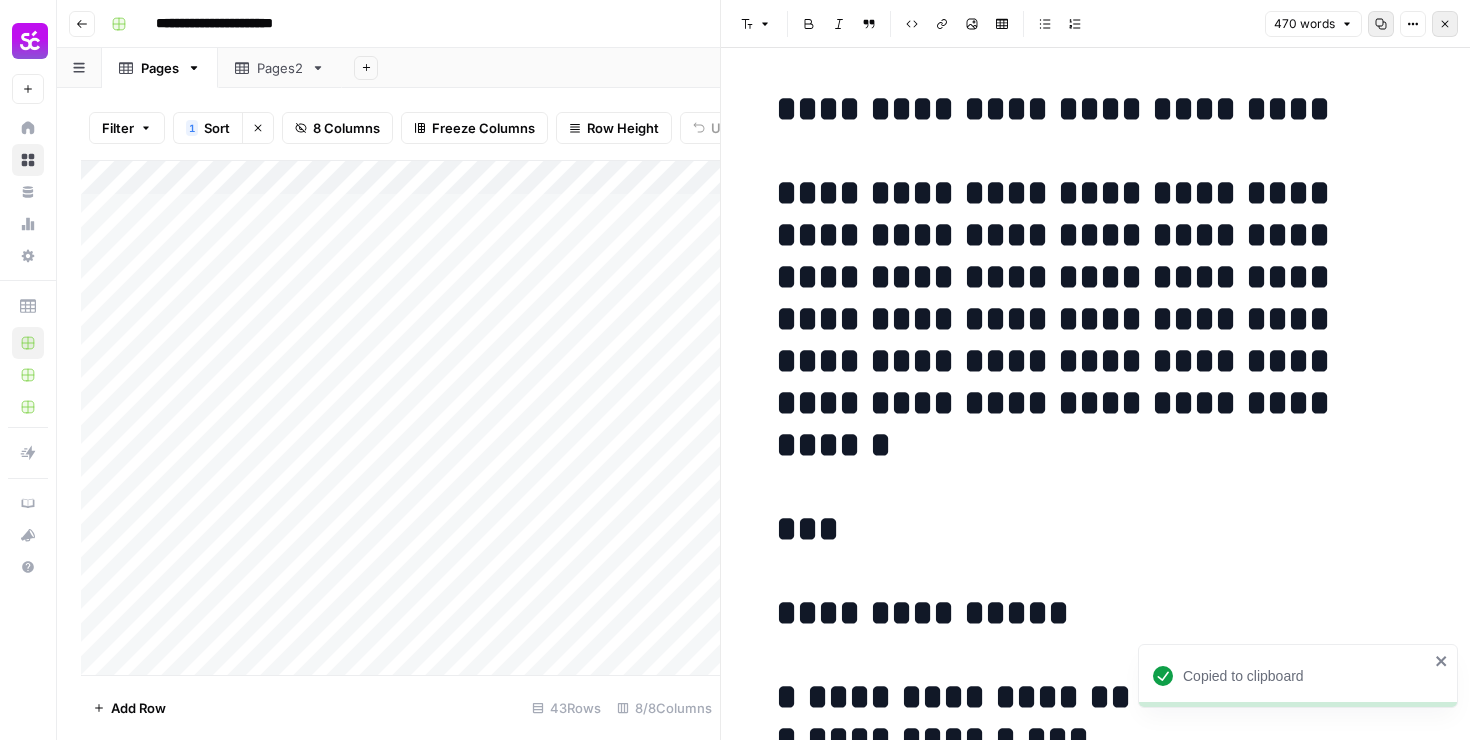 click 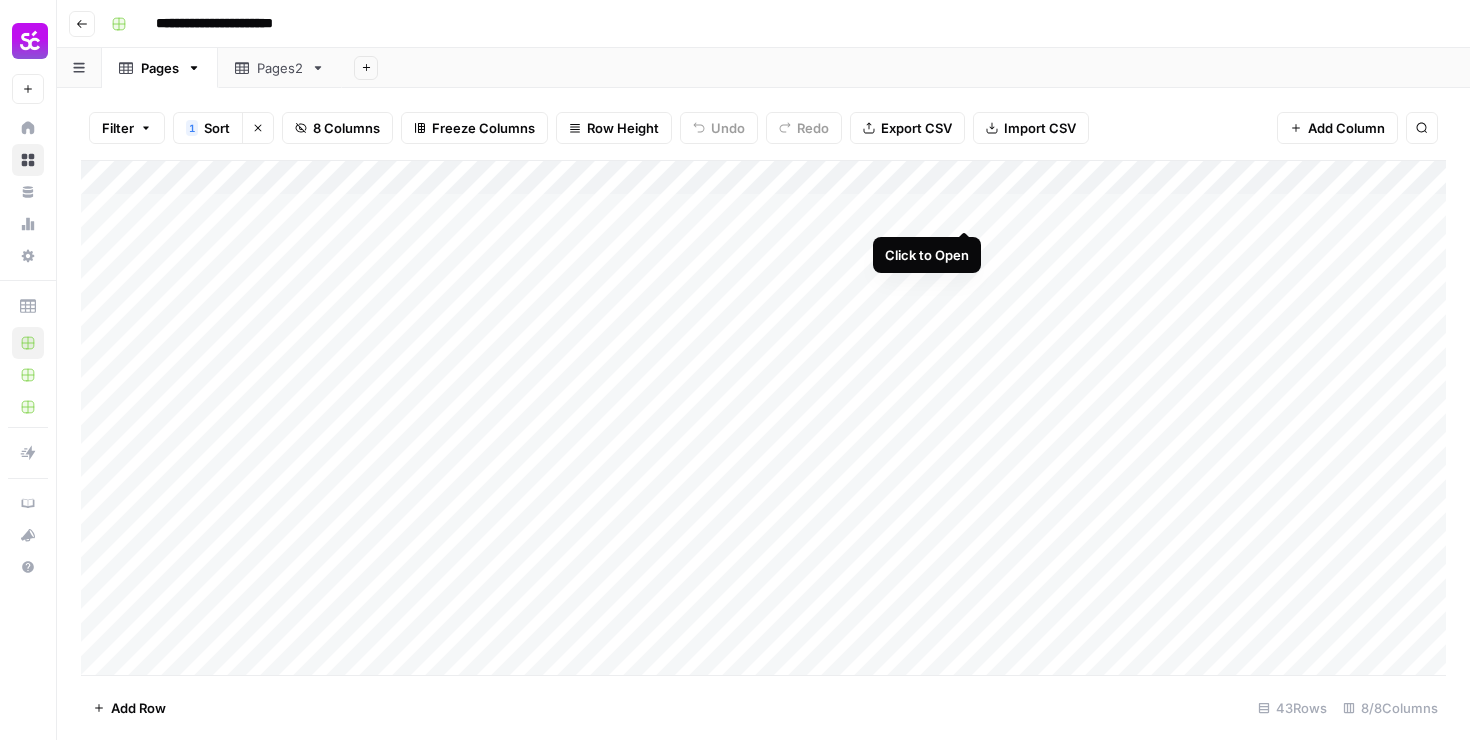 click on "Add Column" at bounding box center [763, 418] 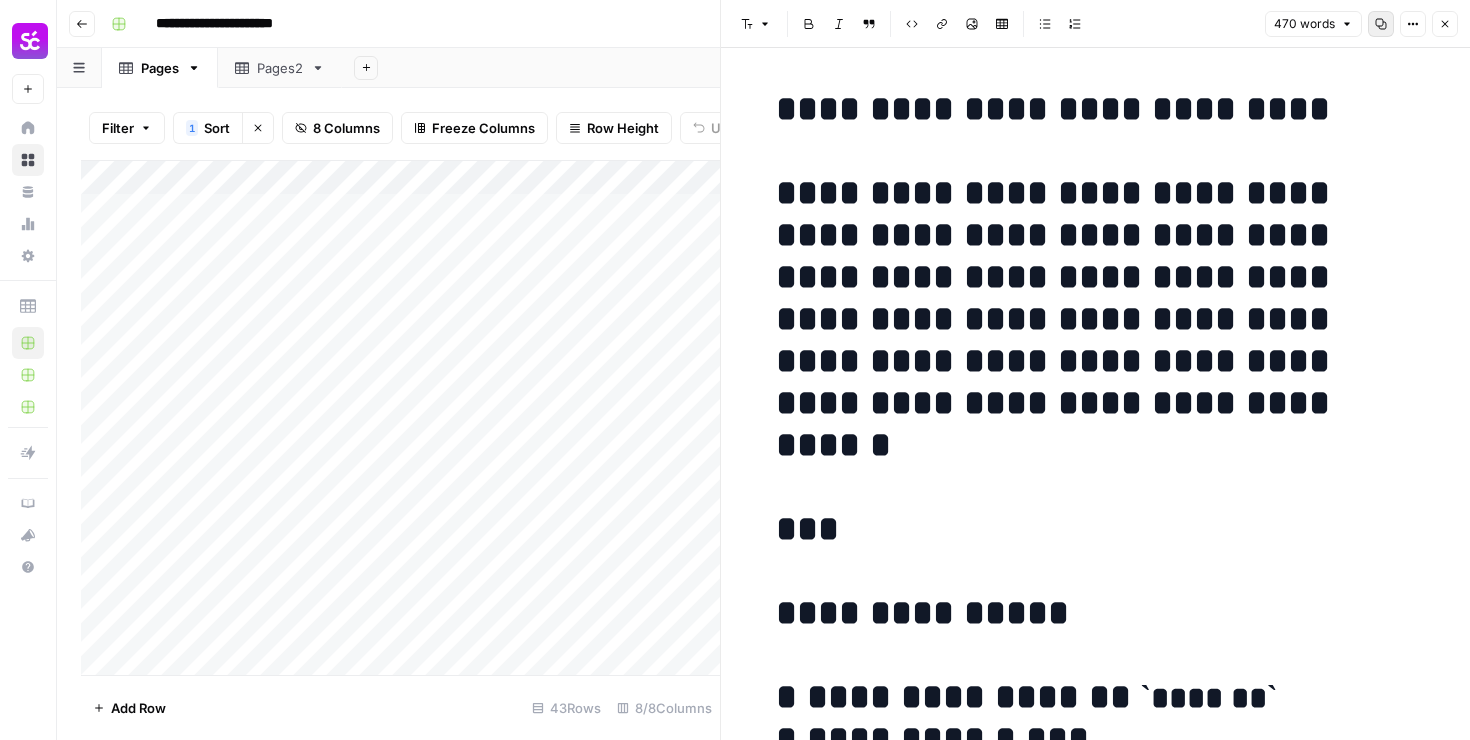 click 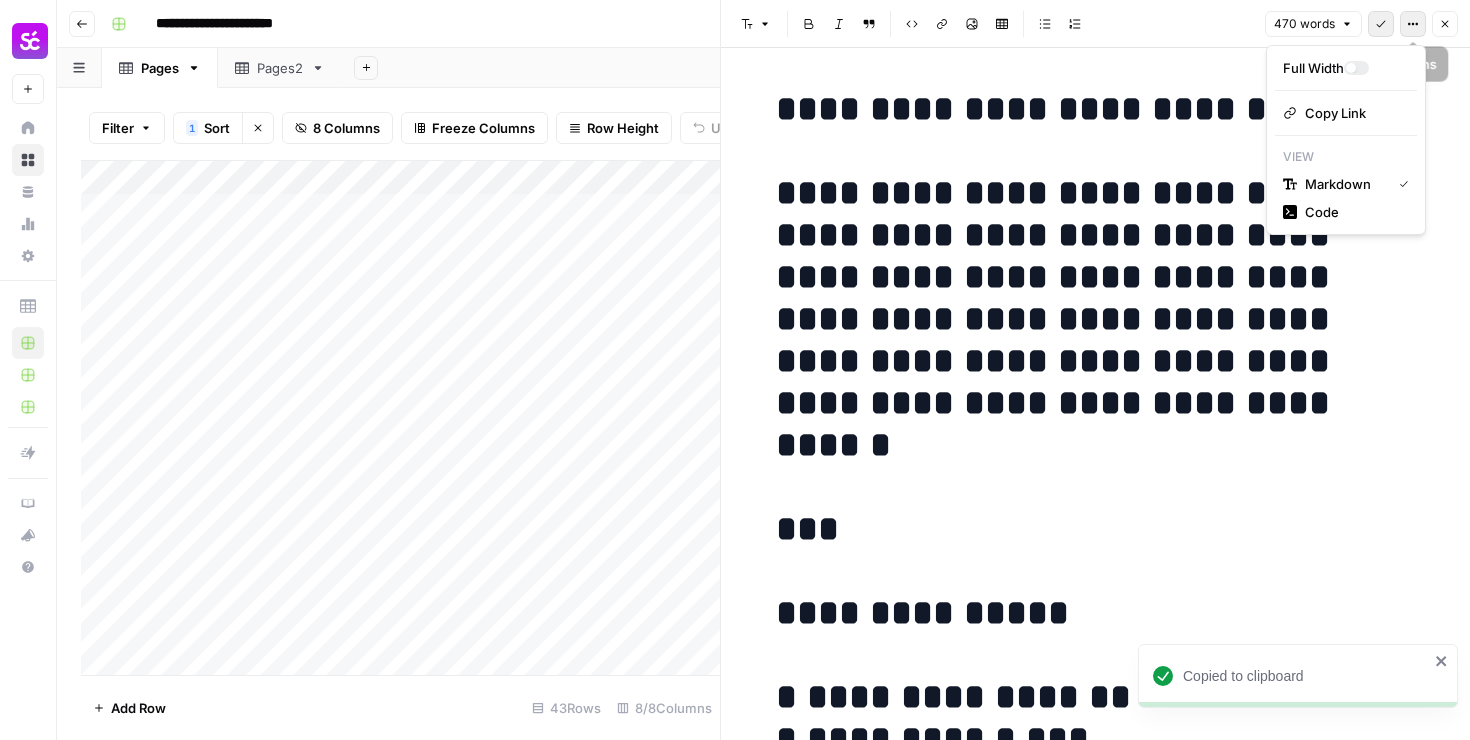 click 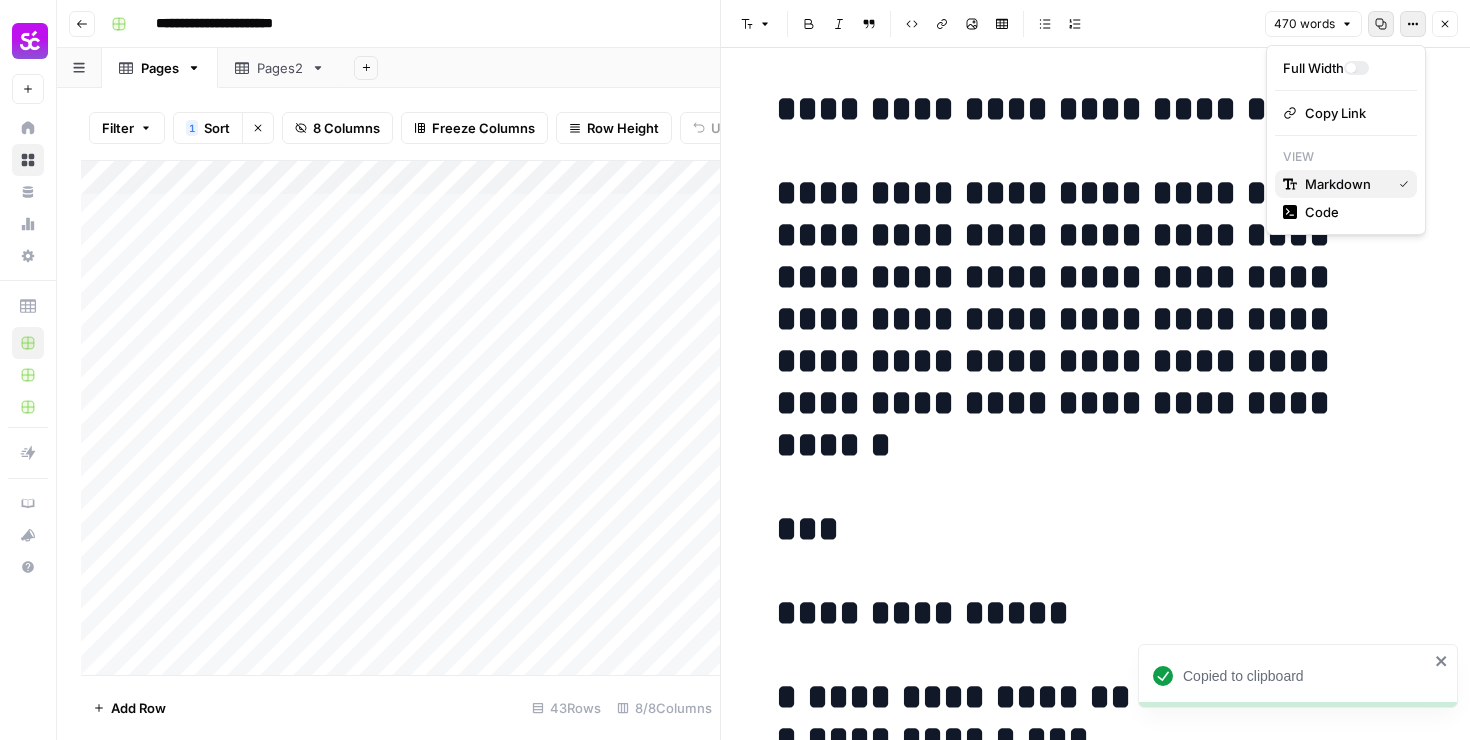 click on "Markdown" at bounding box center [1338, 184] 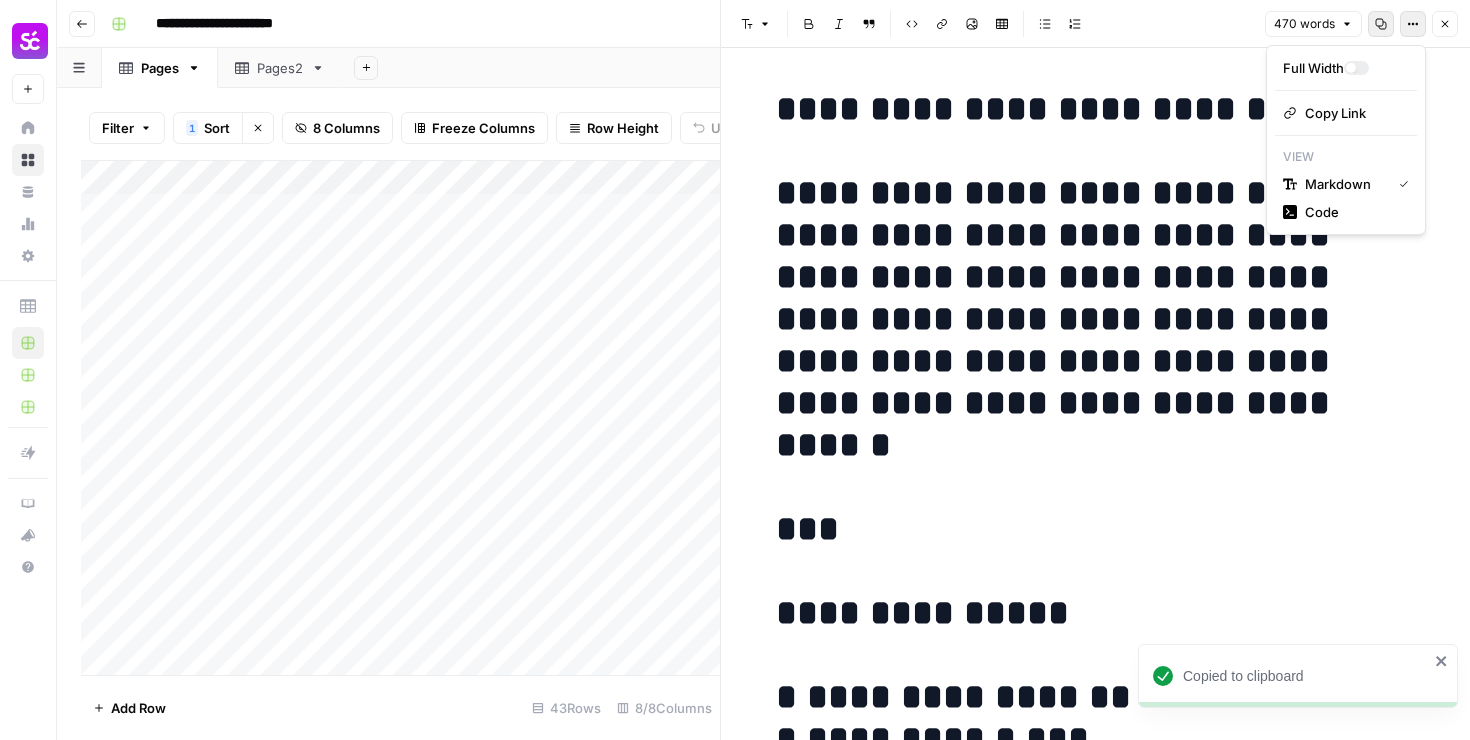 click on "Options" at bounding box center (1413, 24) 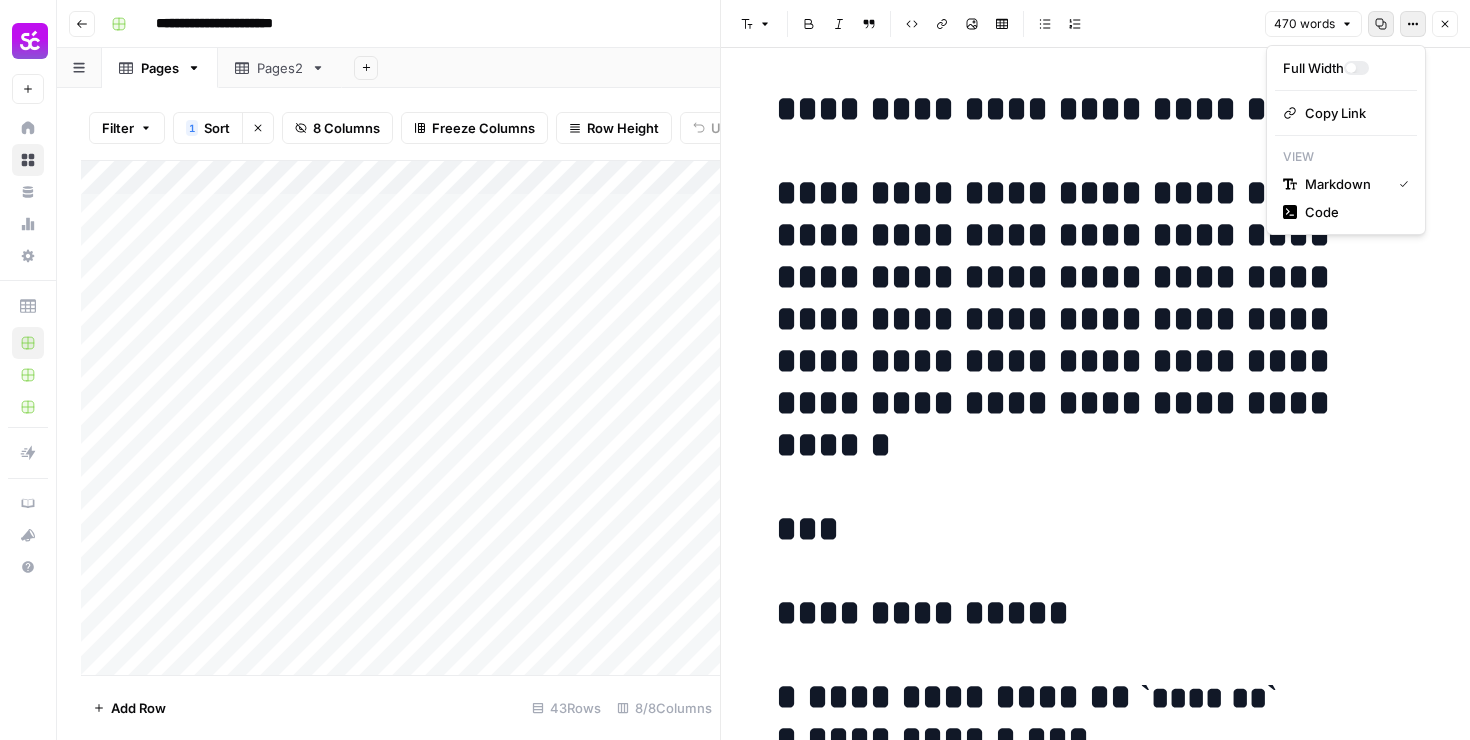click on "**********" at bounding box center [1096, 5150] 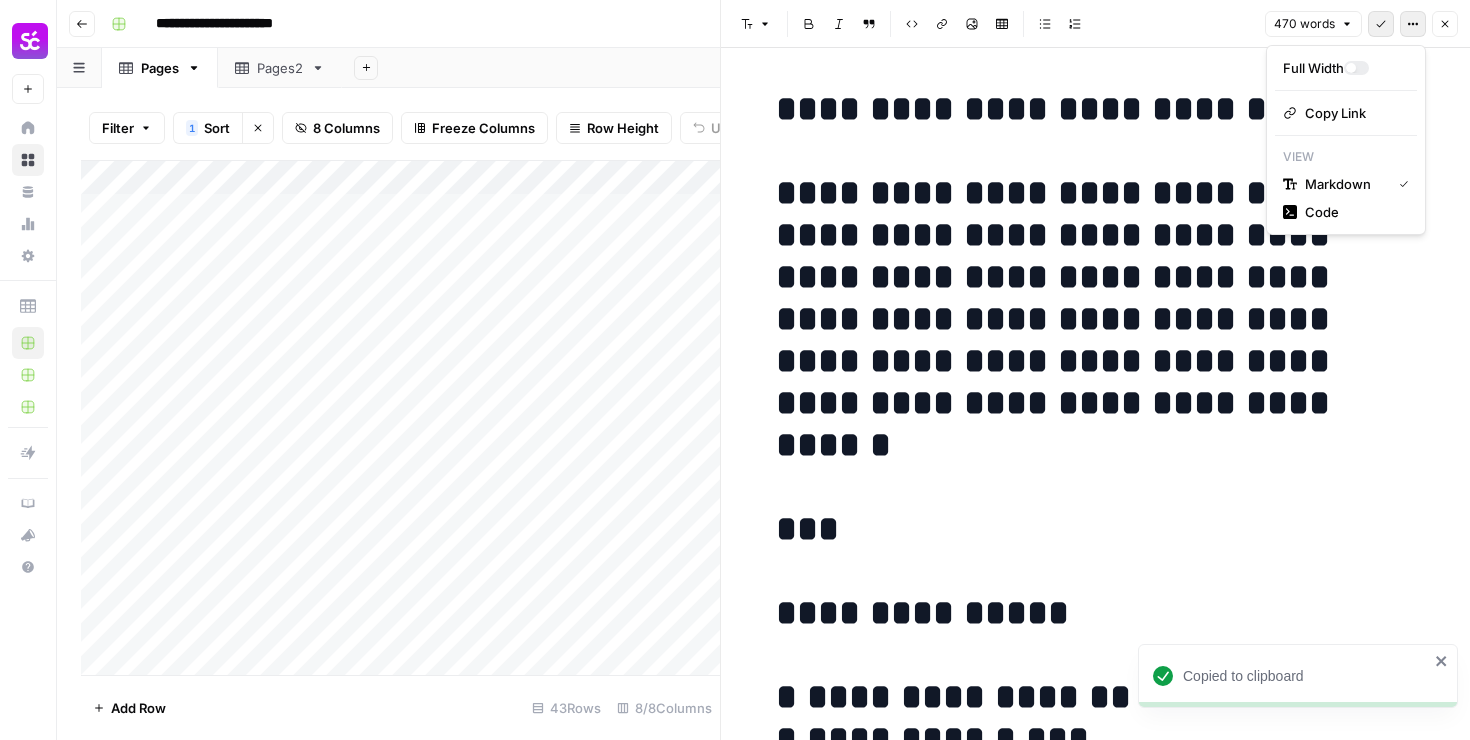 click 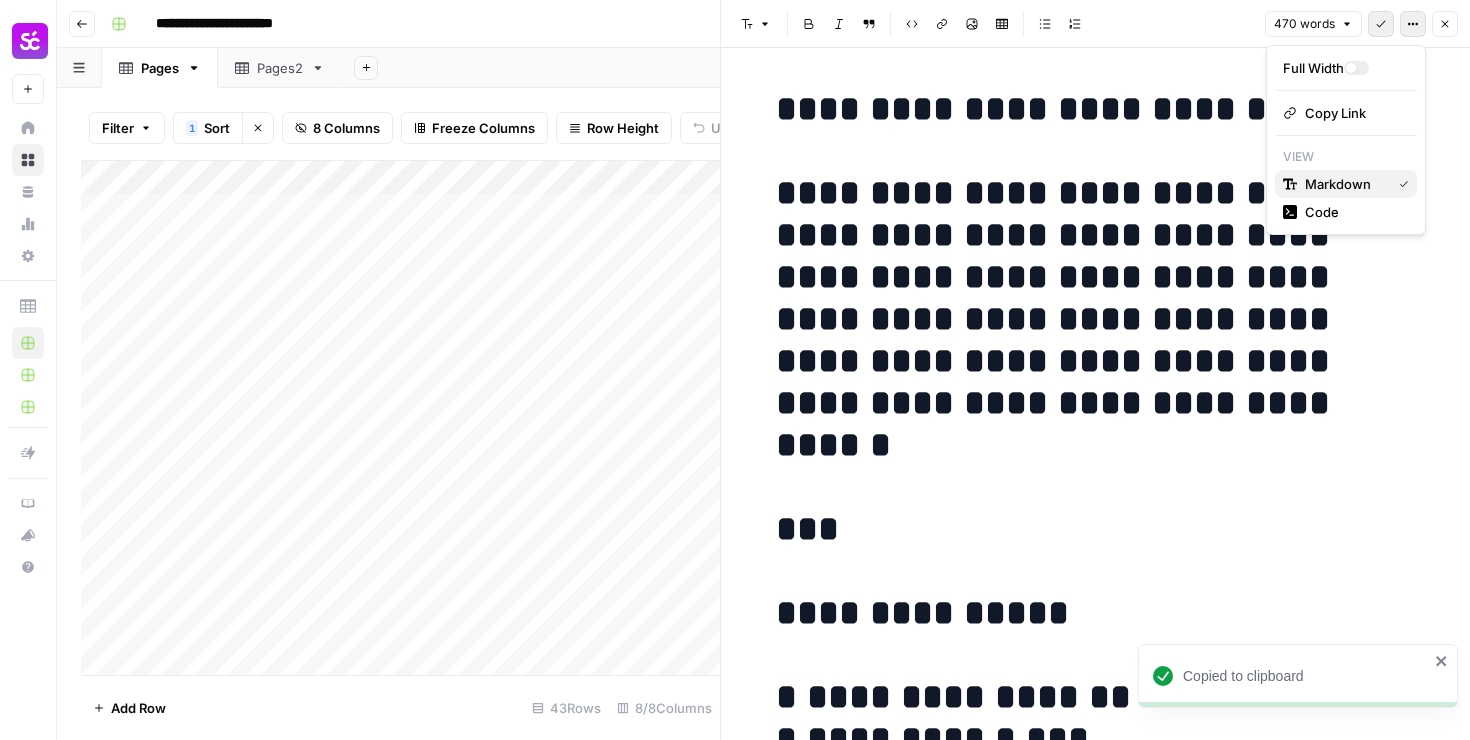 click on "Markdown" at bounding box center [1338, 184] 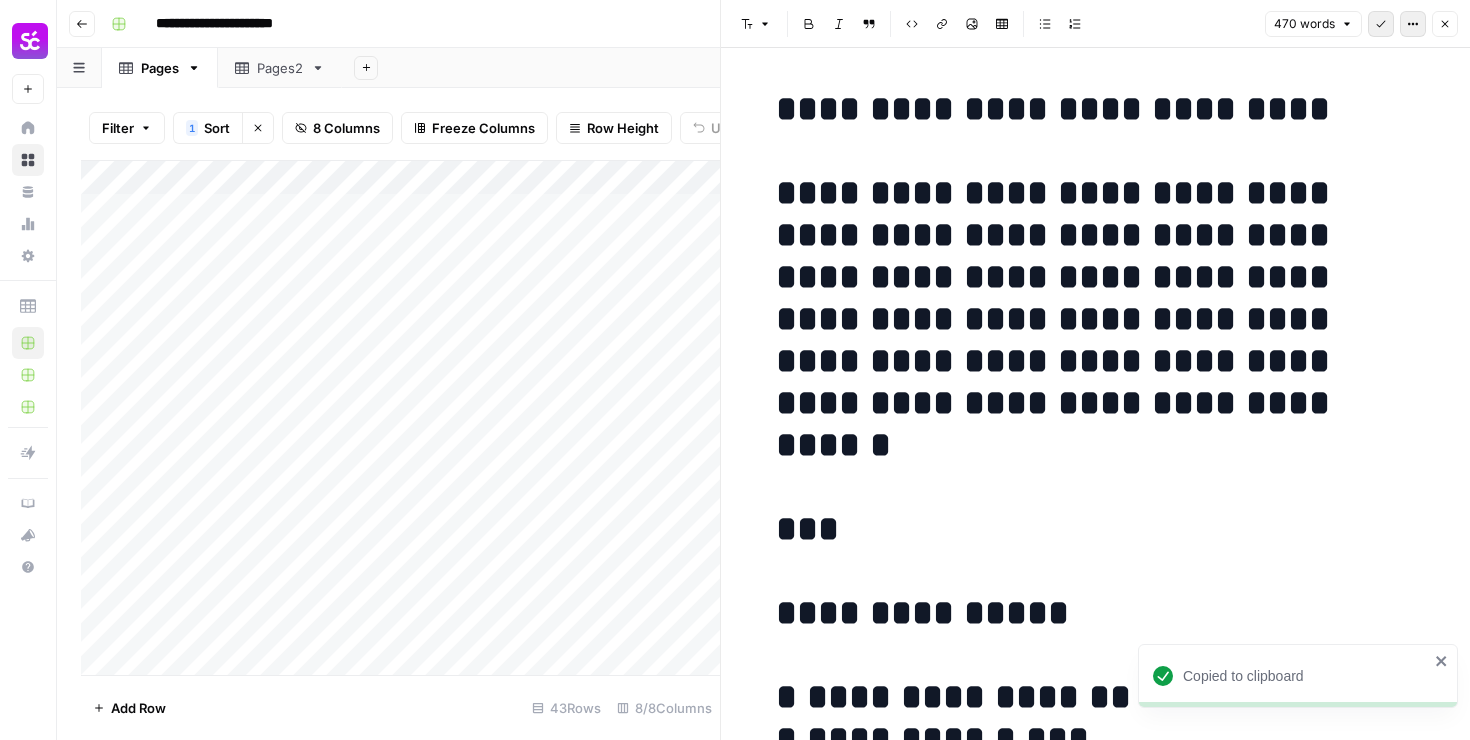 click 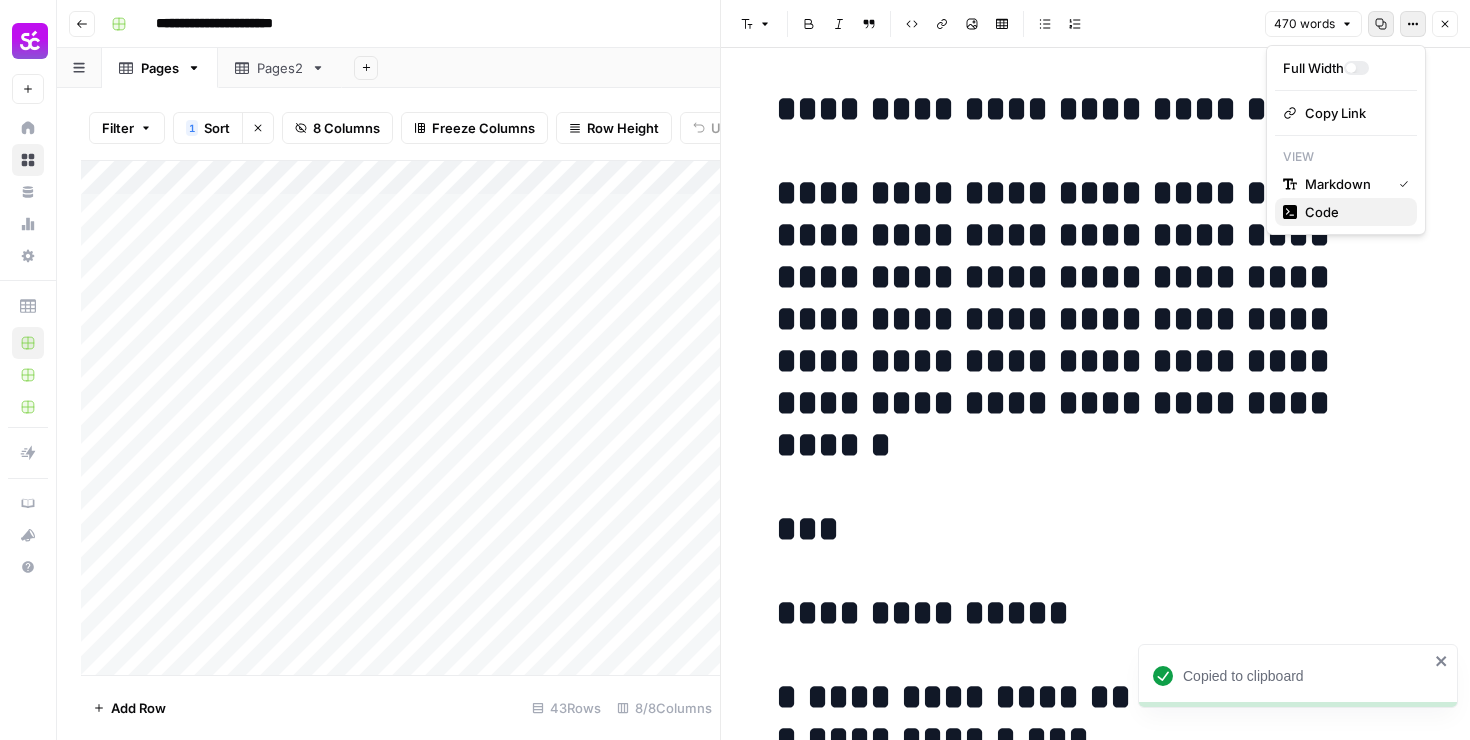 click on "Code" at bounding box center (1346, 212) 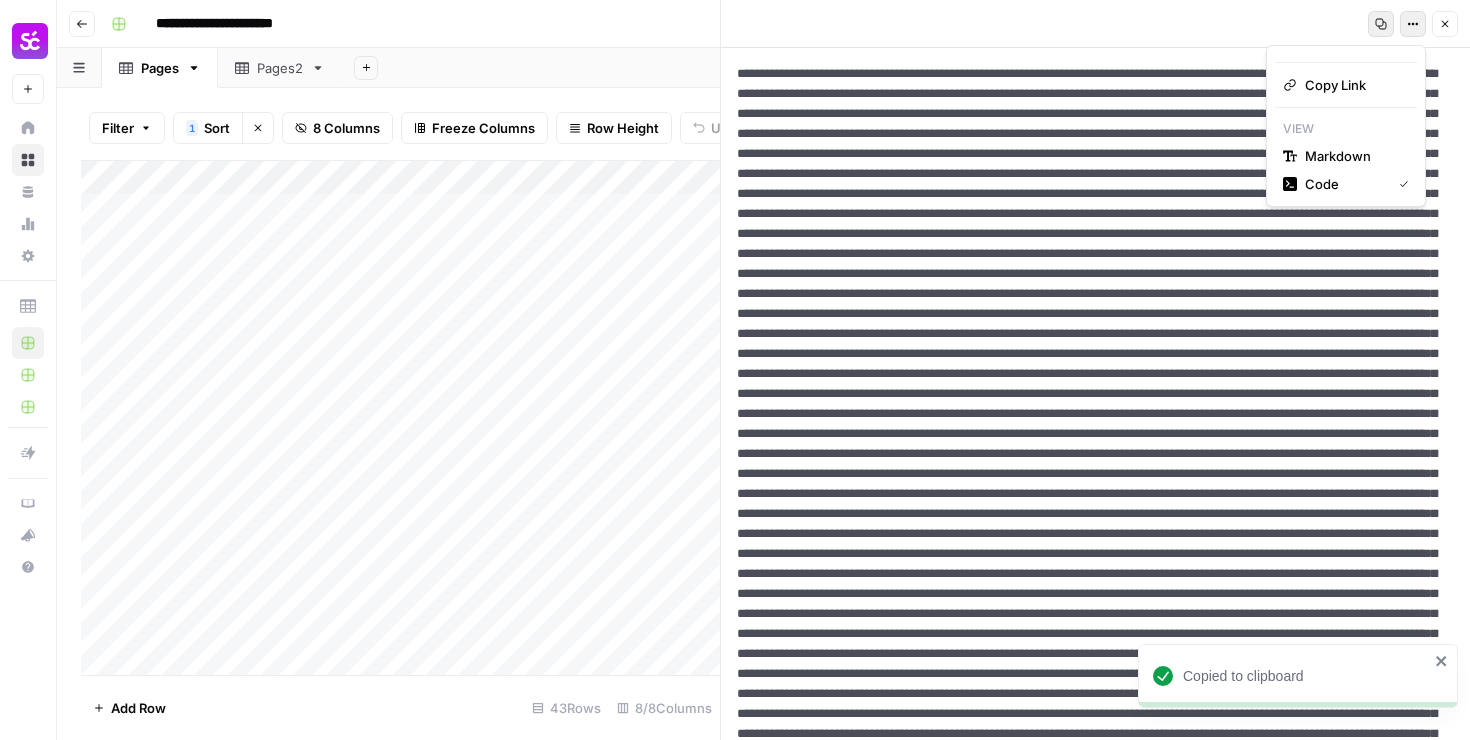 click 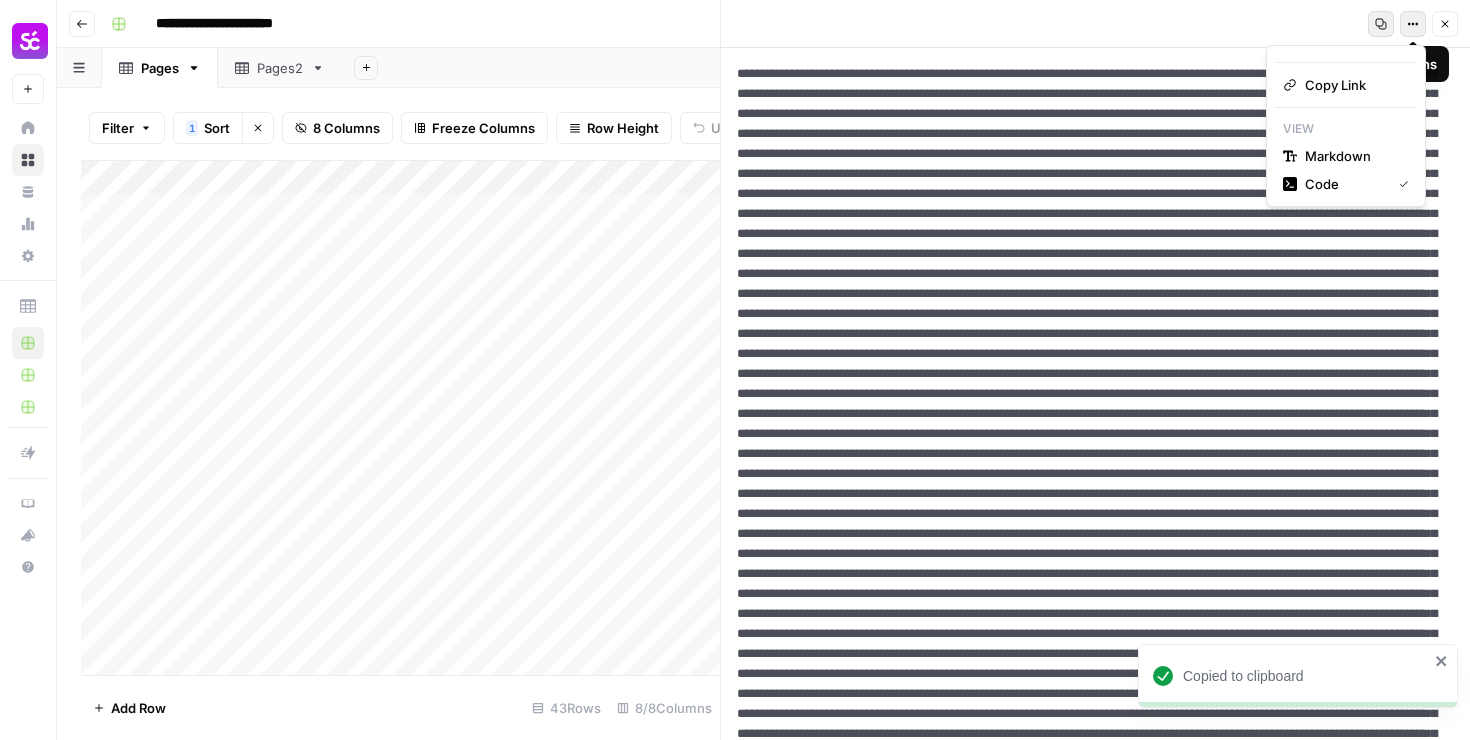 click at bounding box center [1095, 704] 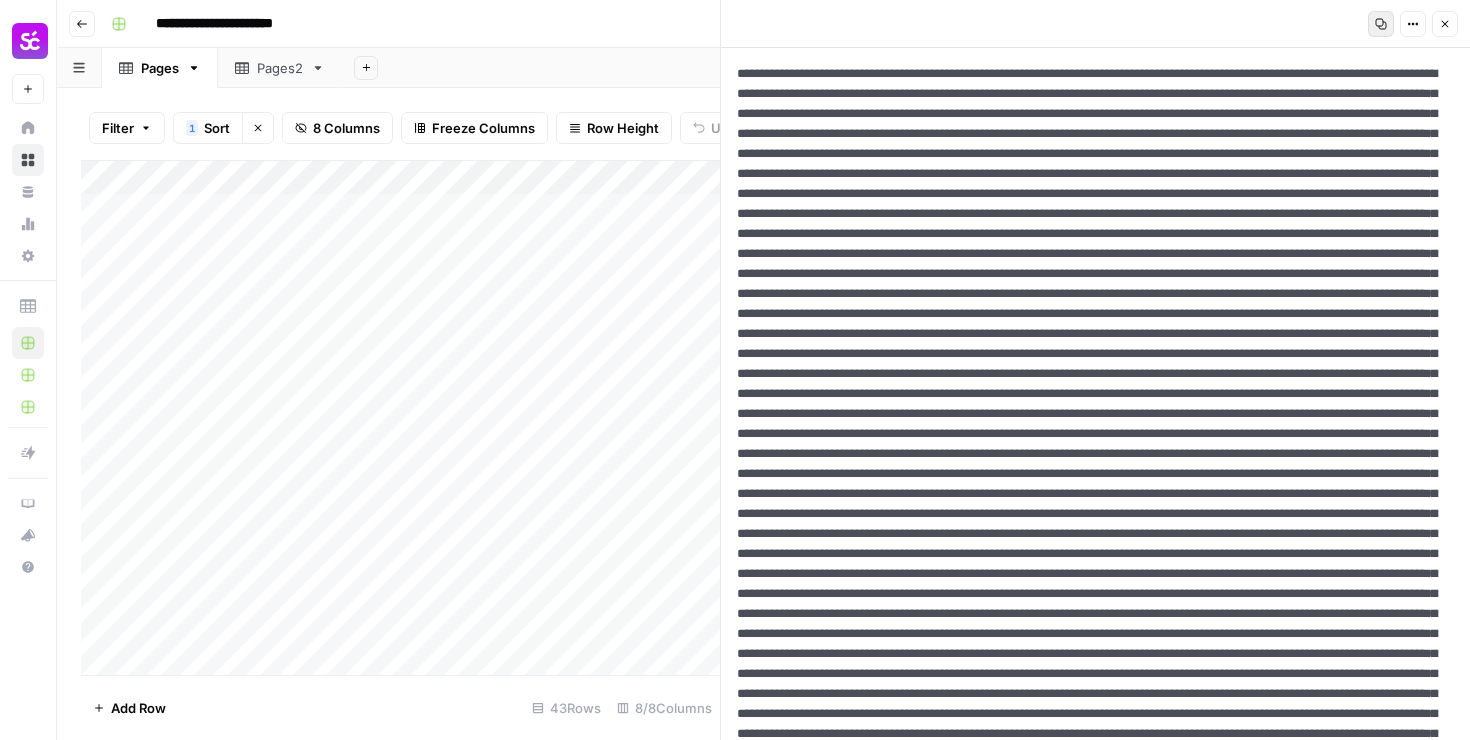 paste on "**********" 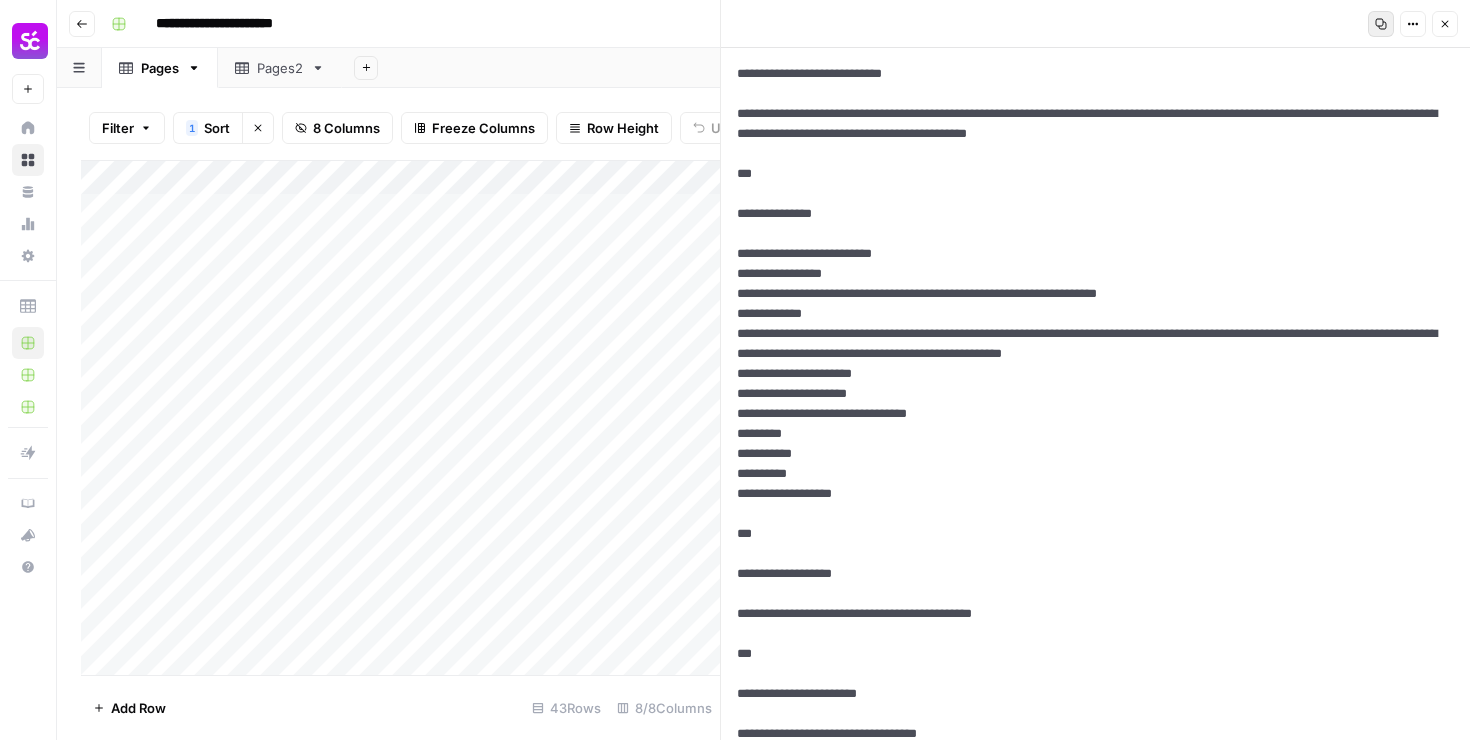 scroll, scrollTop: 1761, scrollLeft: 0, axis: vertical 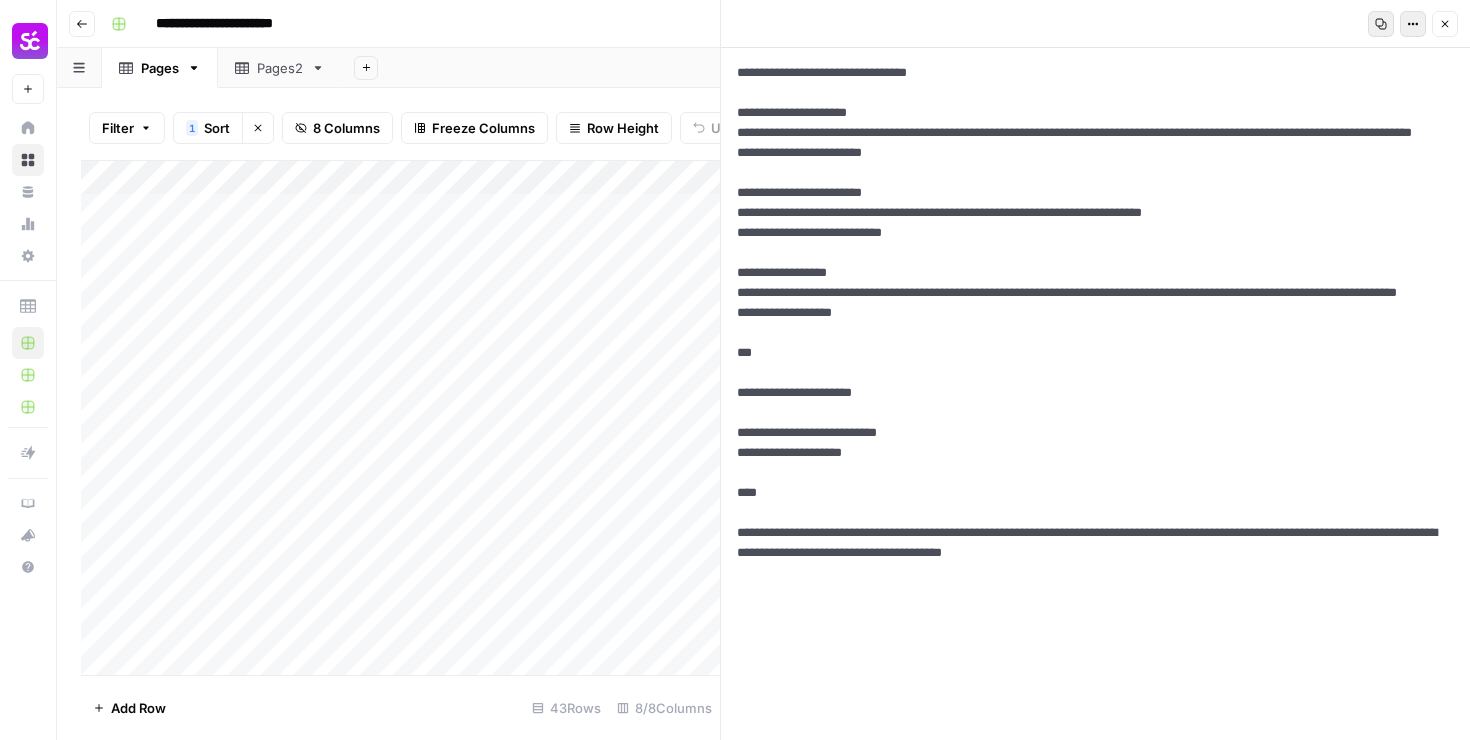 type on "**********" 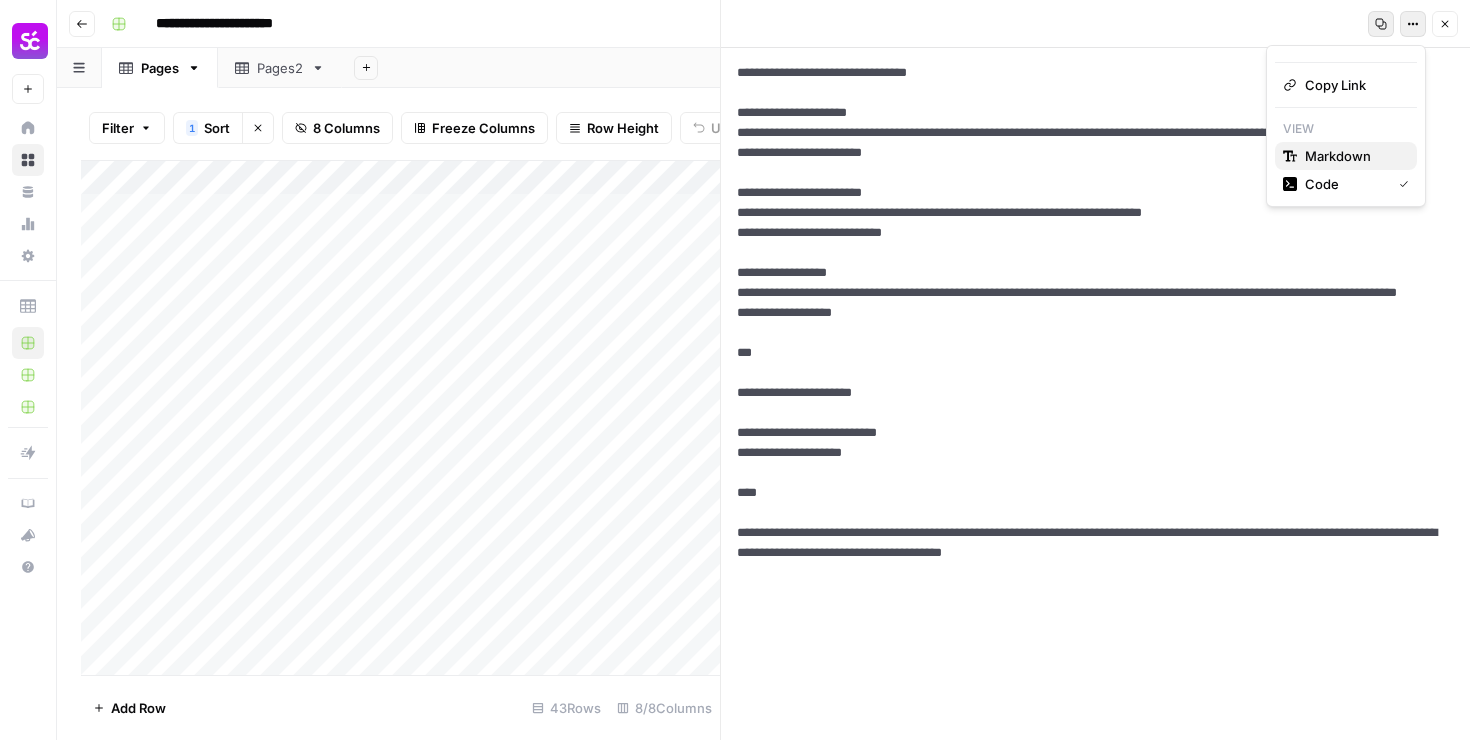click on "Markdown" at bounding box center (1338, 156) 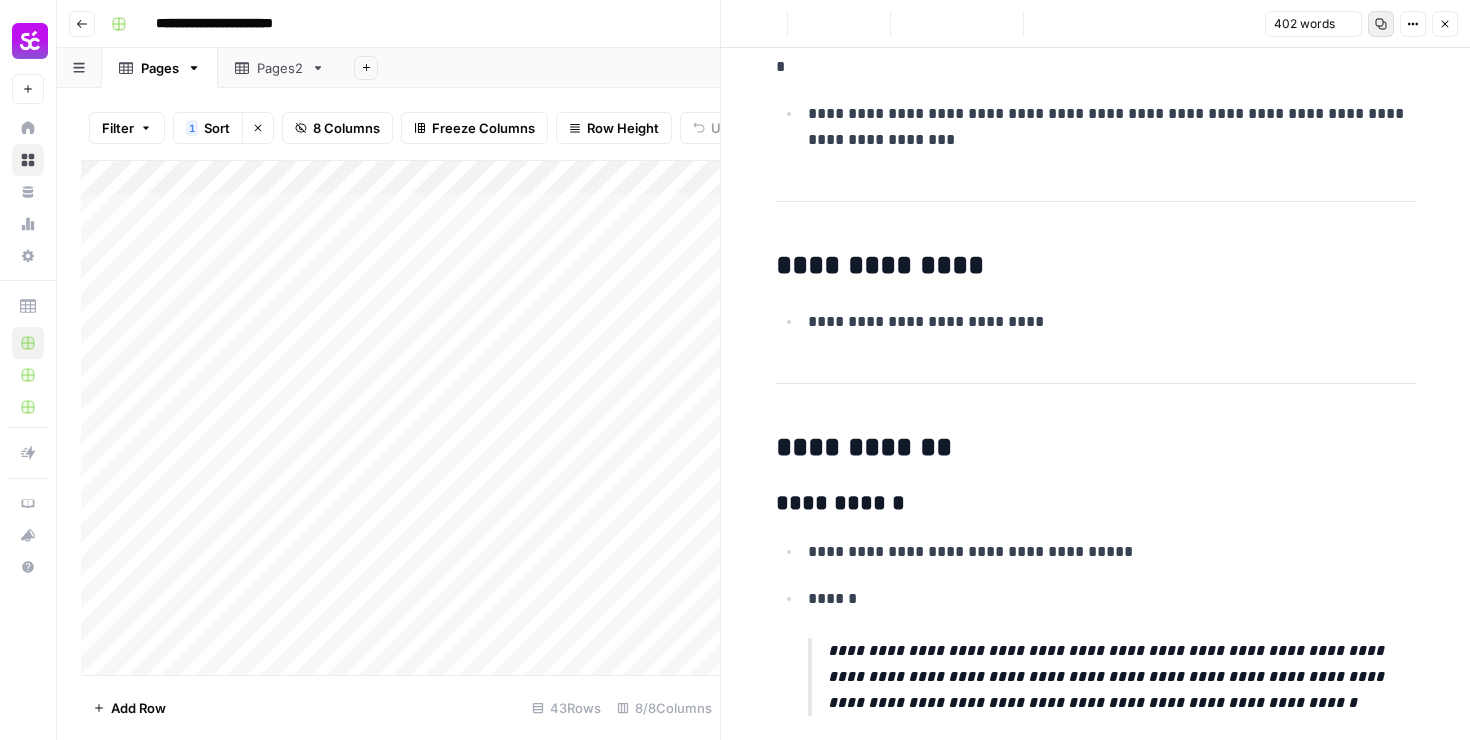 scroll, scrollTop: 0, scrollLeft: 0, axis: both 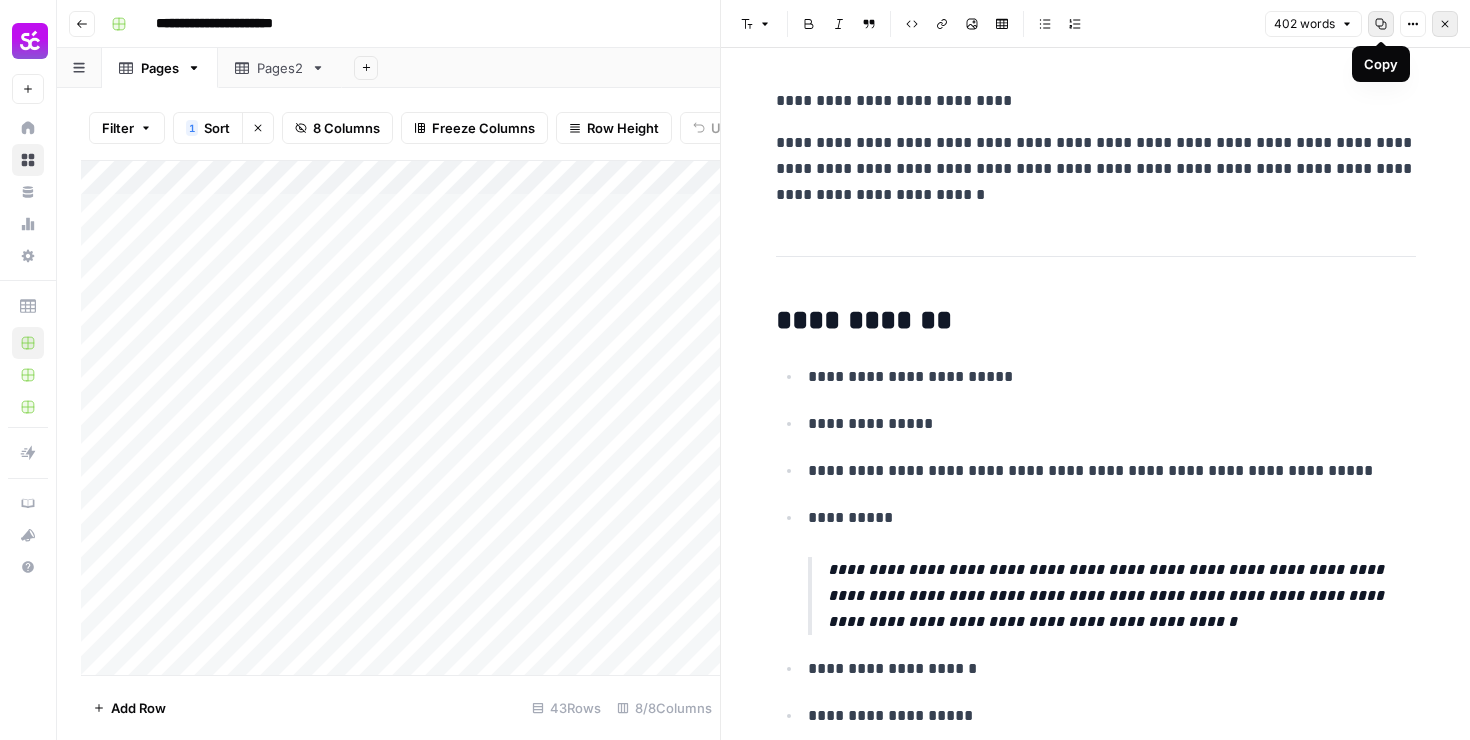 click on "Close" at bounding box center [1445, 24] 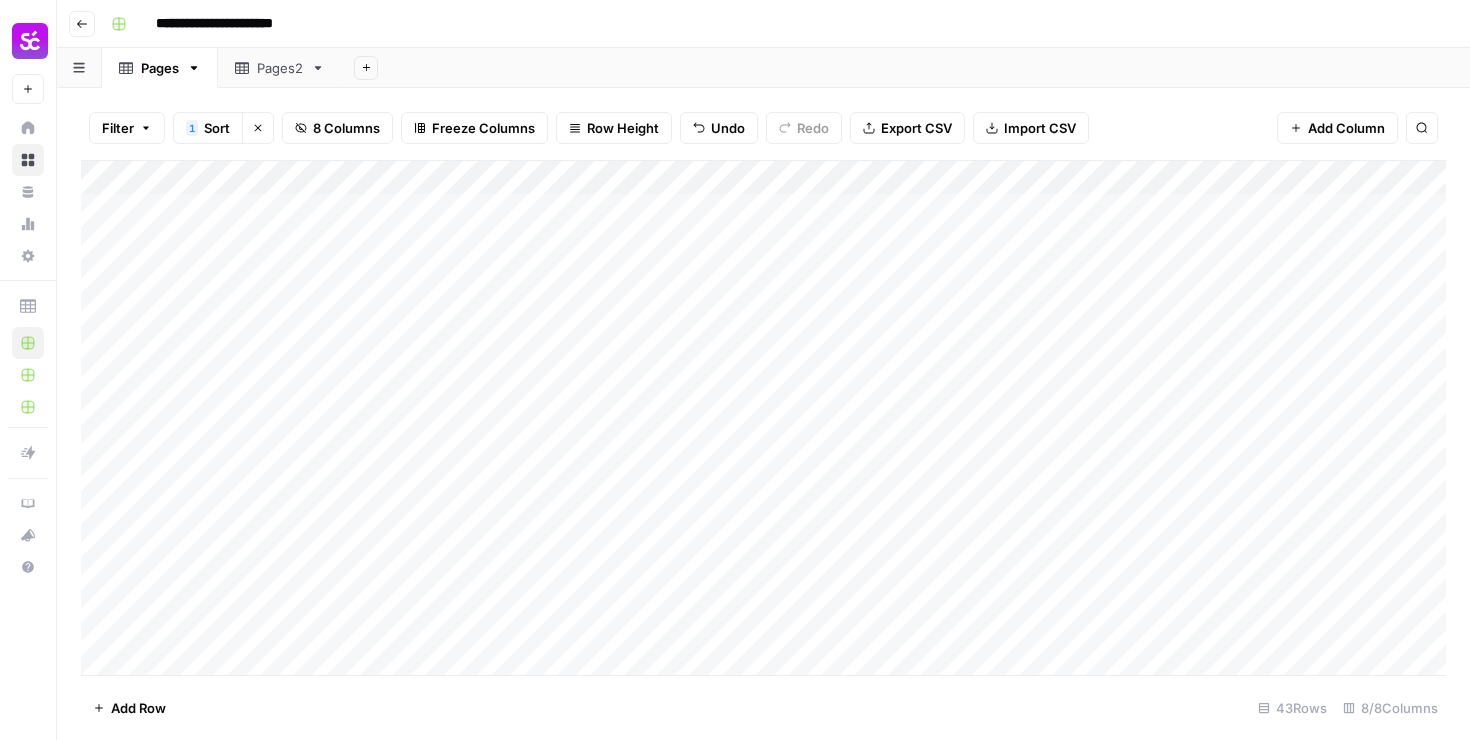 click on "Add Column" at bounding box center [763, 418] 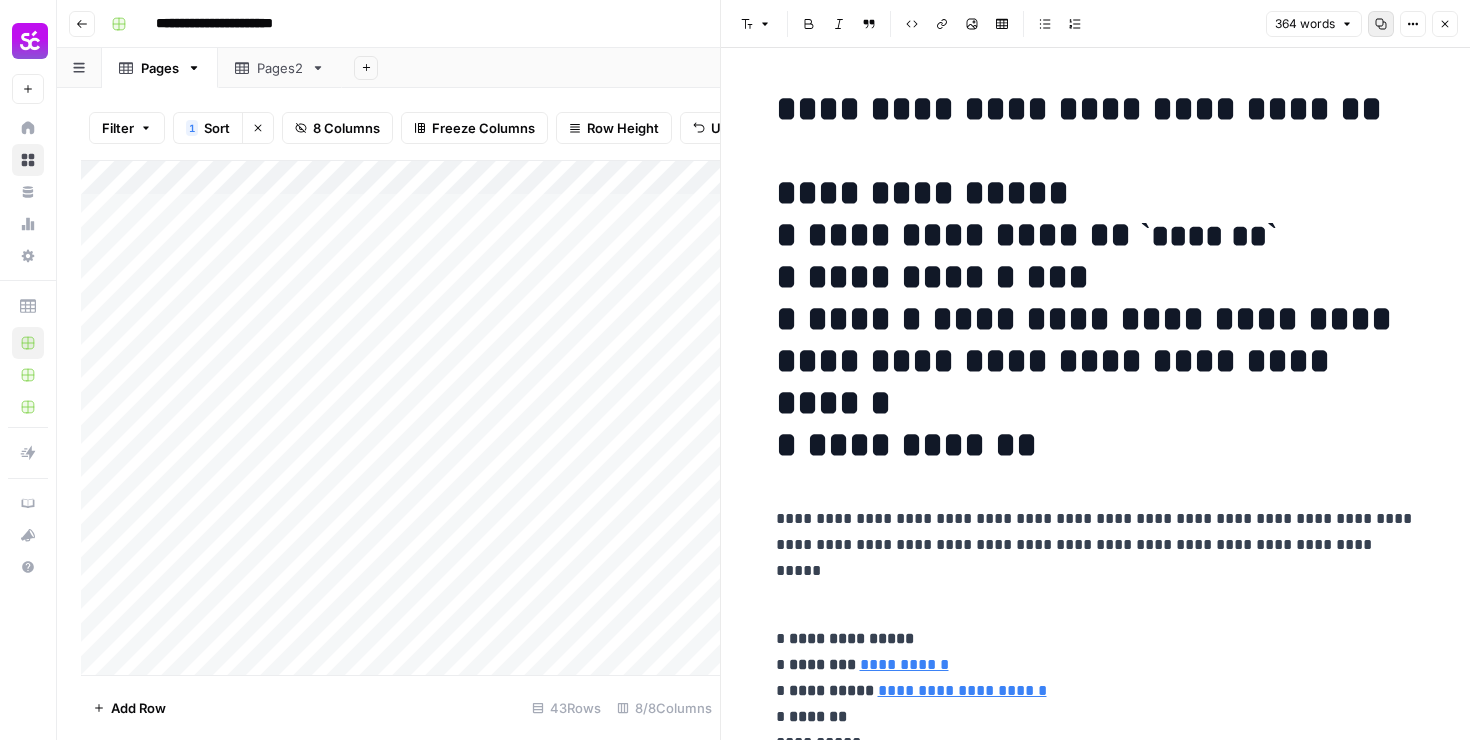 click 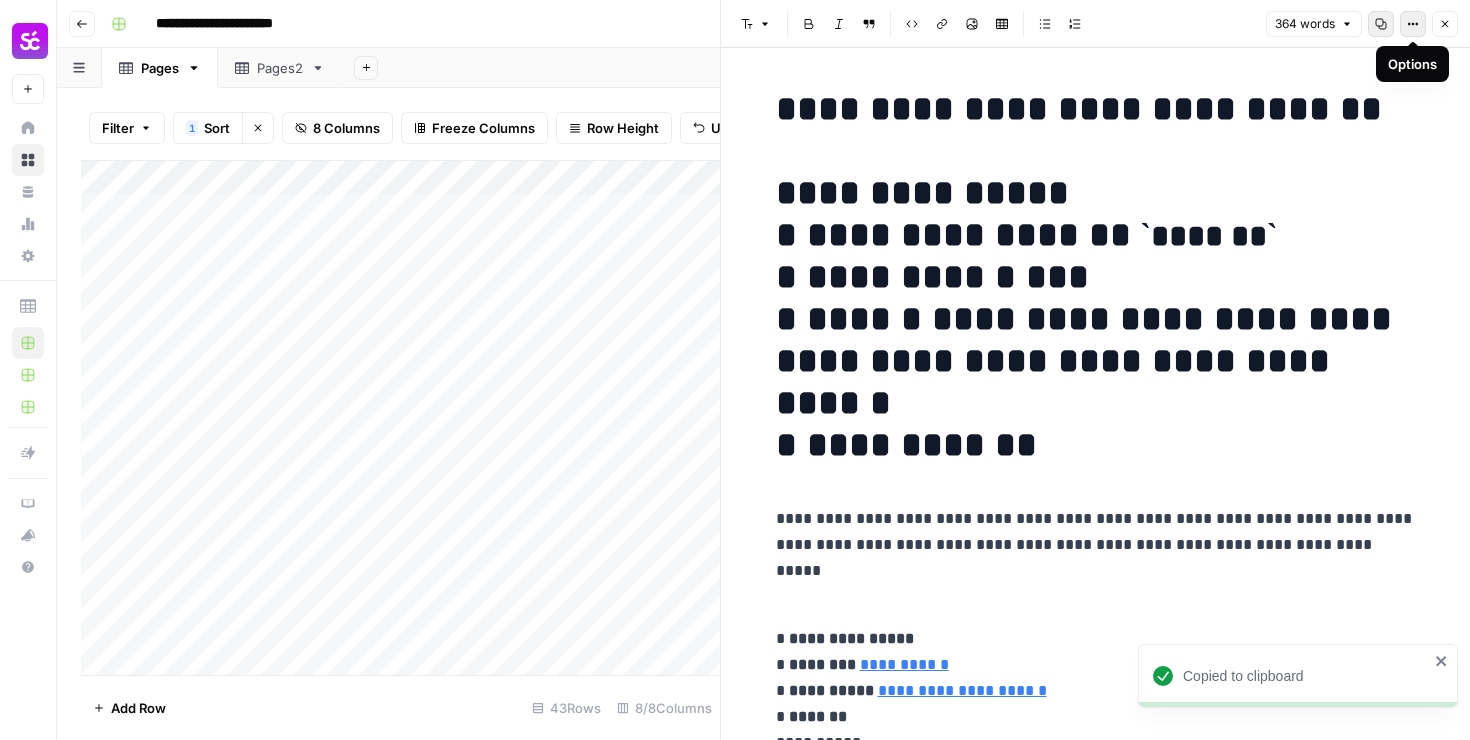 click 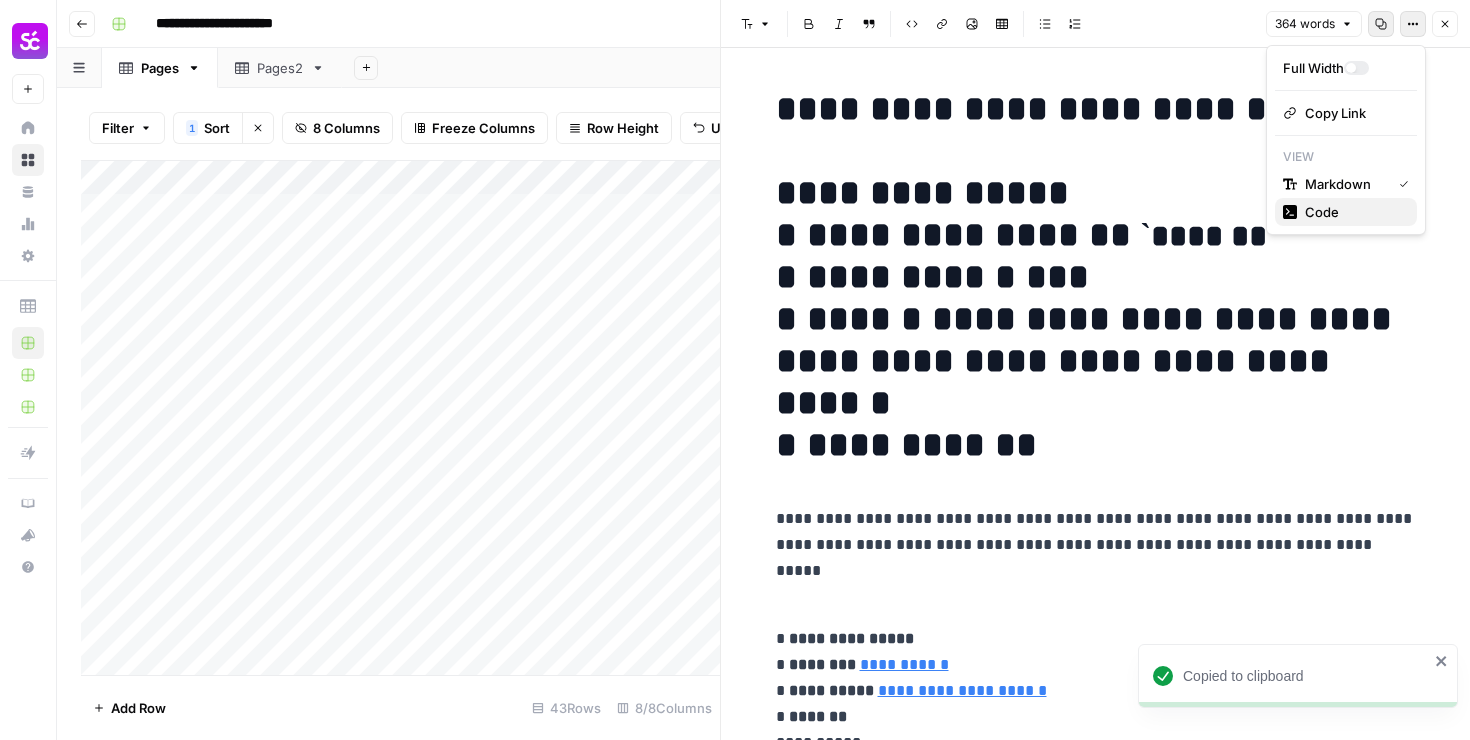 click on "Code" at bounding box center (1322, 212) 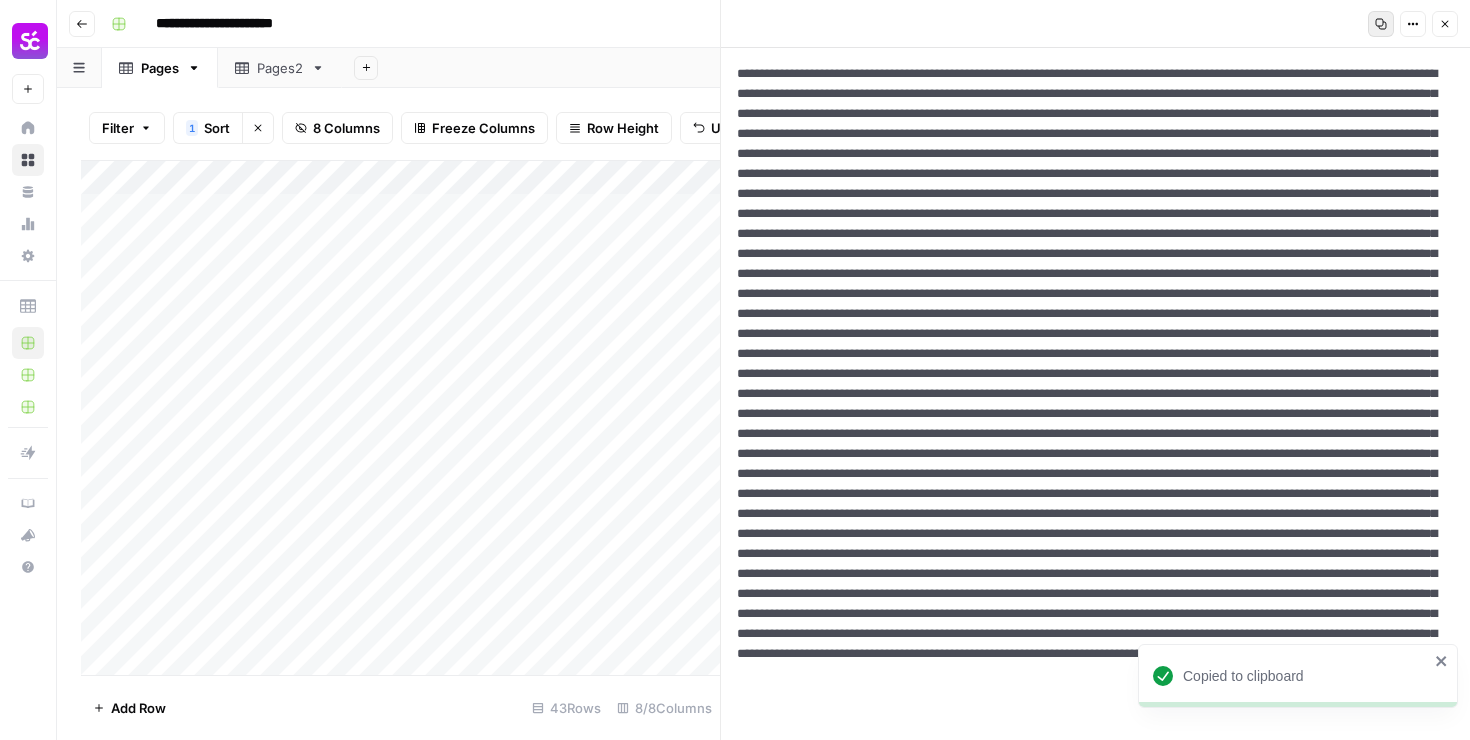 click at bounding box center (1095, 564) 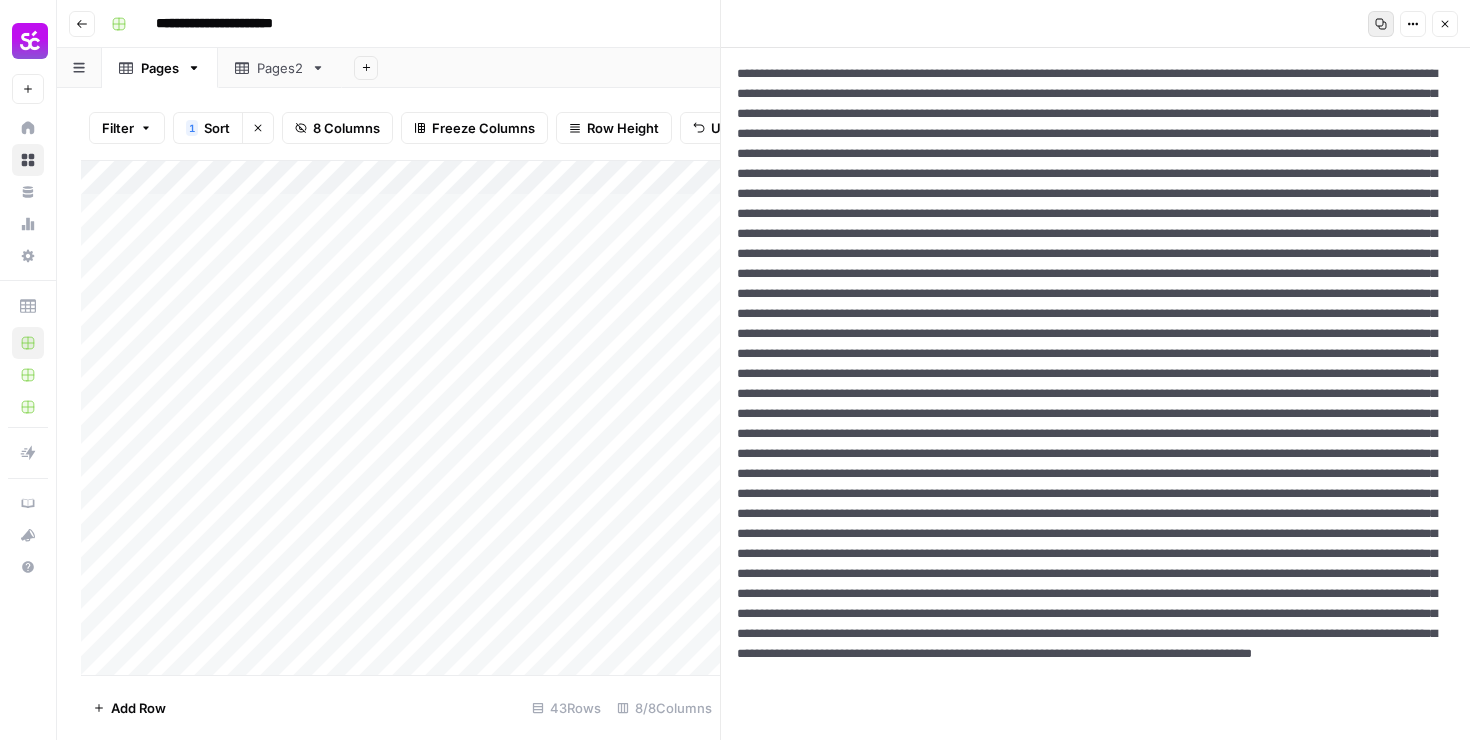 paste on "**********" 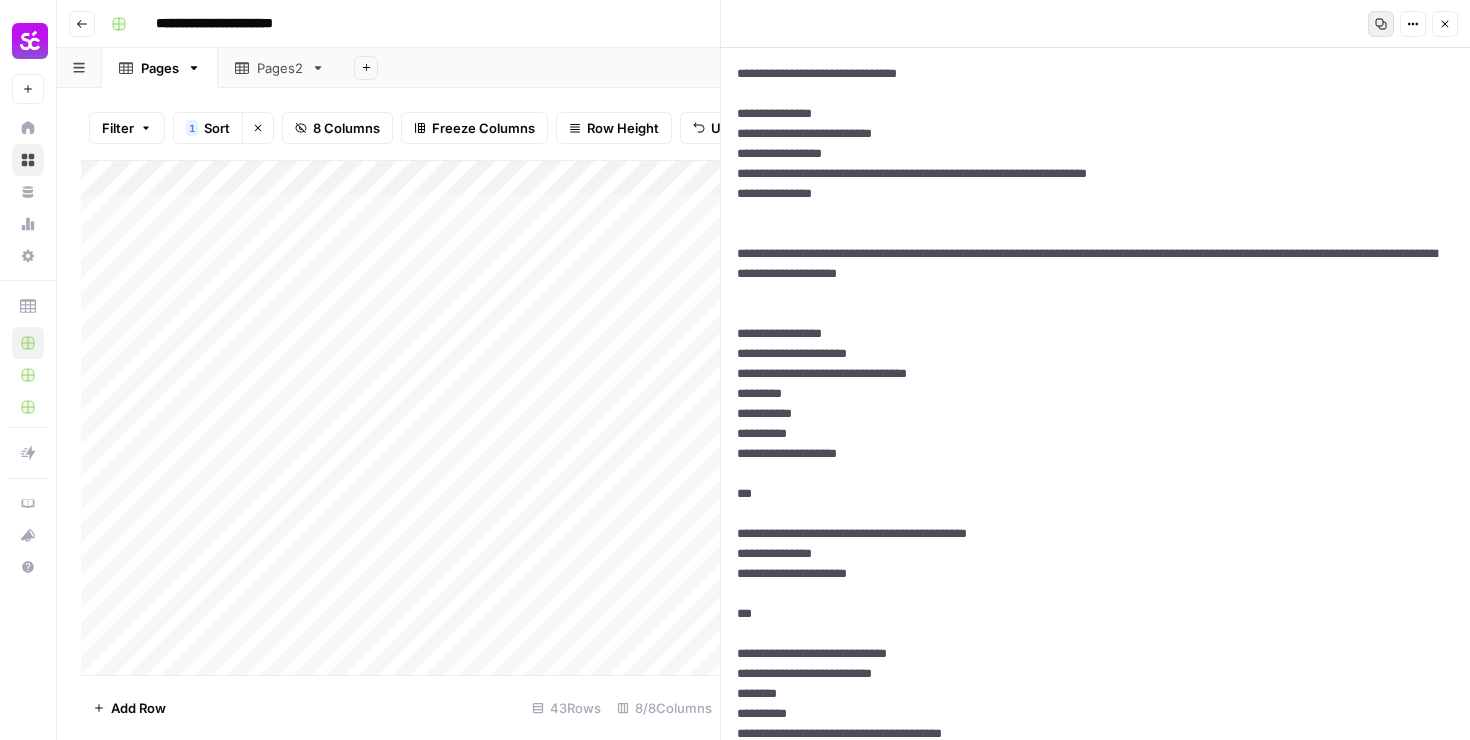 scroll, scrollTop: 1161, scrollLeft: 0, axis: vertical 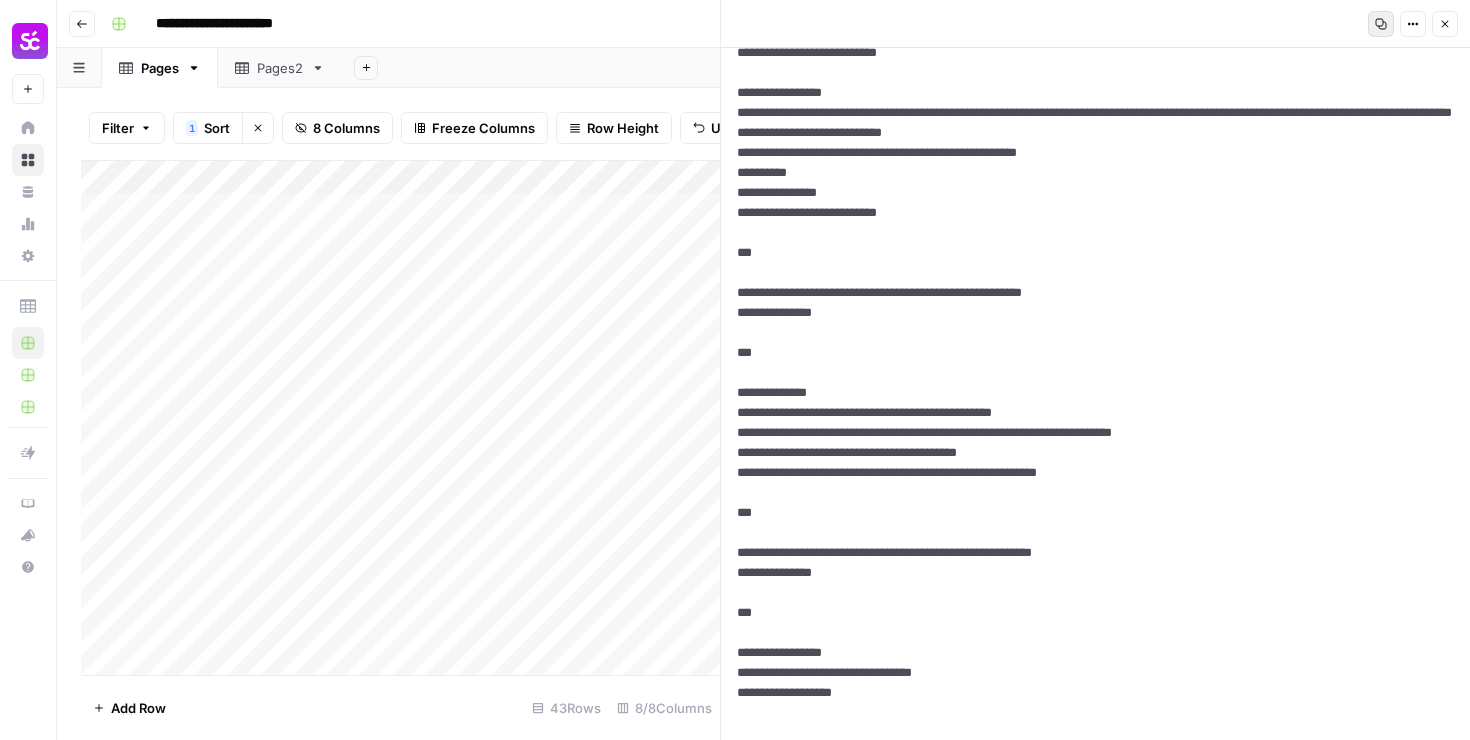 type on "**********" 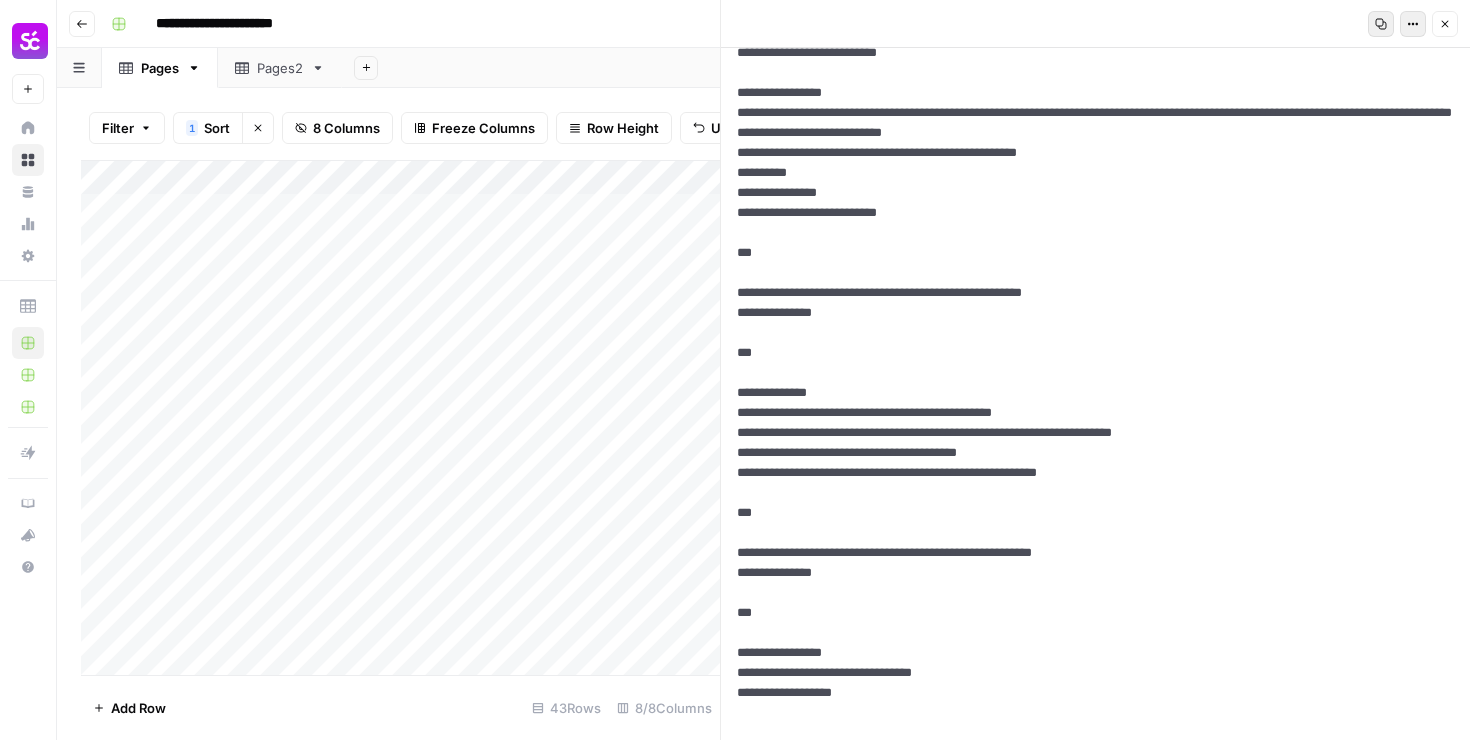 click on "Options" at bounding box center (1413, 24) 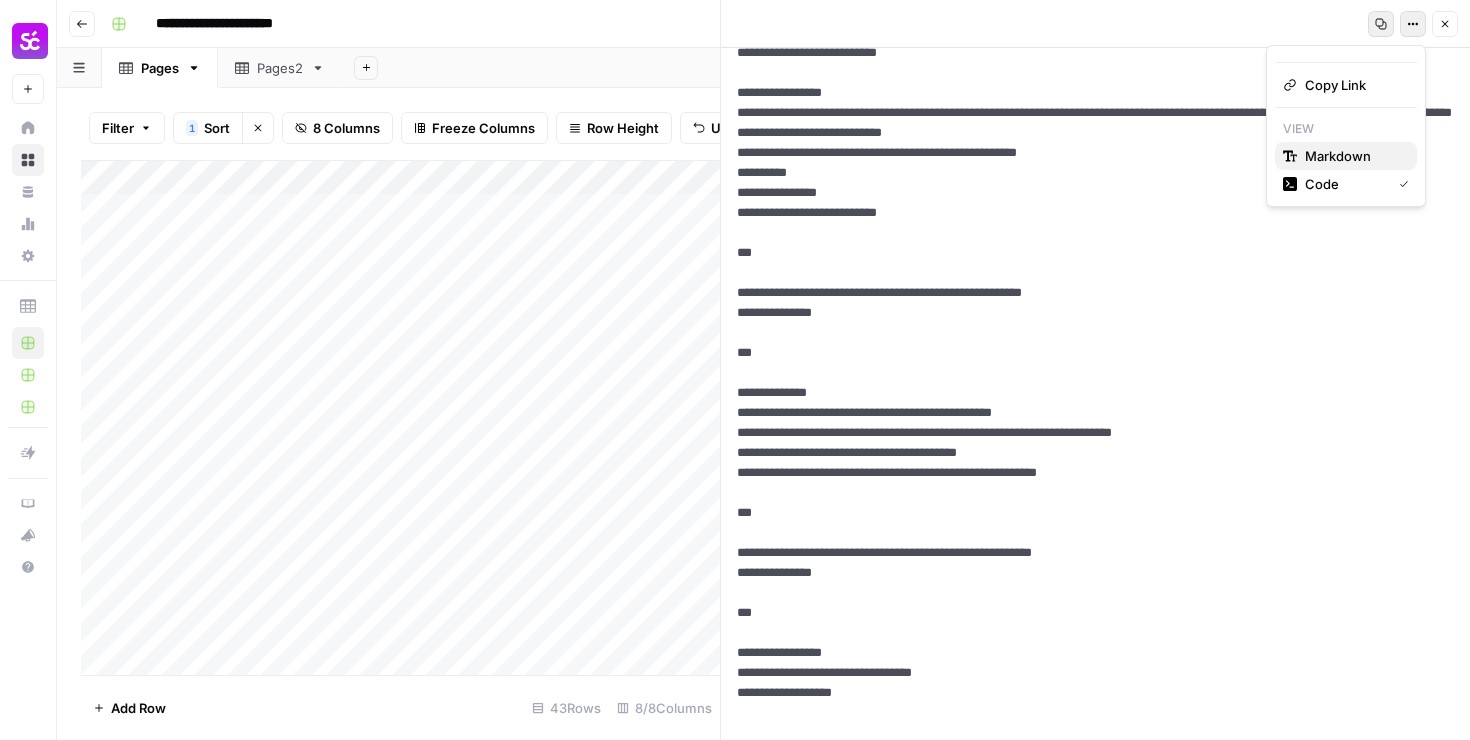 click on "Markdown" at bounding box center [1338, 156] 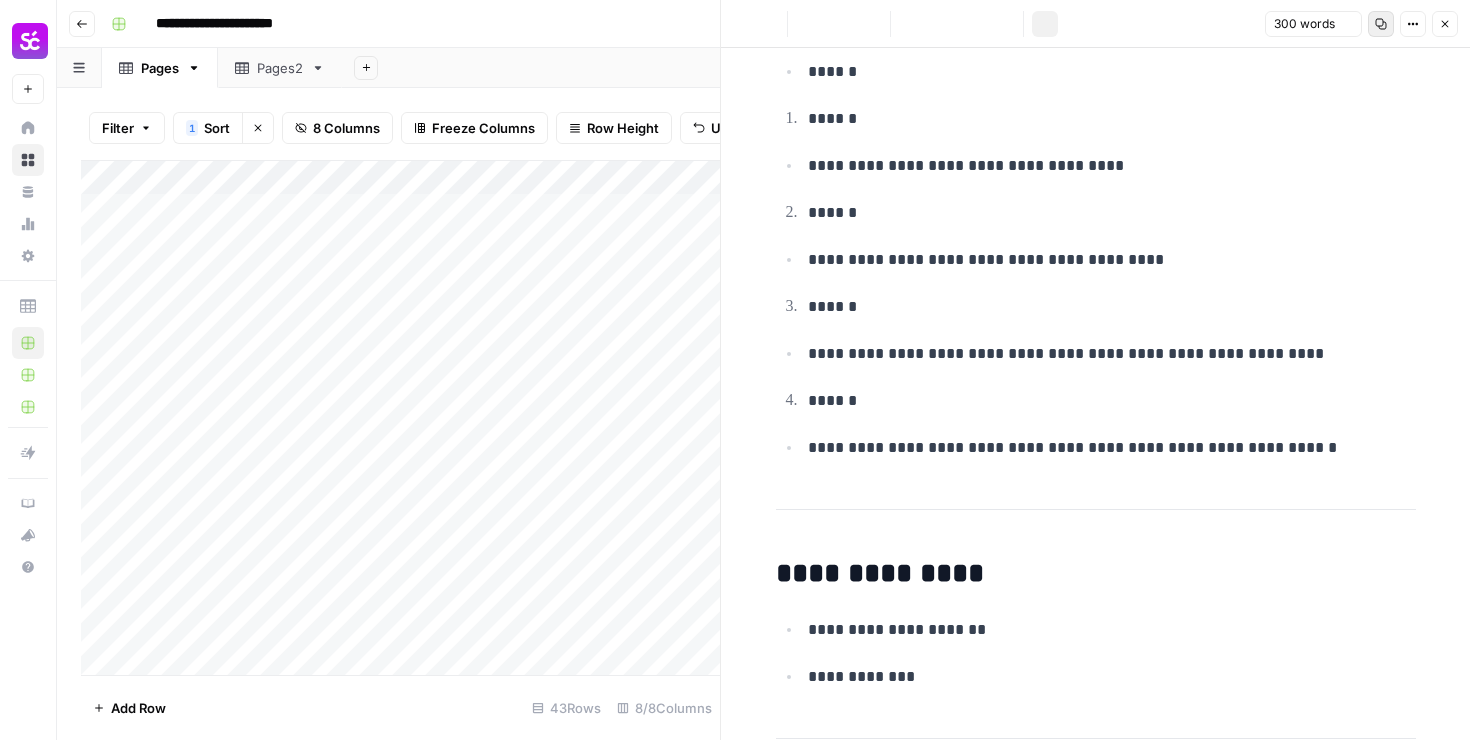 scroll, scrollTop: 0, scrollLeft: 0, axis: both 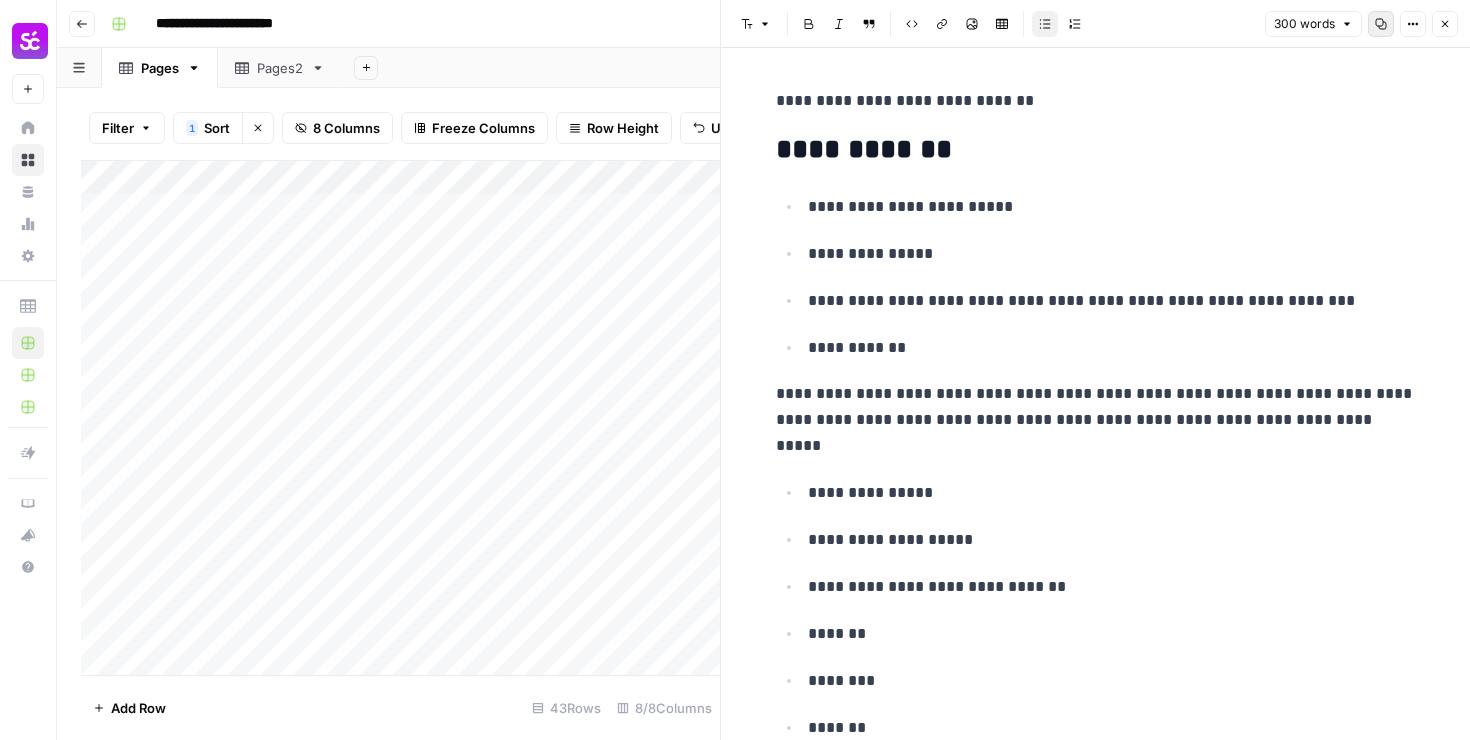 click on "Filter 1 Sort Clear sorts 8 Columns Freeze Columns Row Height Undo Redo Export CSV Import CSV Add Column Search Add Column Add Row 43  Rows 8/8  Columns" at bounding box center (388, 414) 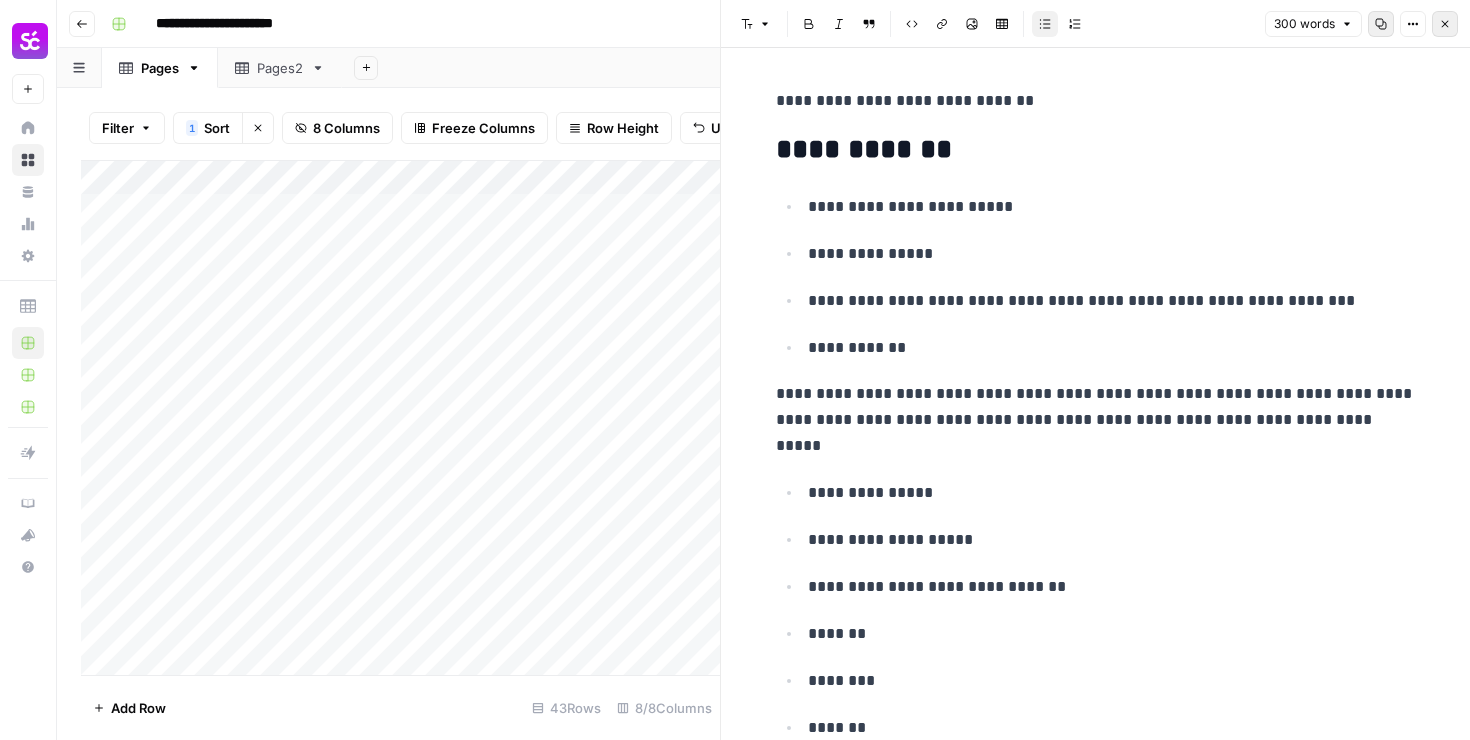 click 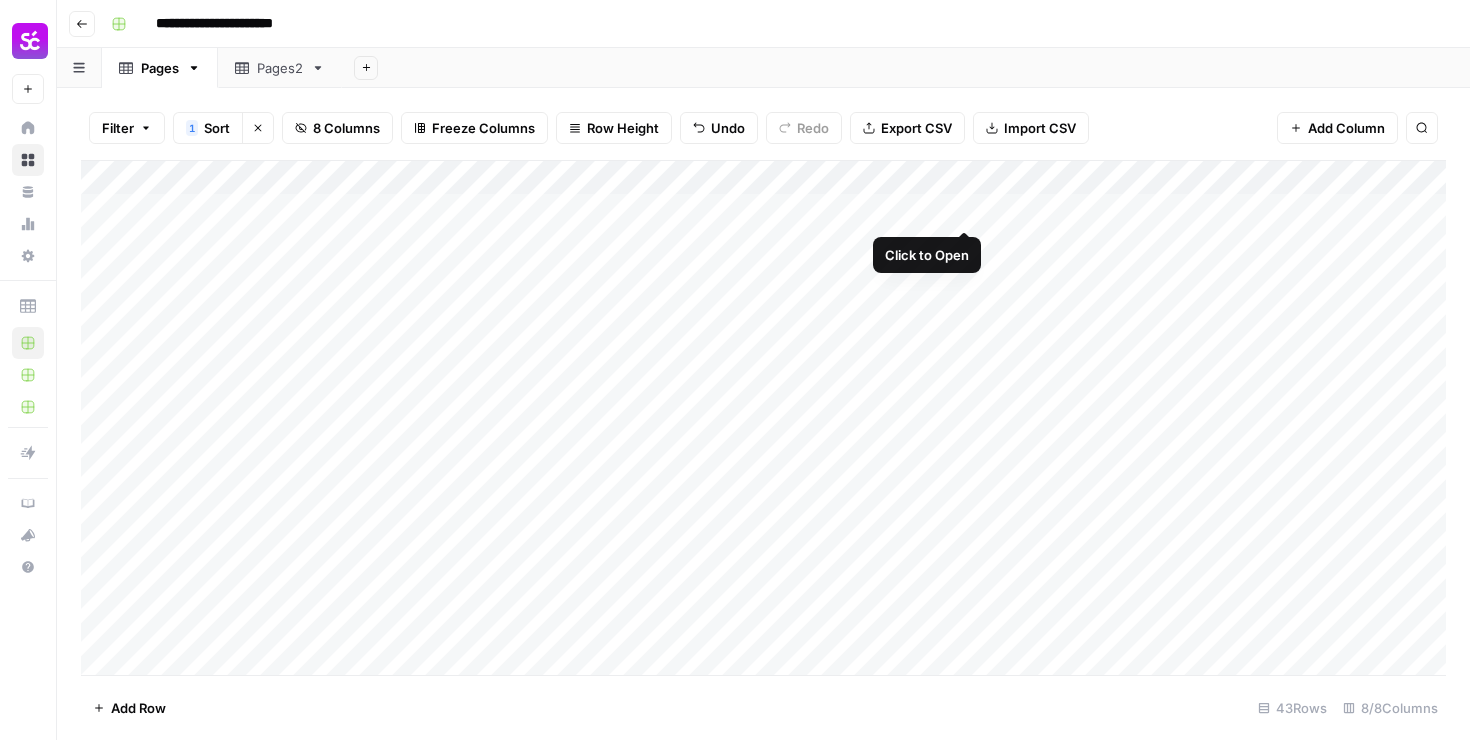 click on "Add Column" at bounding box center [763, 418] 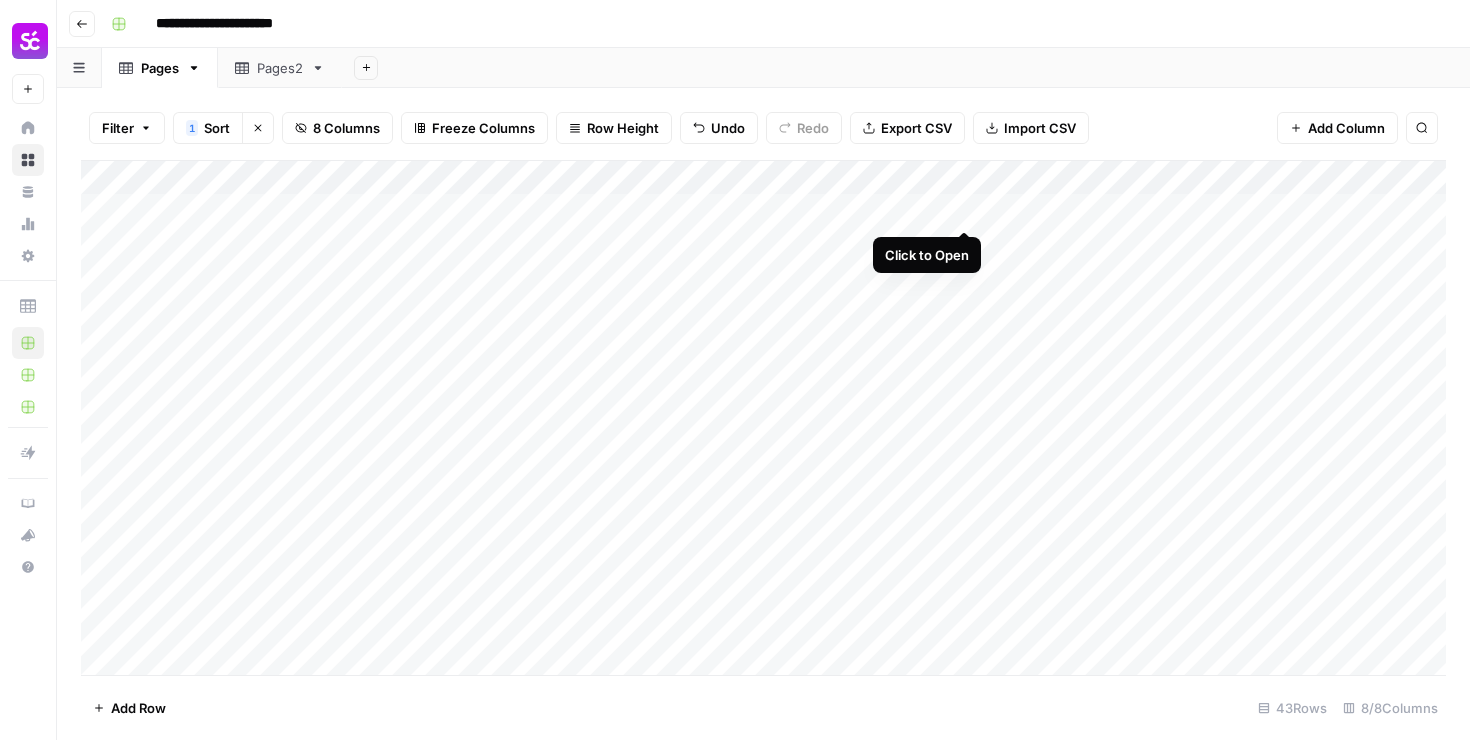 click on "Add Column" at bounding box center (763, 418) 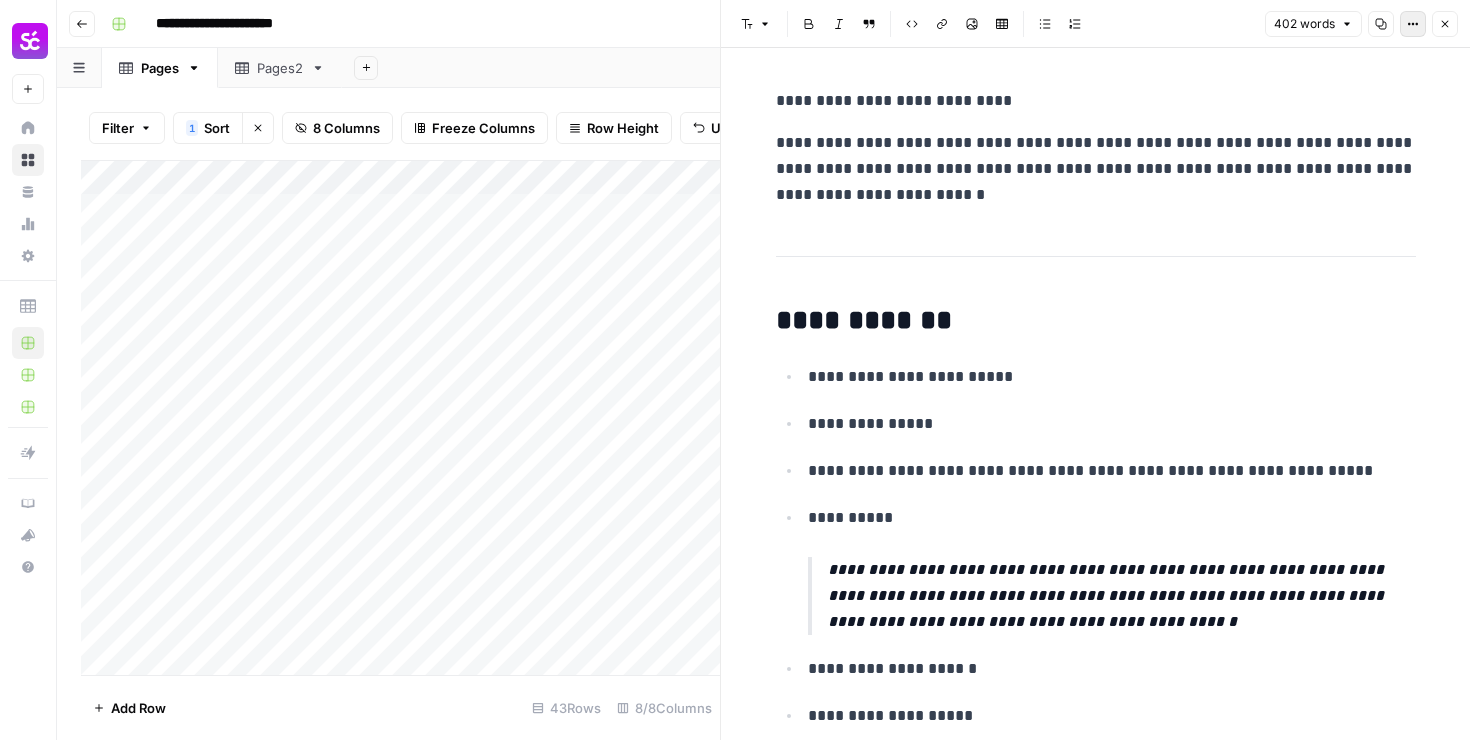 click on "Options" at bounding box center [1413, 24] 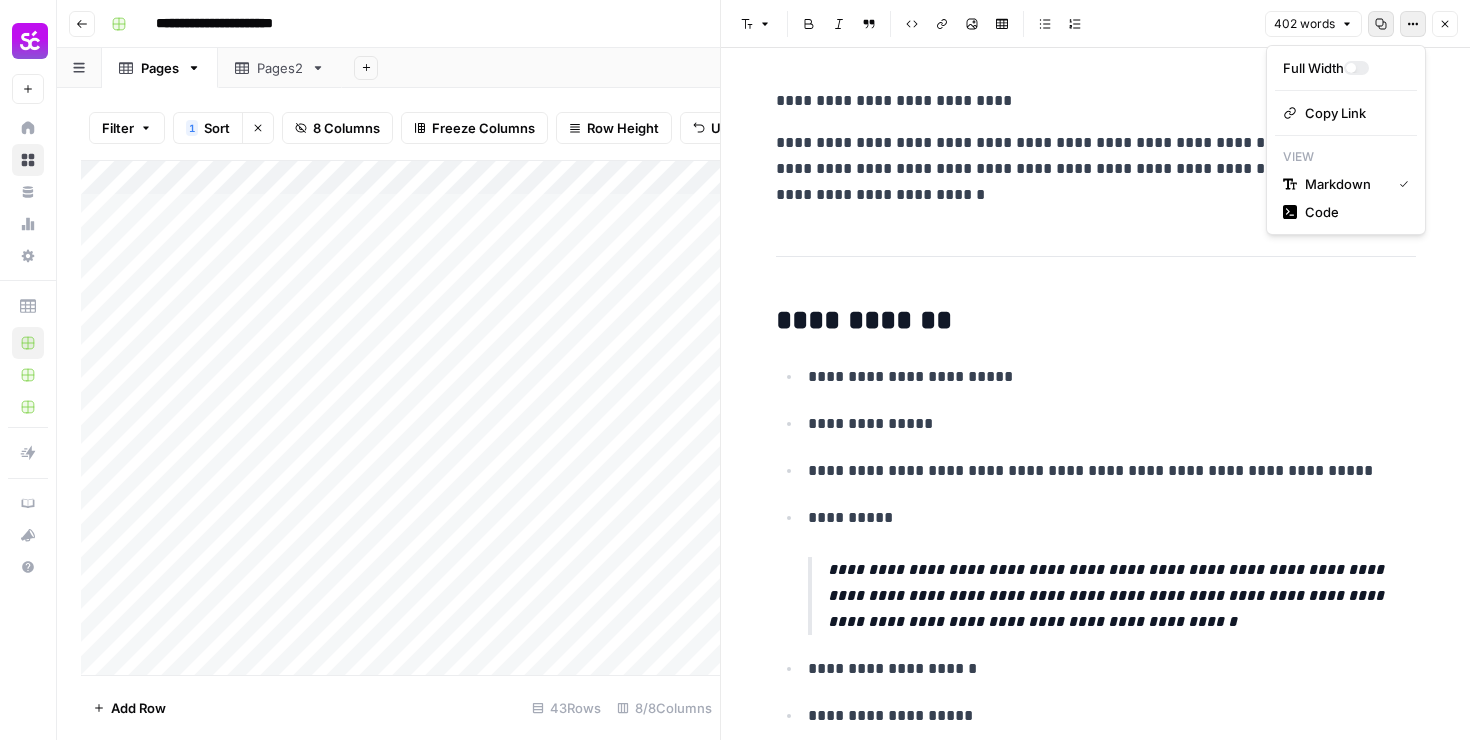 click 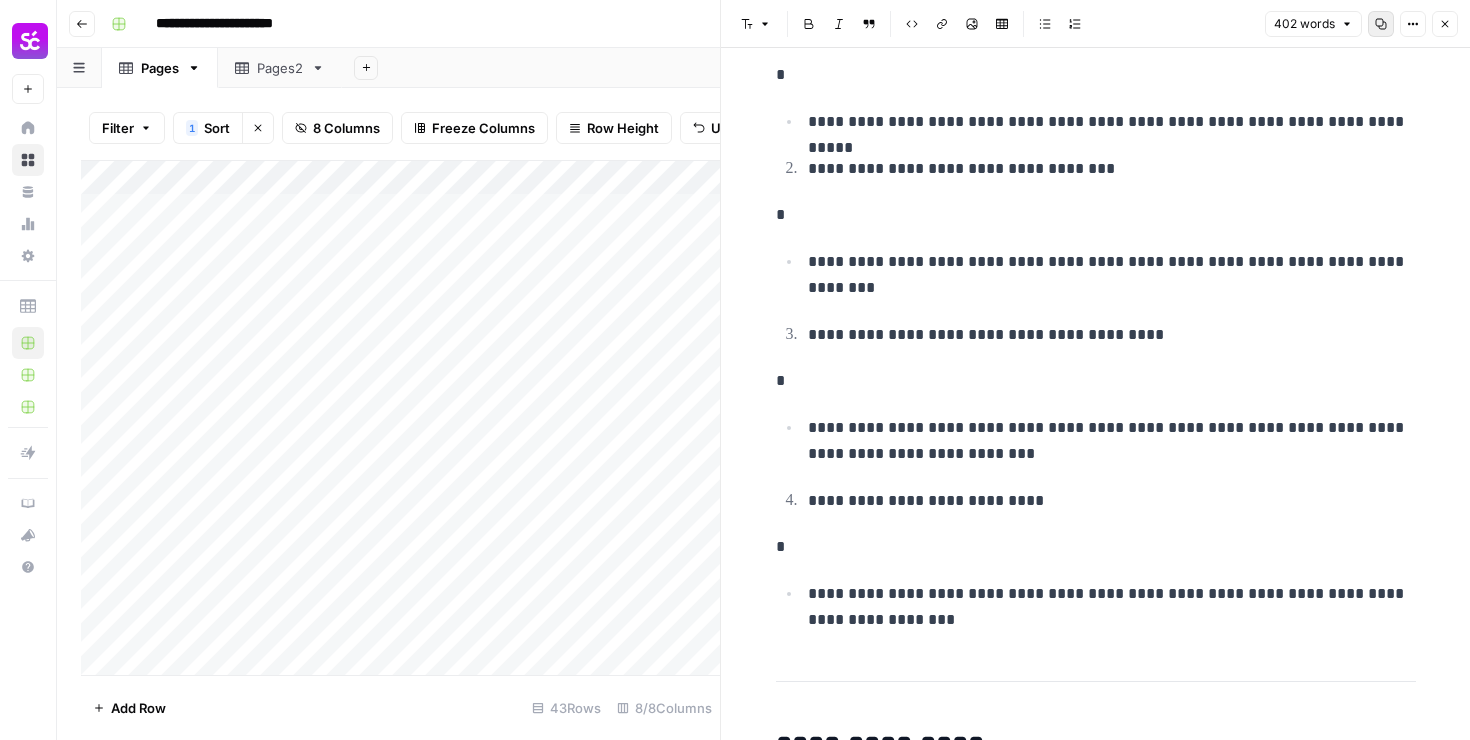 scroll, scrollTop: 1225, scrollLeft: 0, axis: vertical 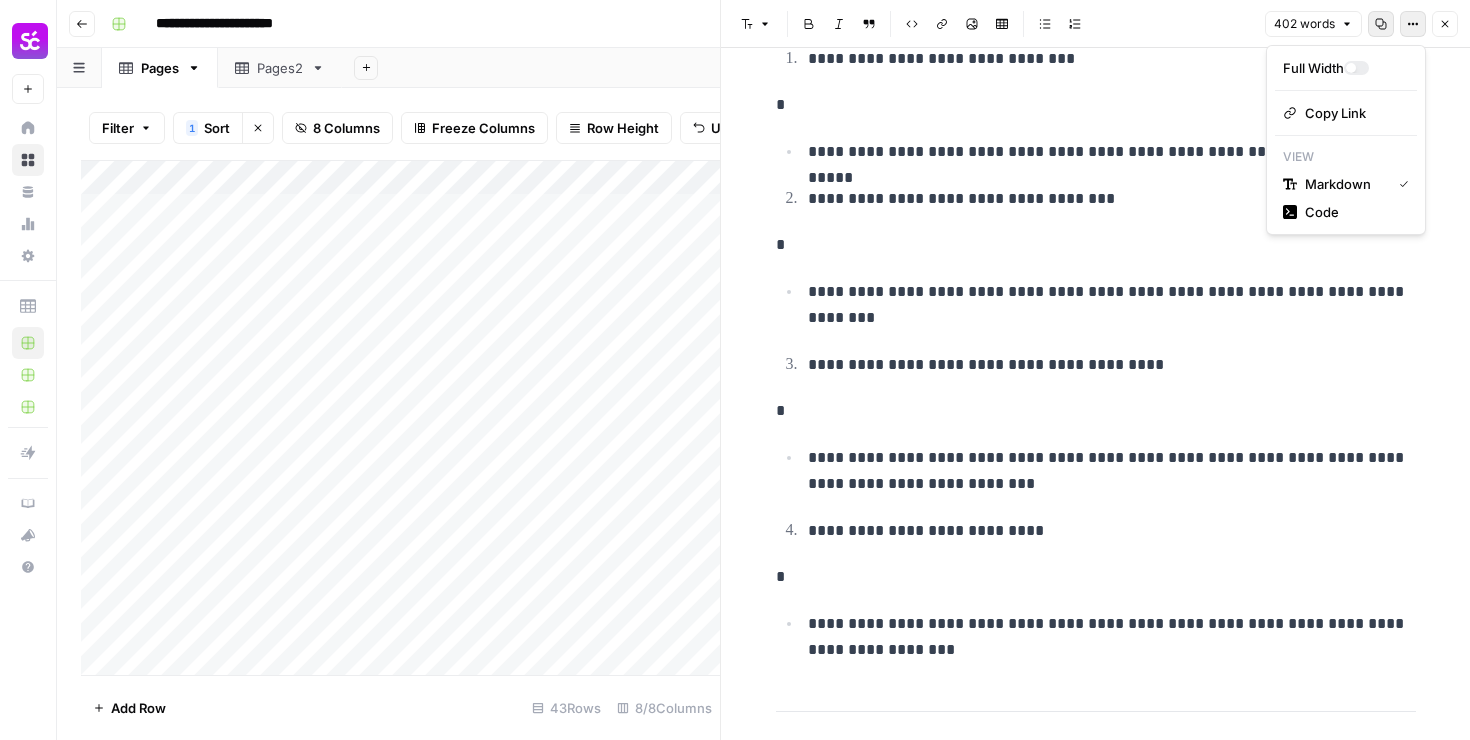 click 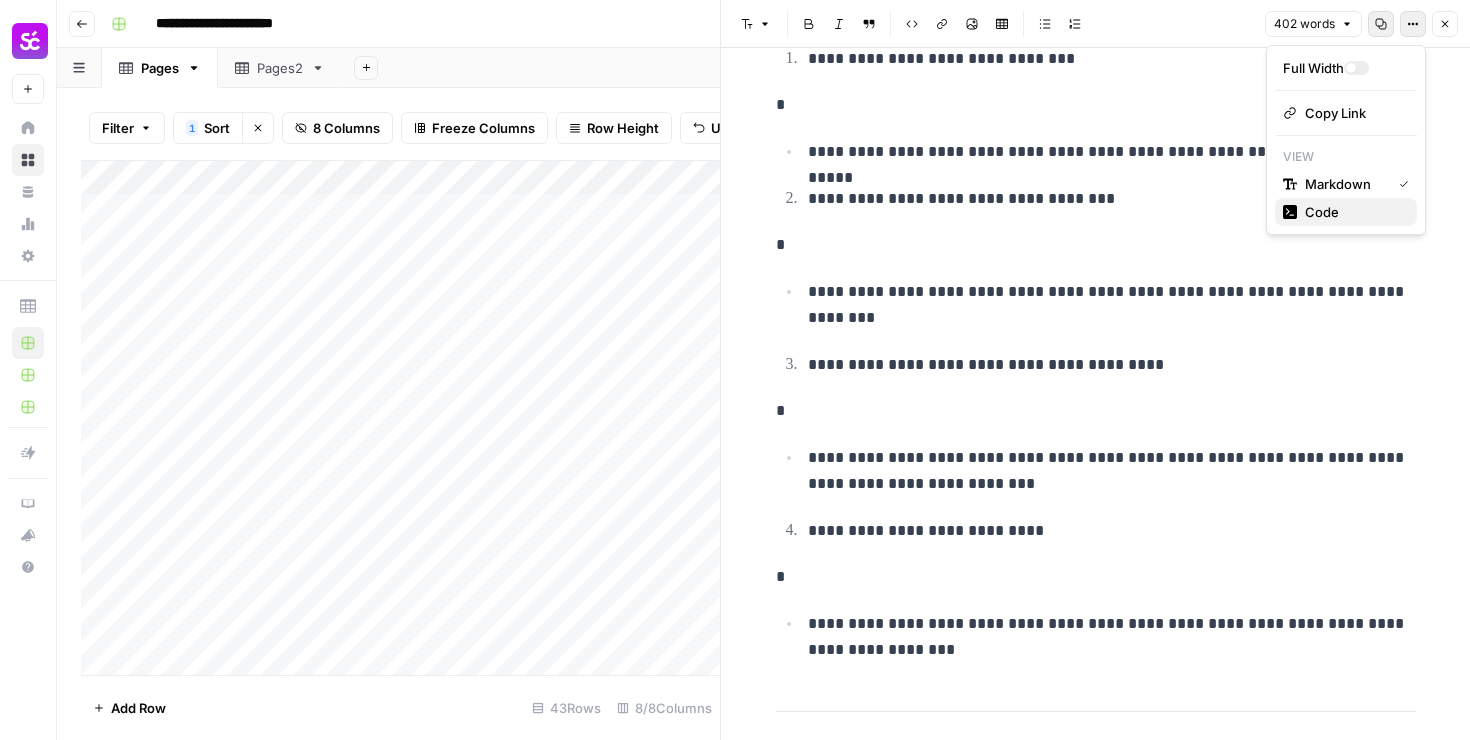 click on "Code" at bounding box center (1346, 212) 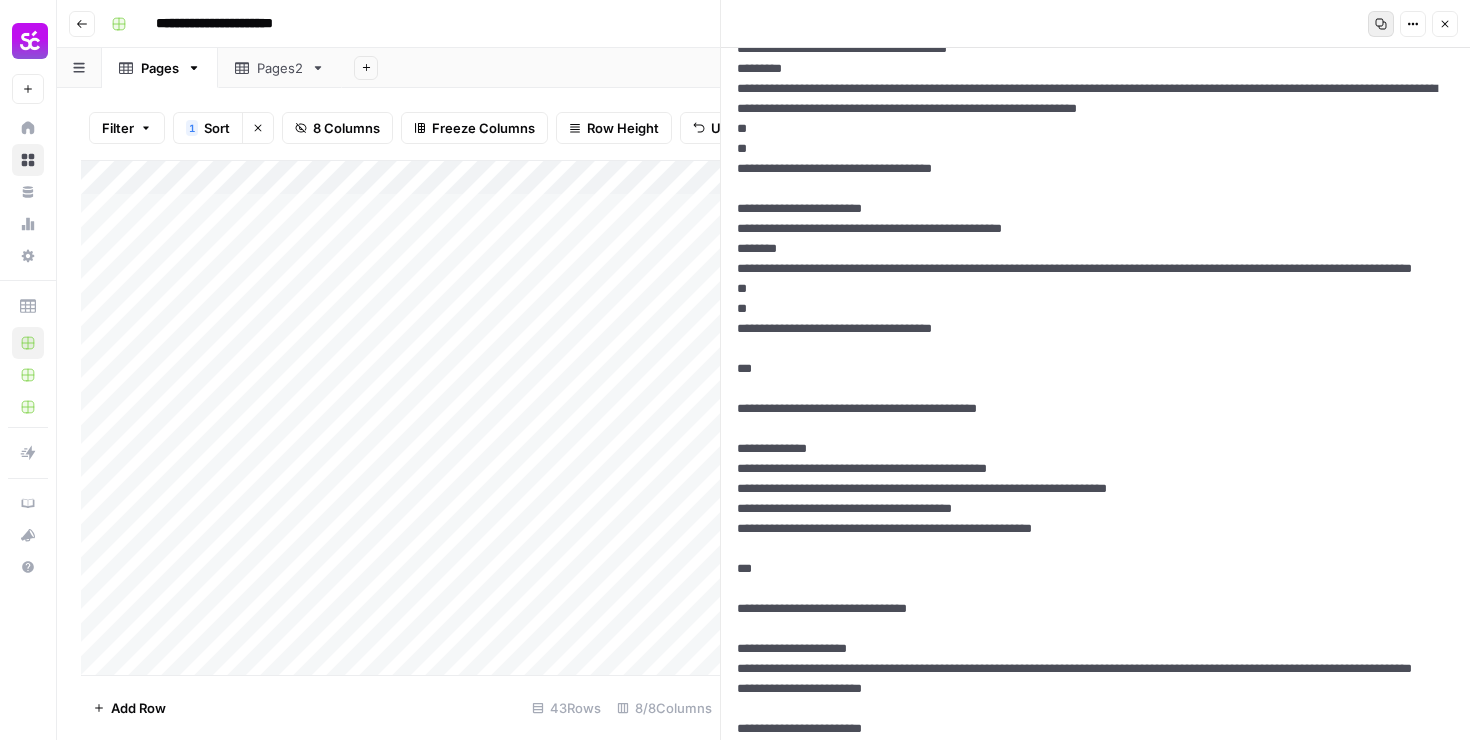 scroll, scrollTop: 0, scrollLeft: 0, axis: both 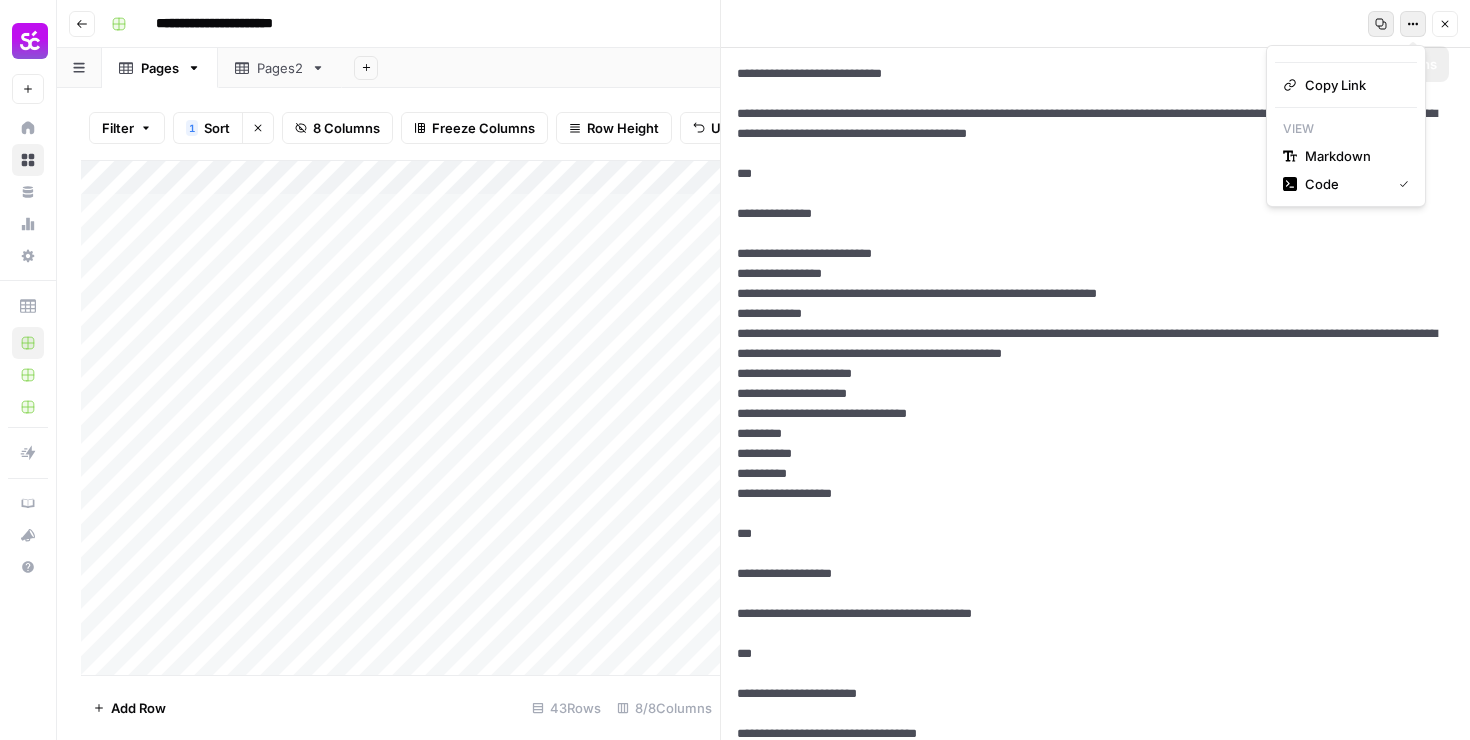 click 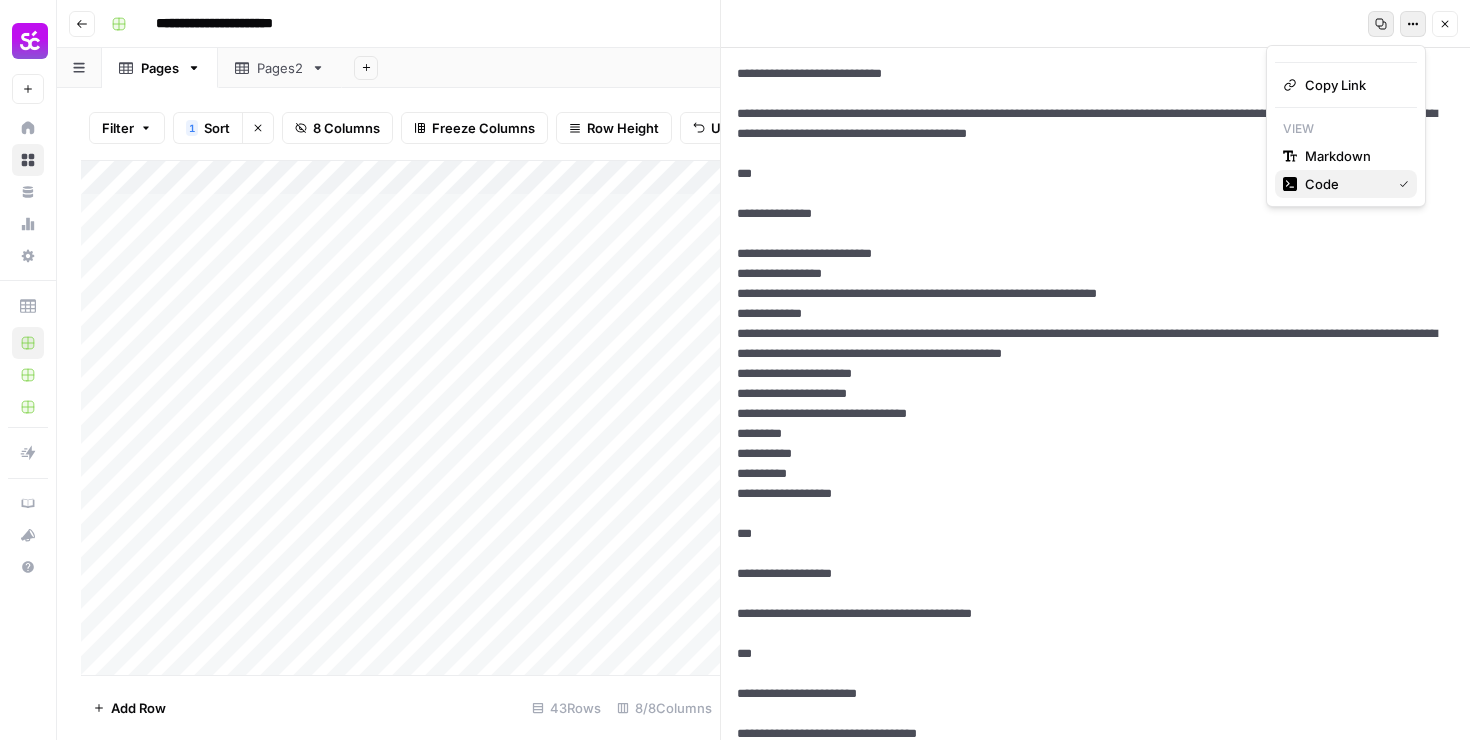 click on "Code" at bounding box center [1322, 184] 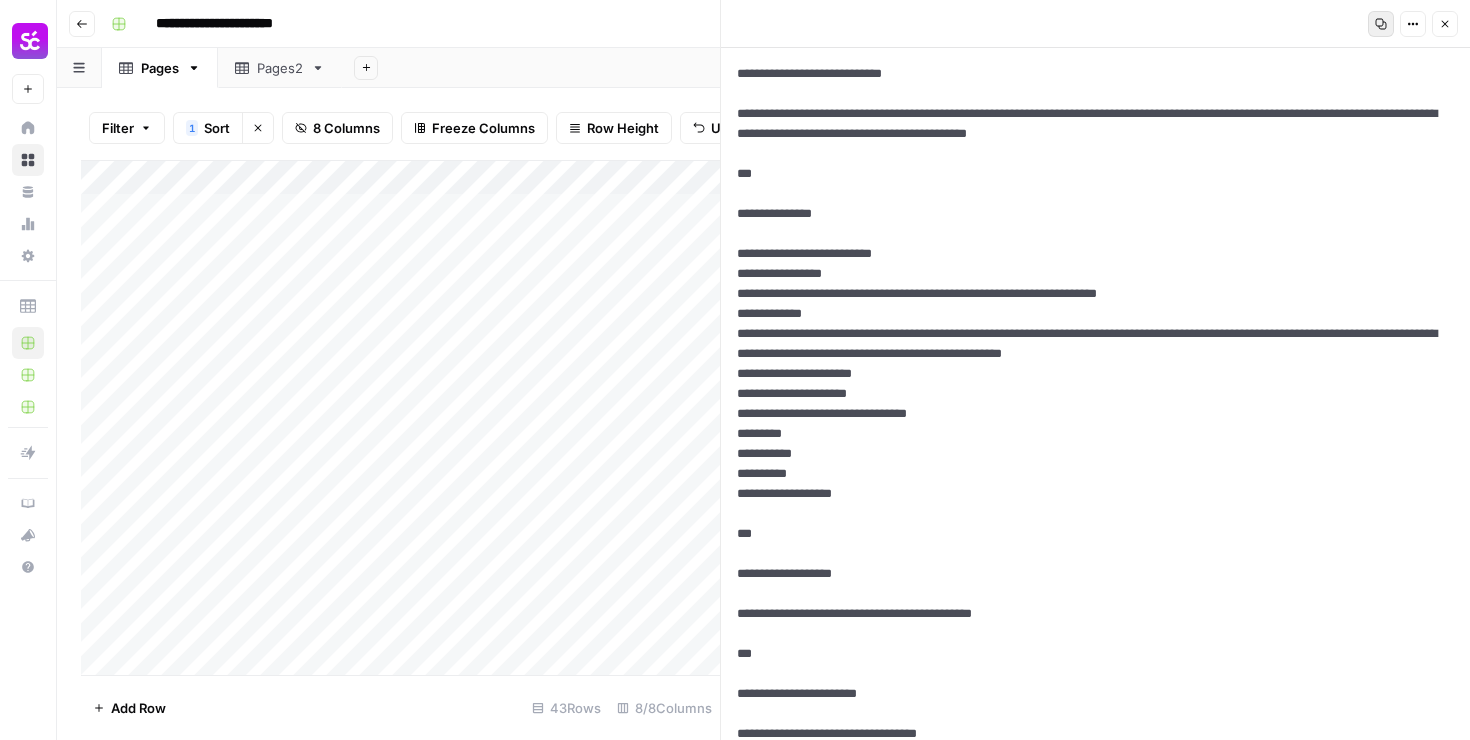 click at bounding box center [1095, 1284] 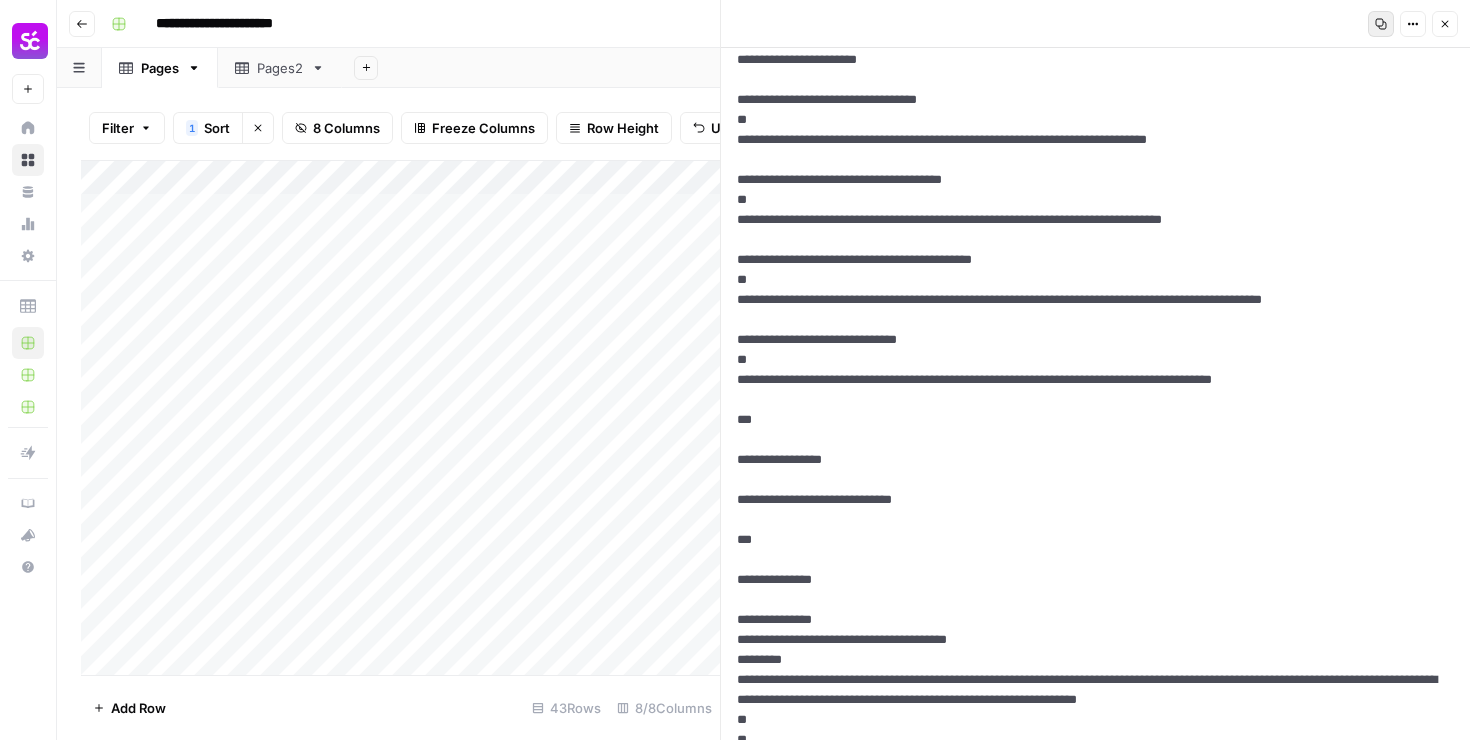scroll, scrollTop: 641, scrollLeft: 0, axis: vertical 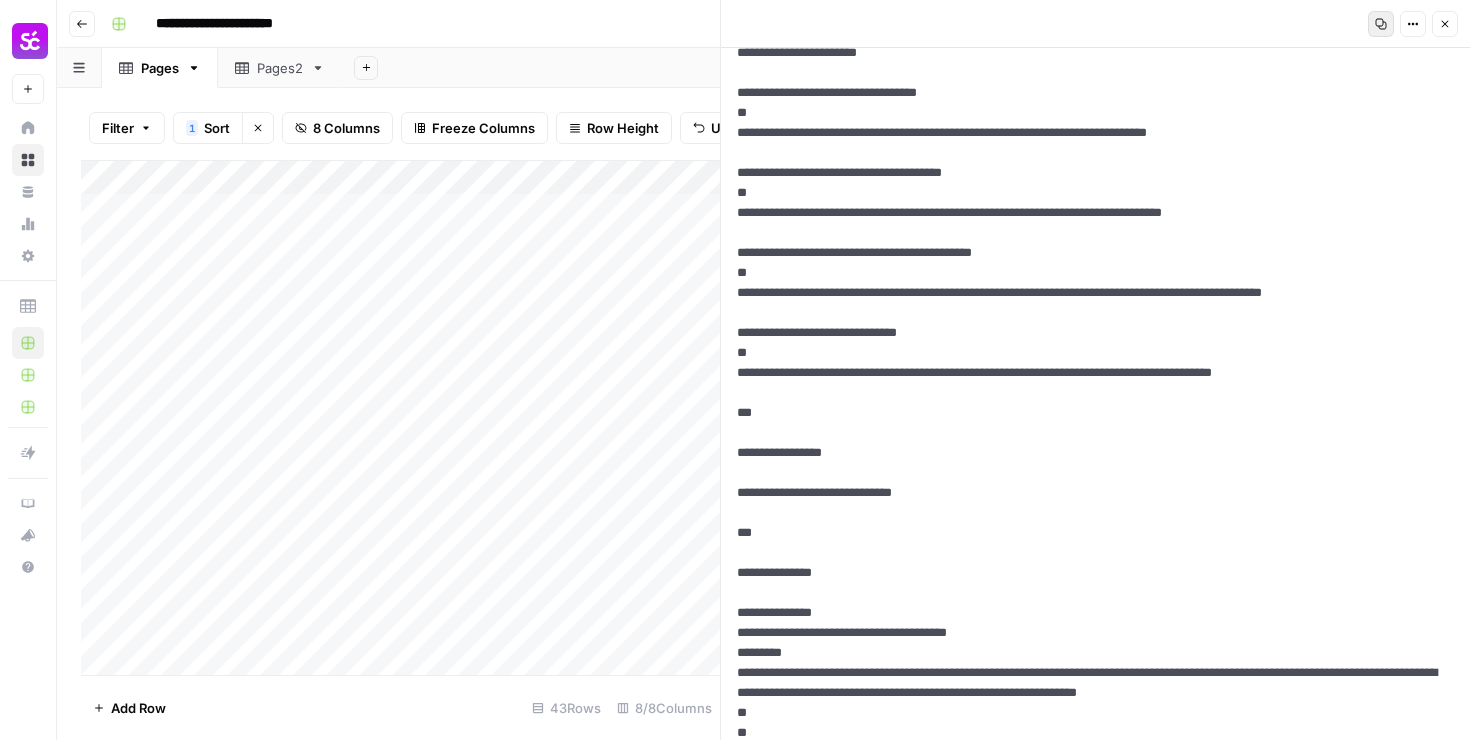 click at bounding box center (1095, 643) 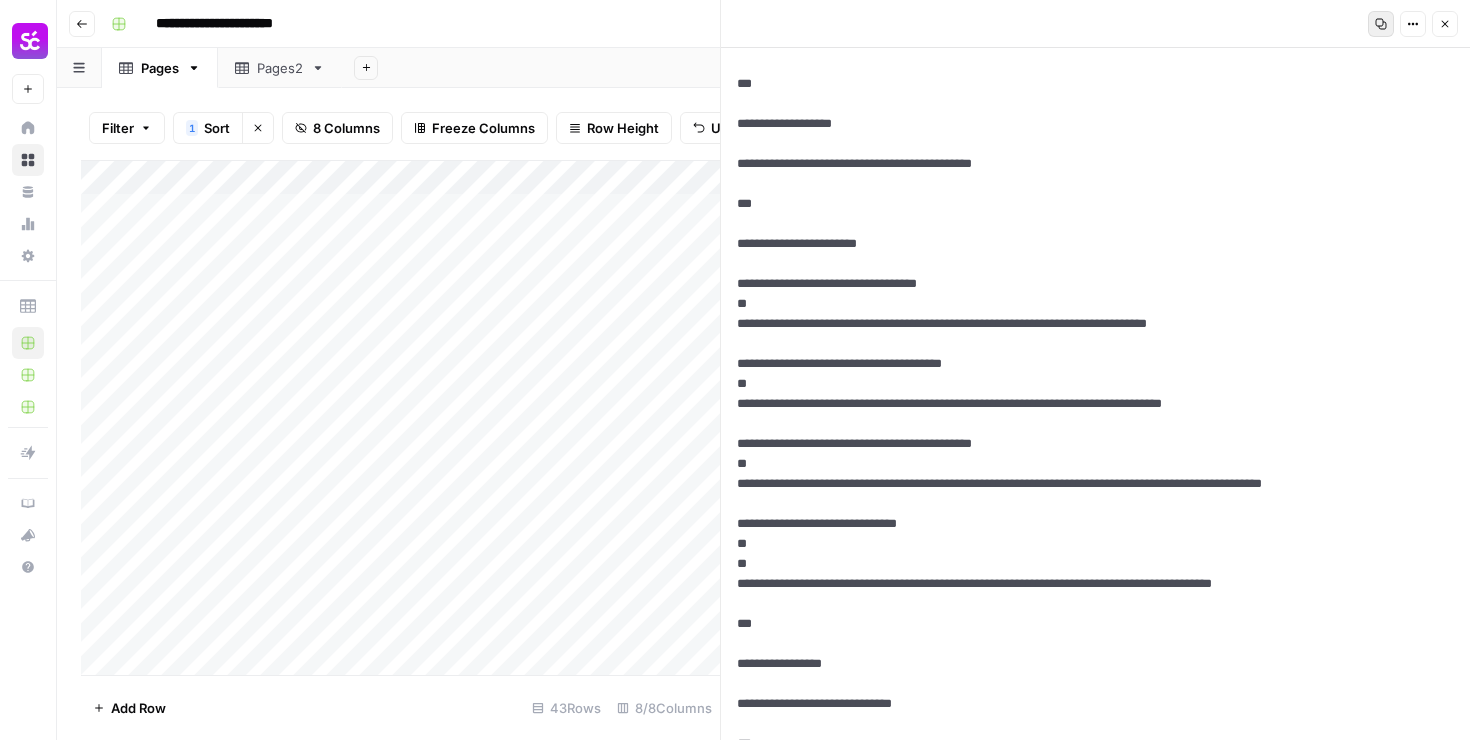 scroll, scrollTop: 0, scrollLeft: 0, axis: both 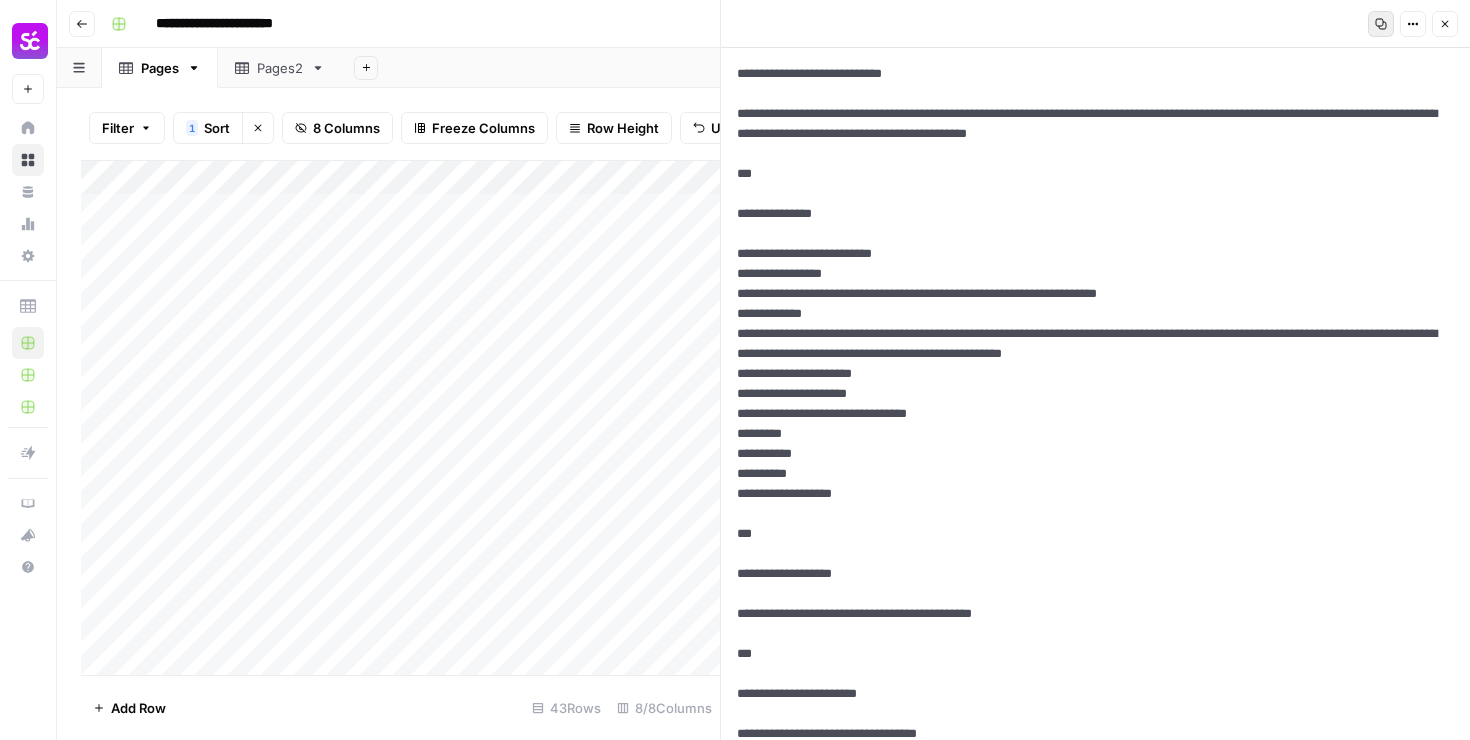 click at bounding box center (1095, 1294) 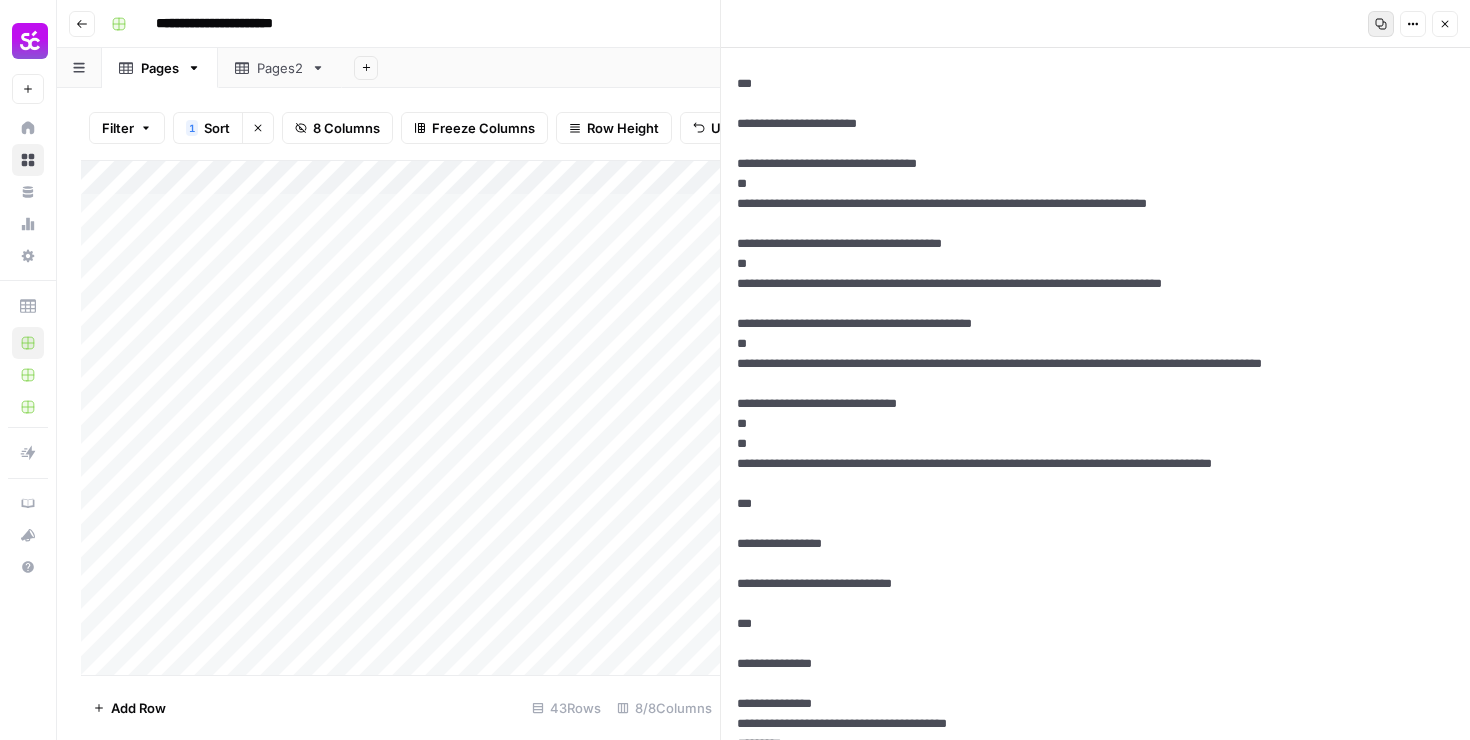 scroll, scrollTop: 573, scrollLeft: 0, axis: vertical 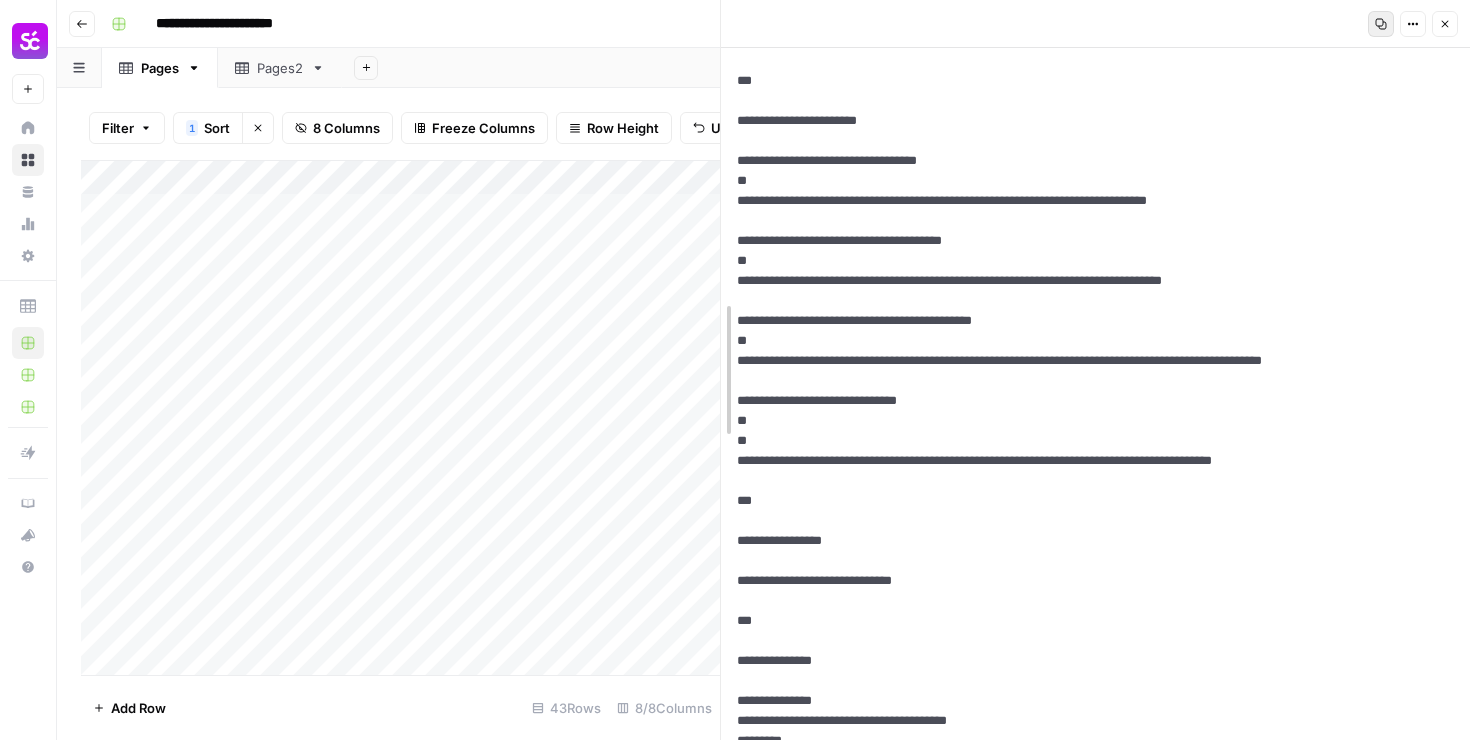 drag, startPoint x: 762, startPoint y: 508, endPoint x: 730, endPoint y: 486, distance: 38.832977 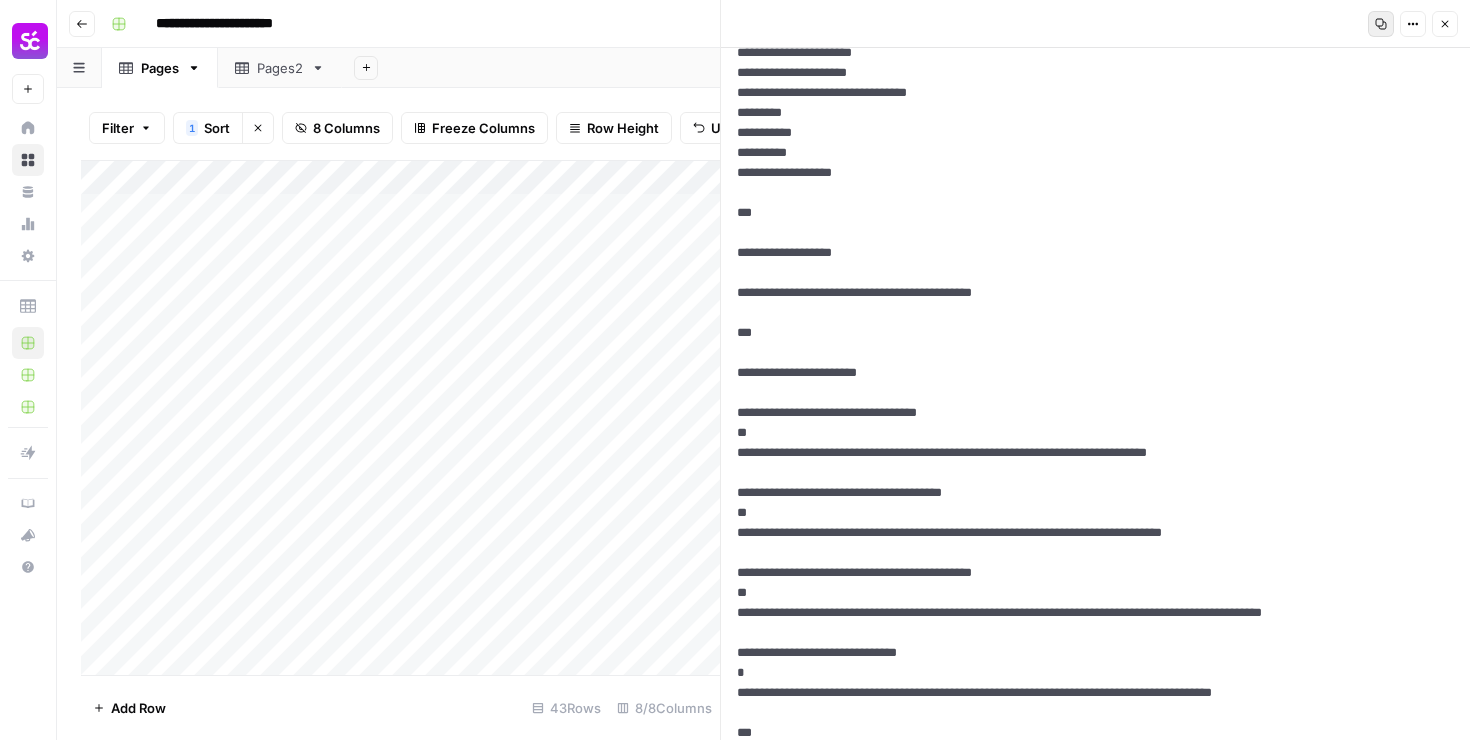 scroll, scrollTop: 461, scrollLeft: 0, axis: vertical 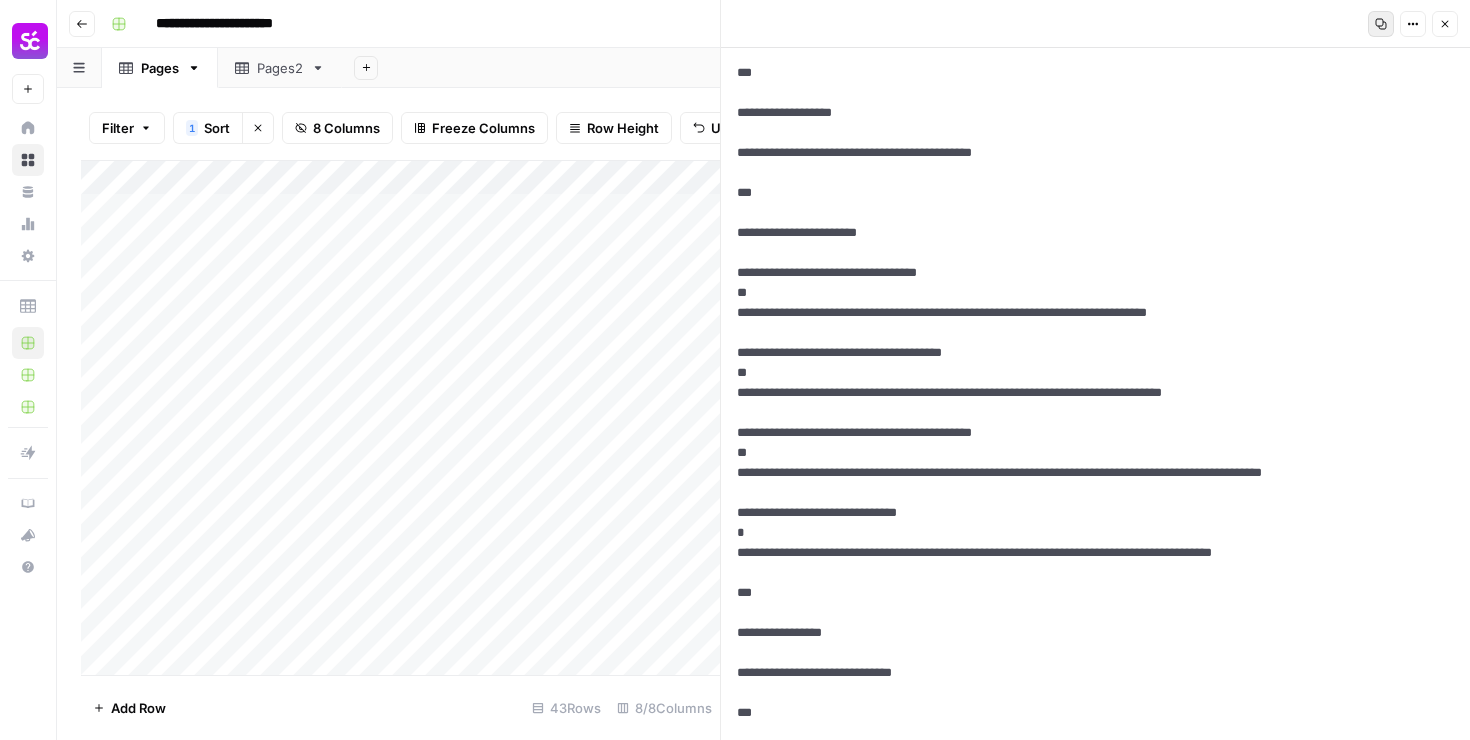 click at bounding box center [1095, 823] 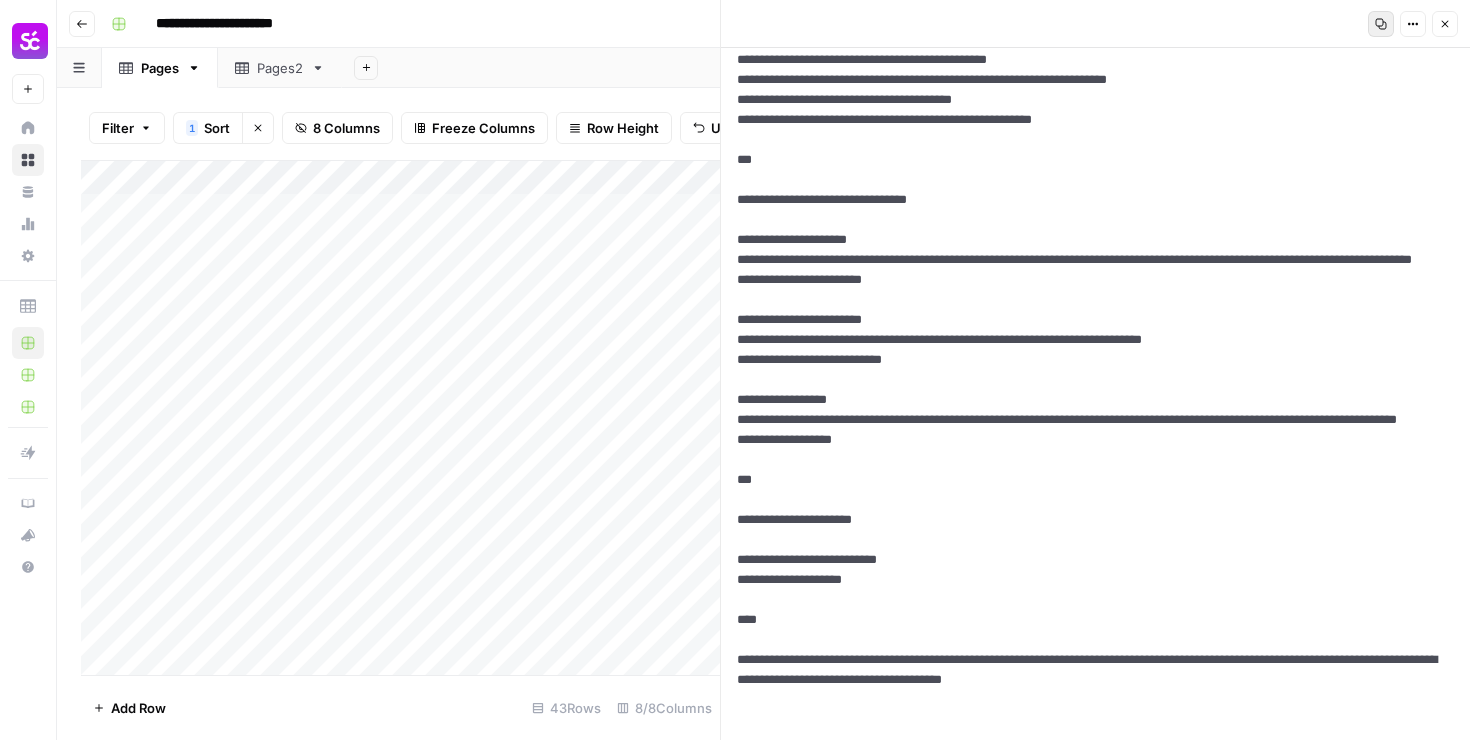 scroll, scrollTop: 0, scrollLeft: 0, axis: both 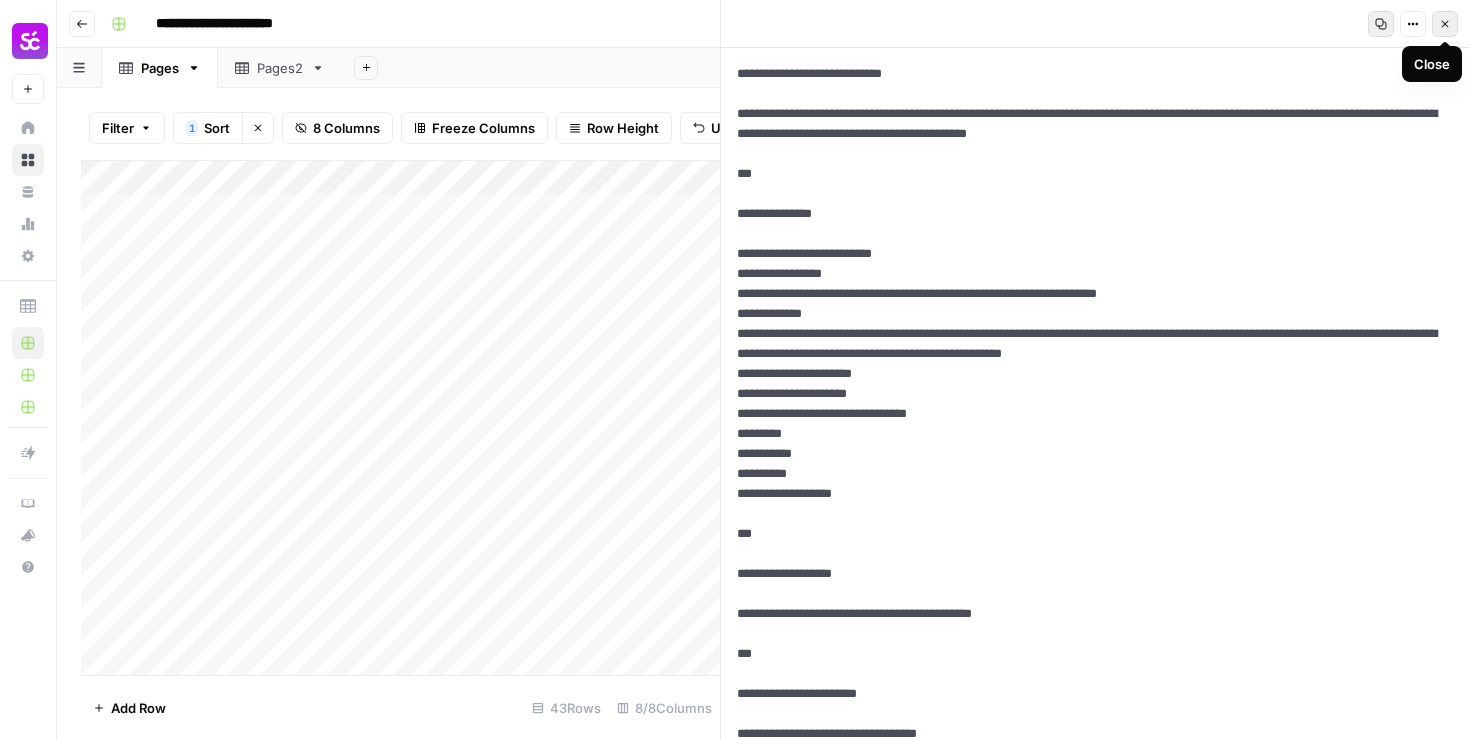 type on "**********" 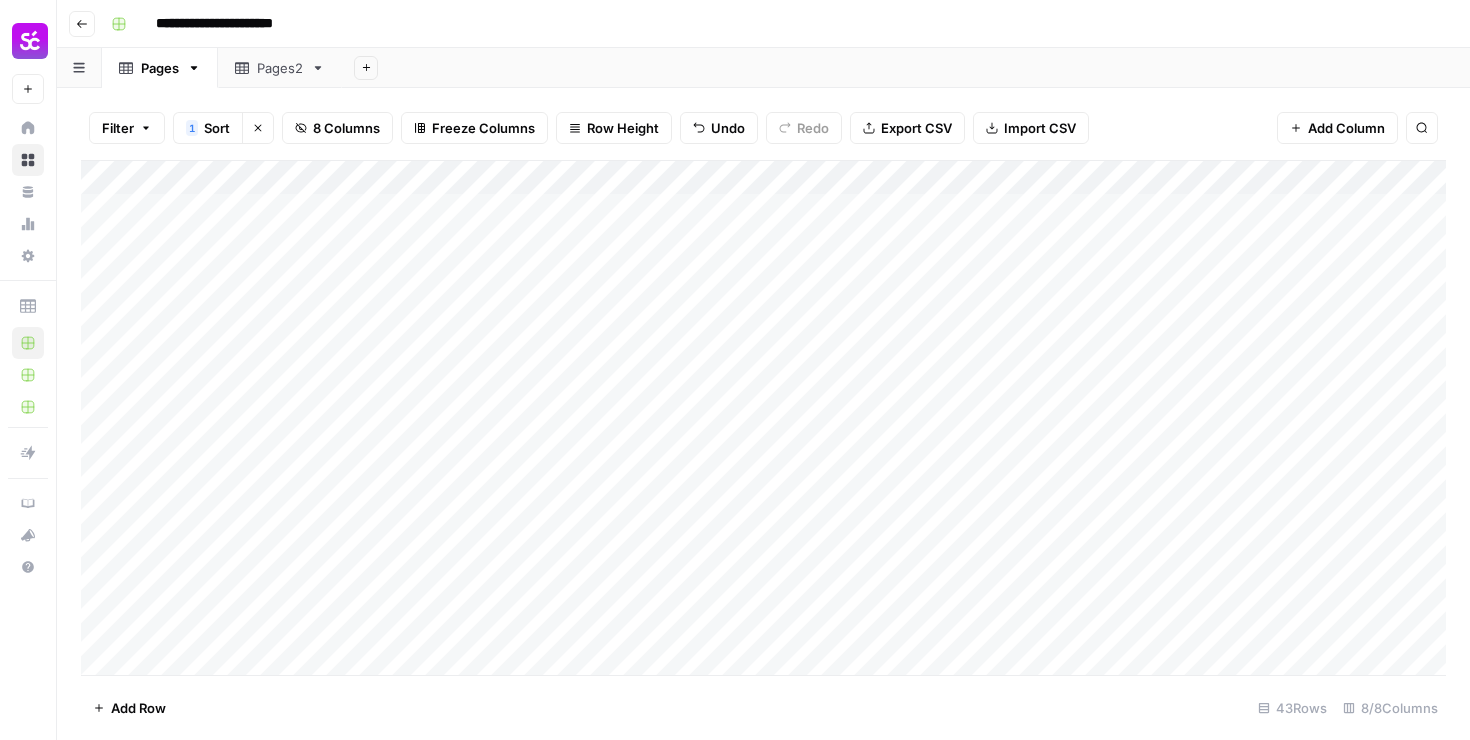 click on "Add Column" at bounding box center [763, 418] 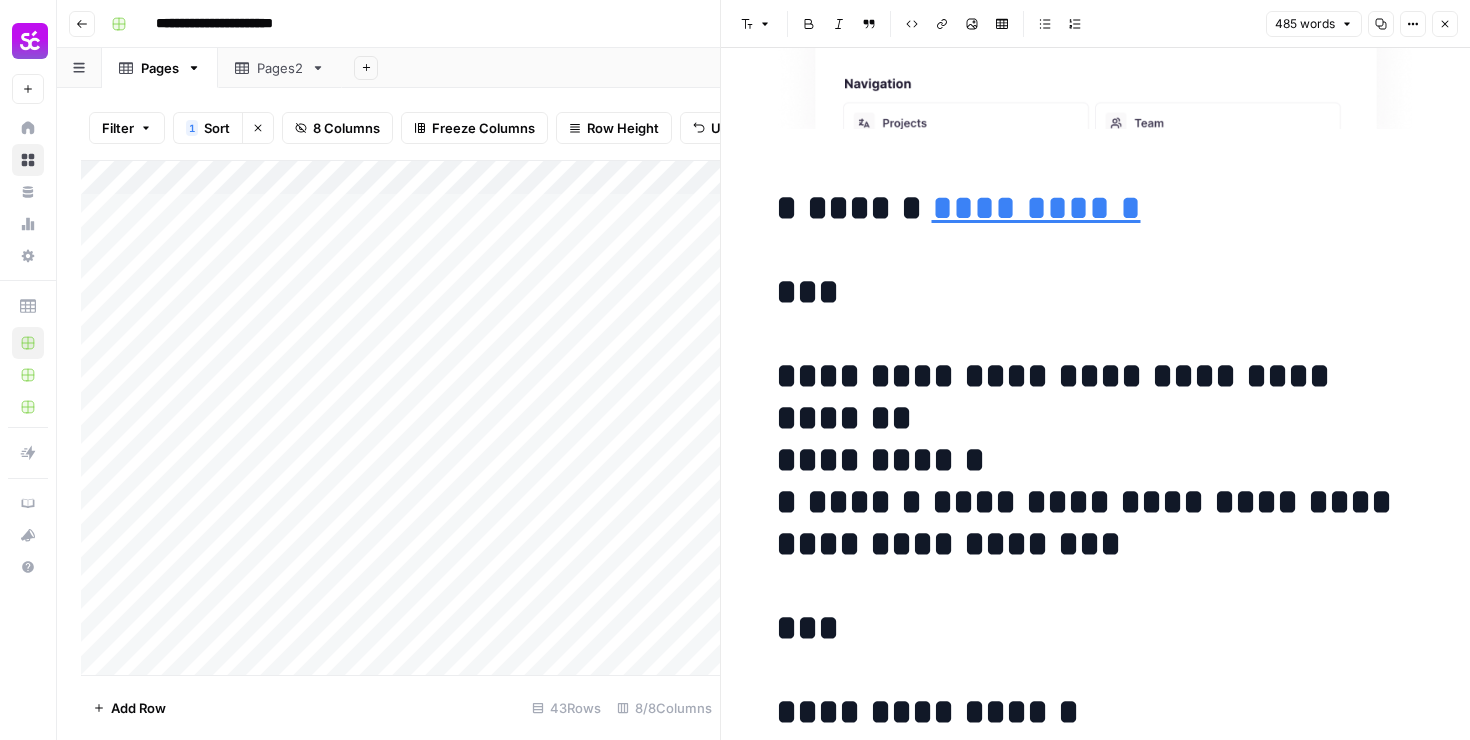 scroll, scrollTop: 0, scrollLeft: 0, axis: both 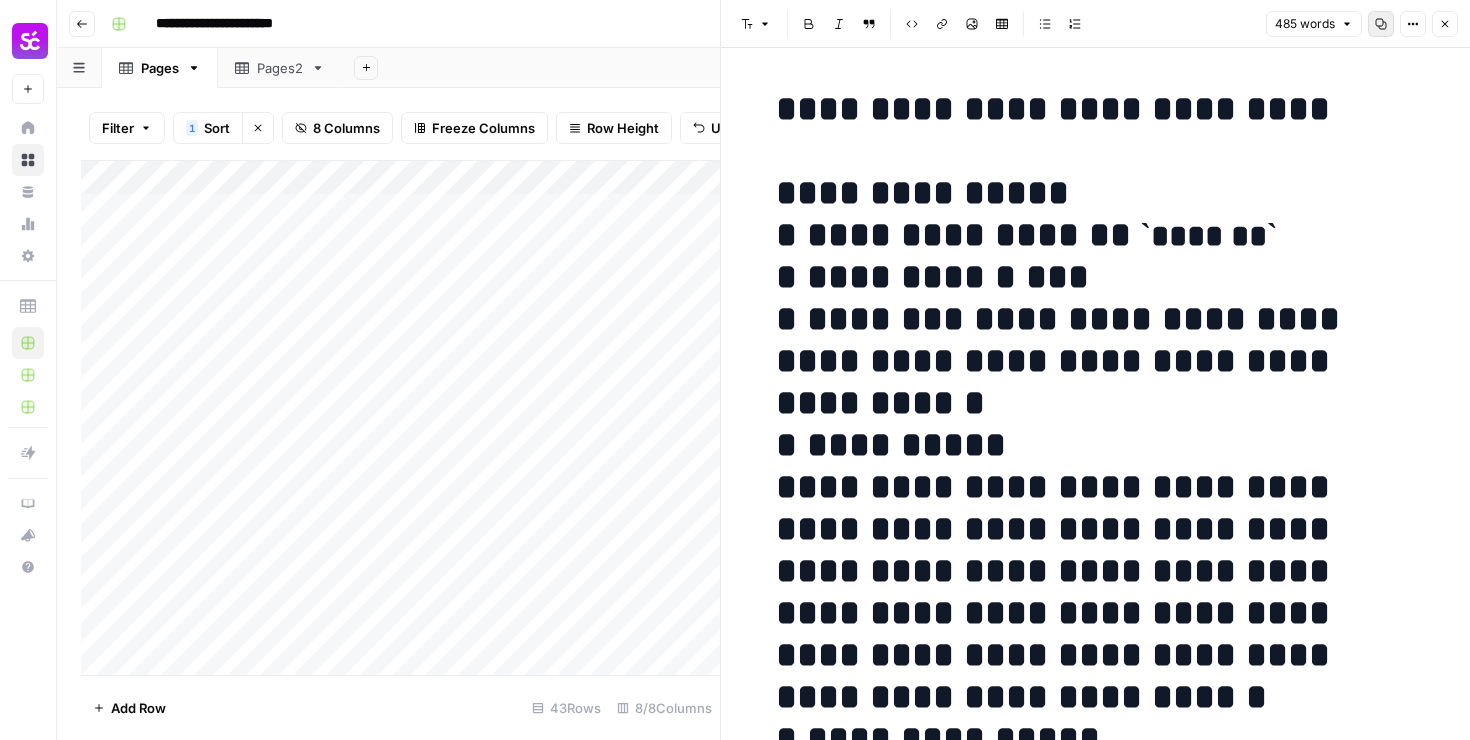 click on "Copy" at bounding box center [1381, 24] 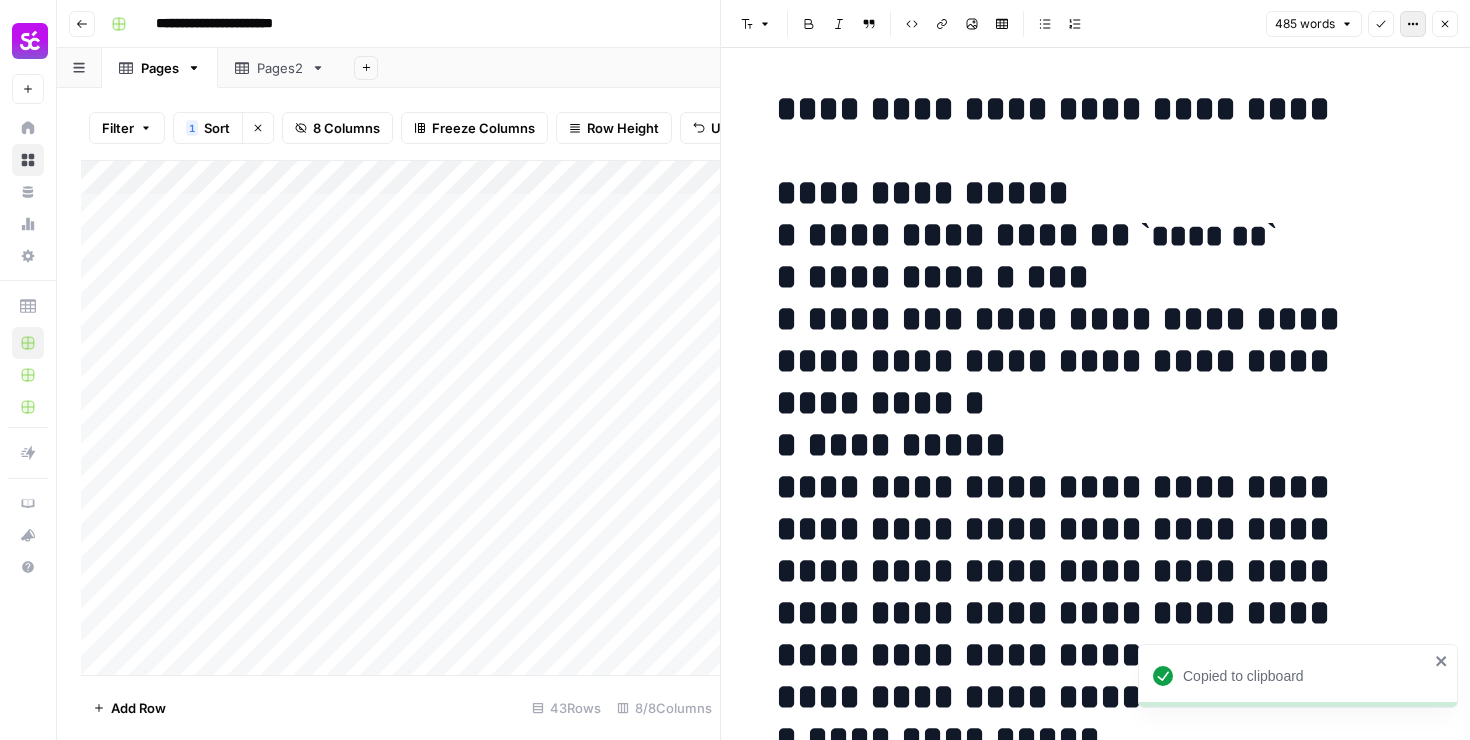 click 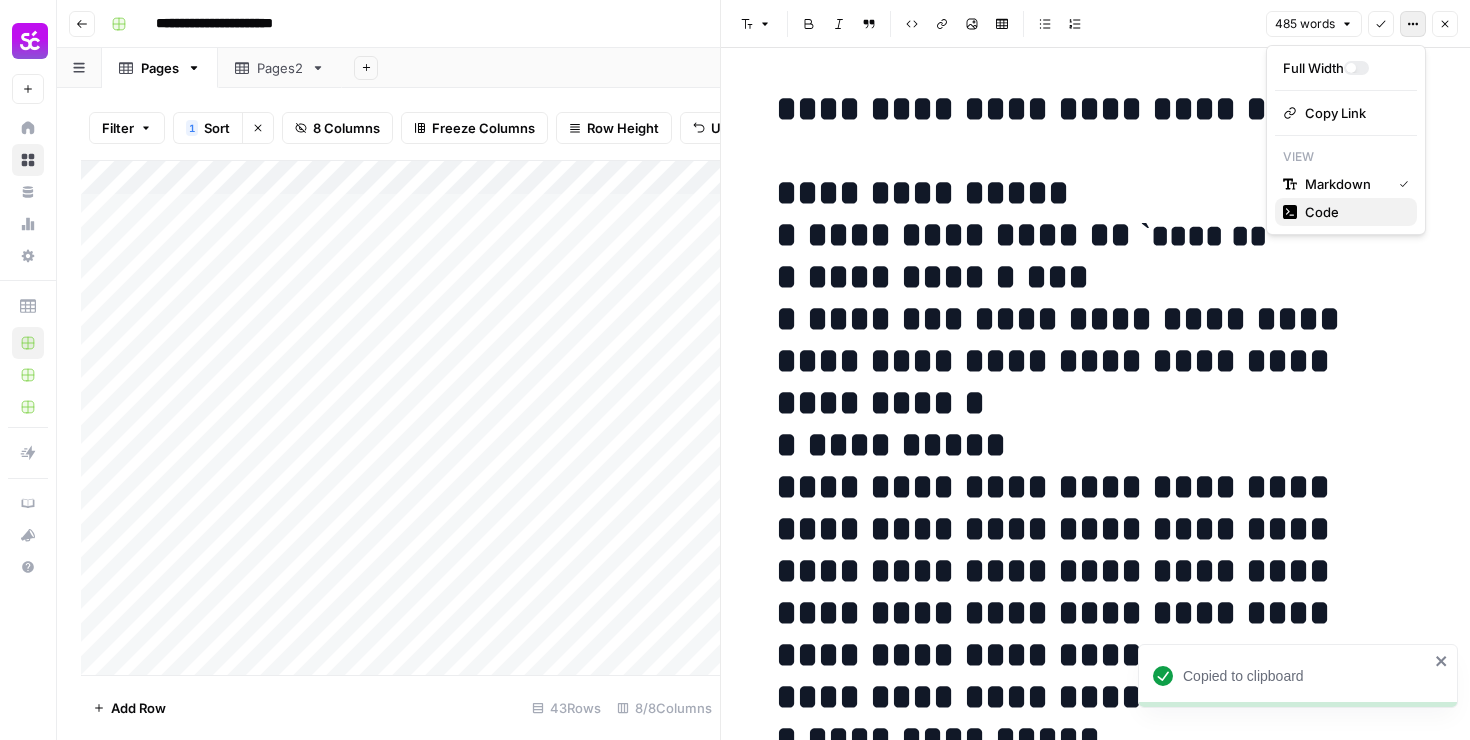 click on "Code" at bounding box center (1322, 212) 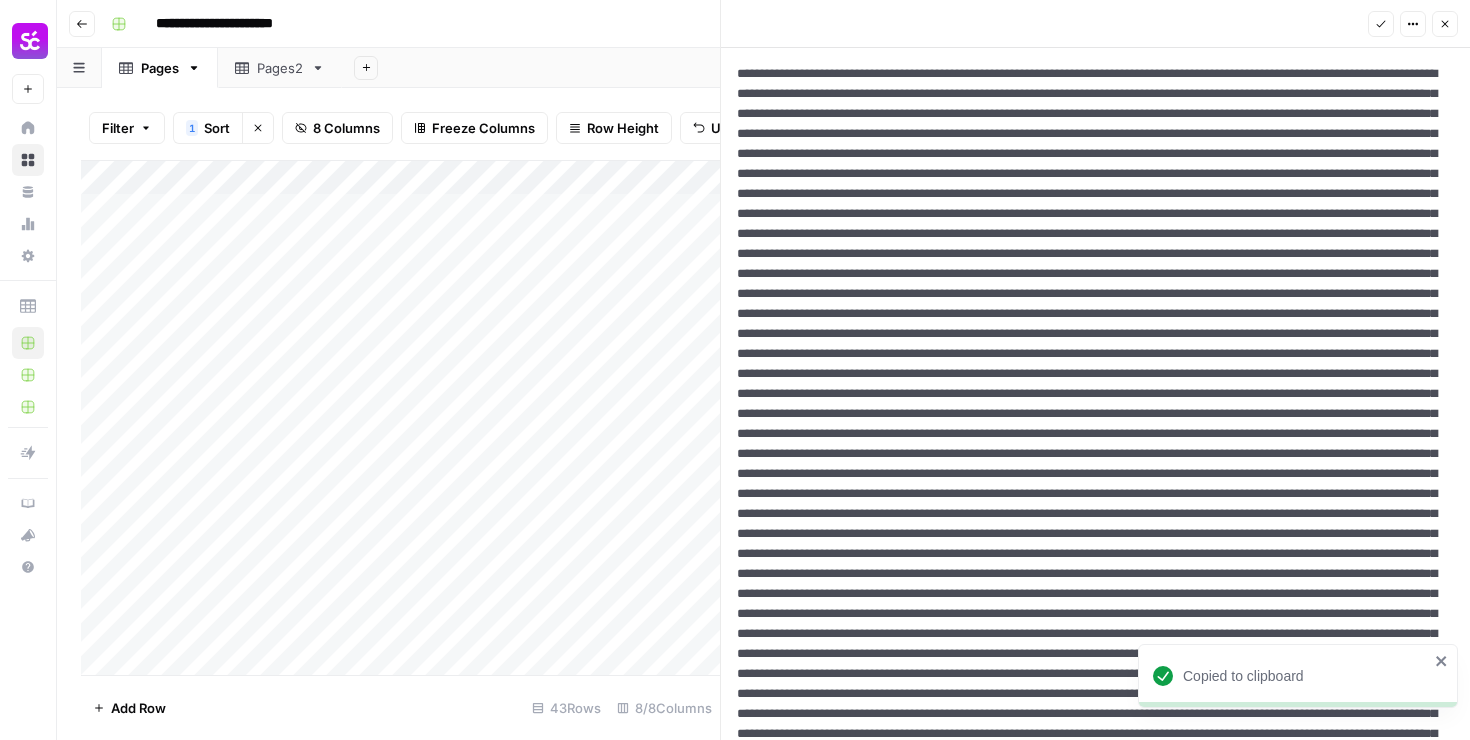 click at bounding box center (1095, 684) 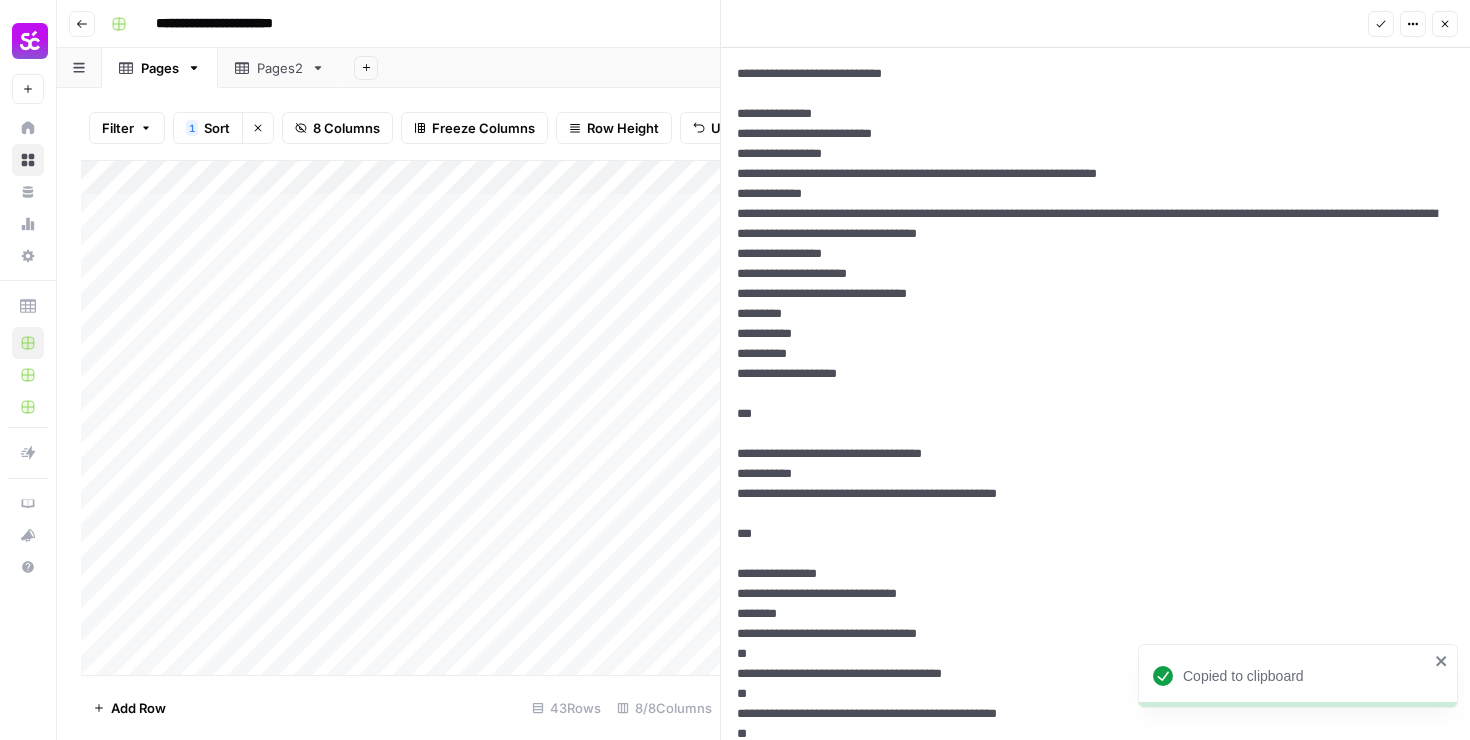 scroll, scrollTop: 1441, scrollLeft: 0, axis: vertical 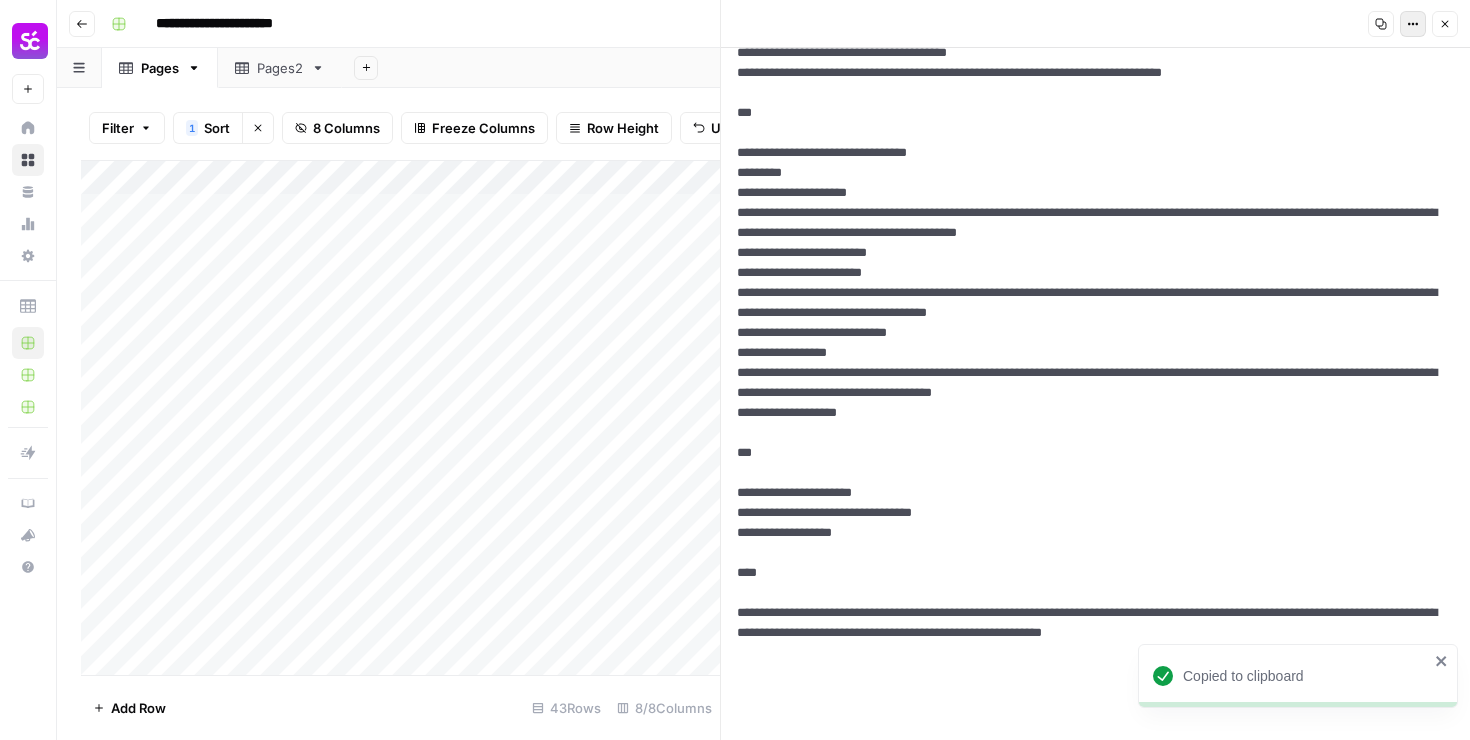 type on "**********" 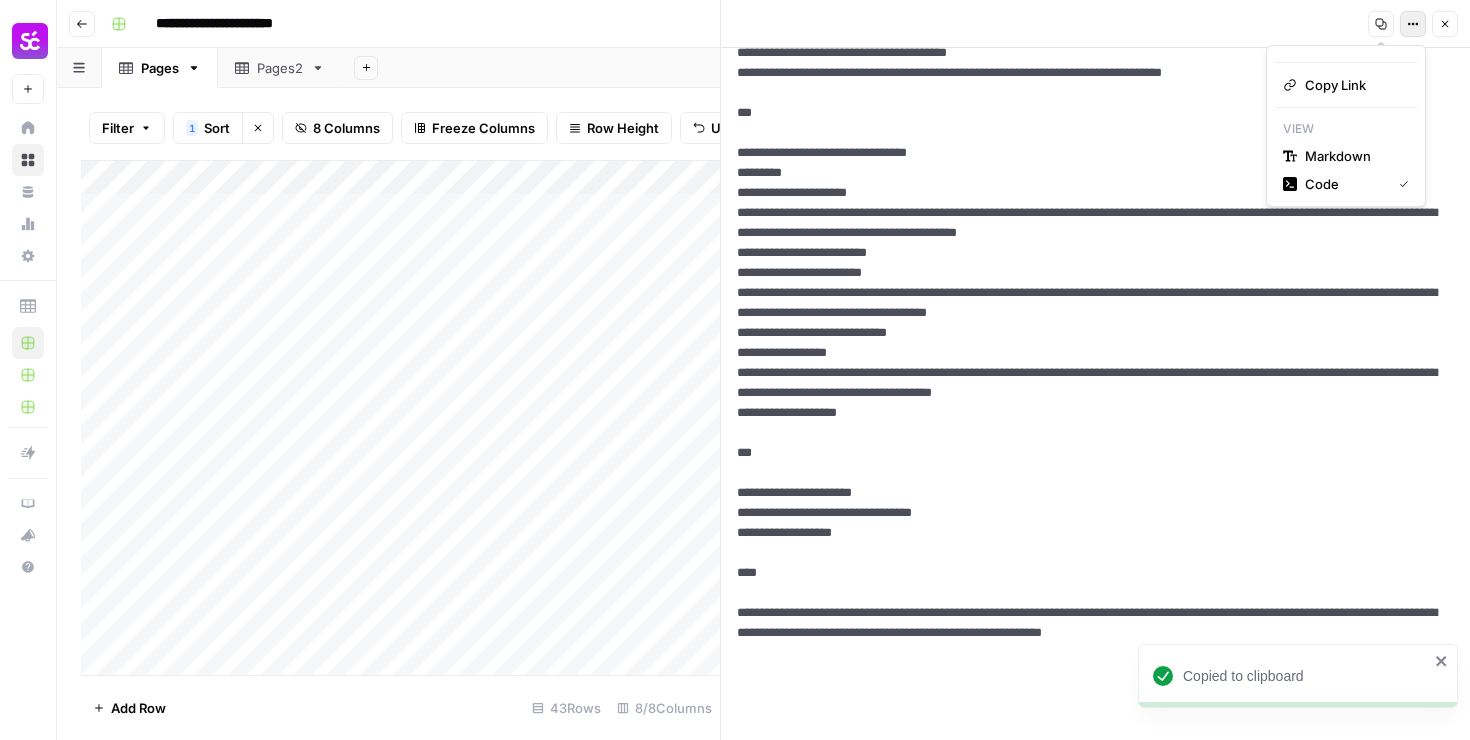 click on "Options" at bounding box center [1413, 24] 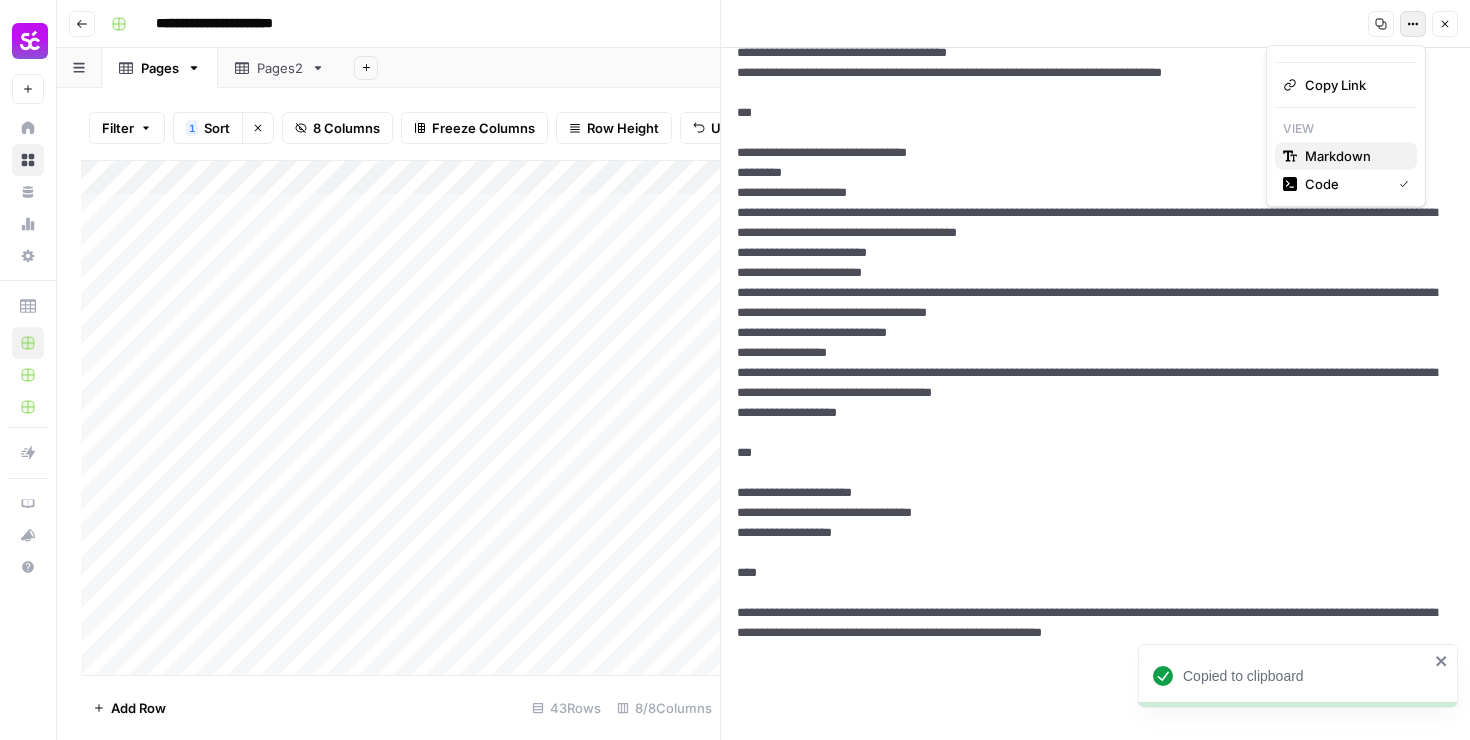 click on "Markdown" at bounding box center [1338, 156] 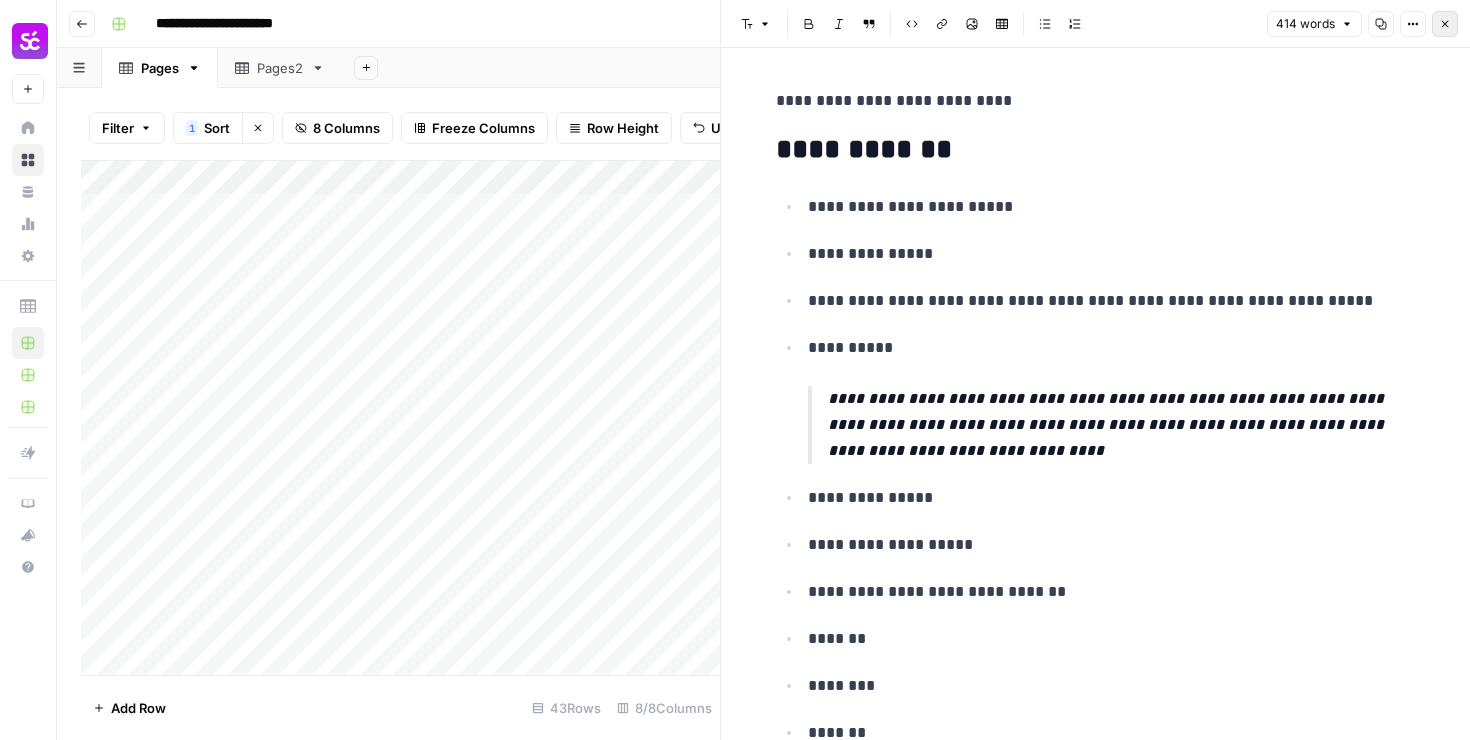 click 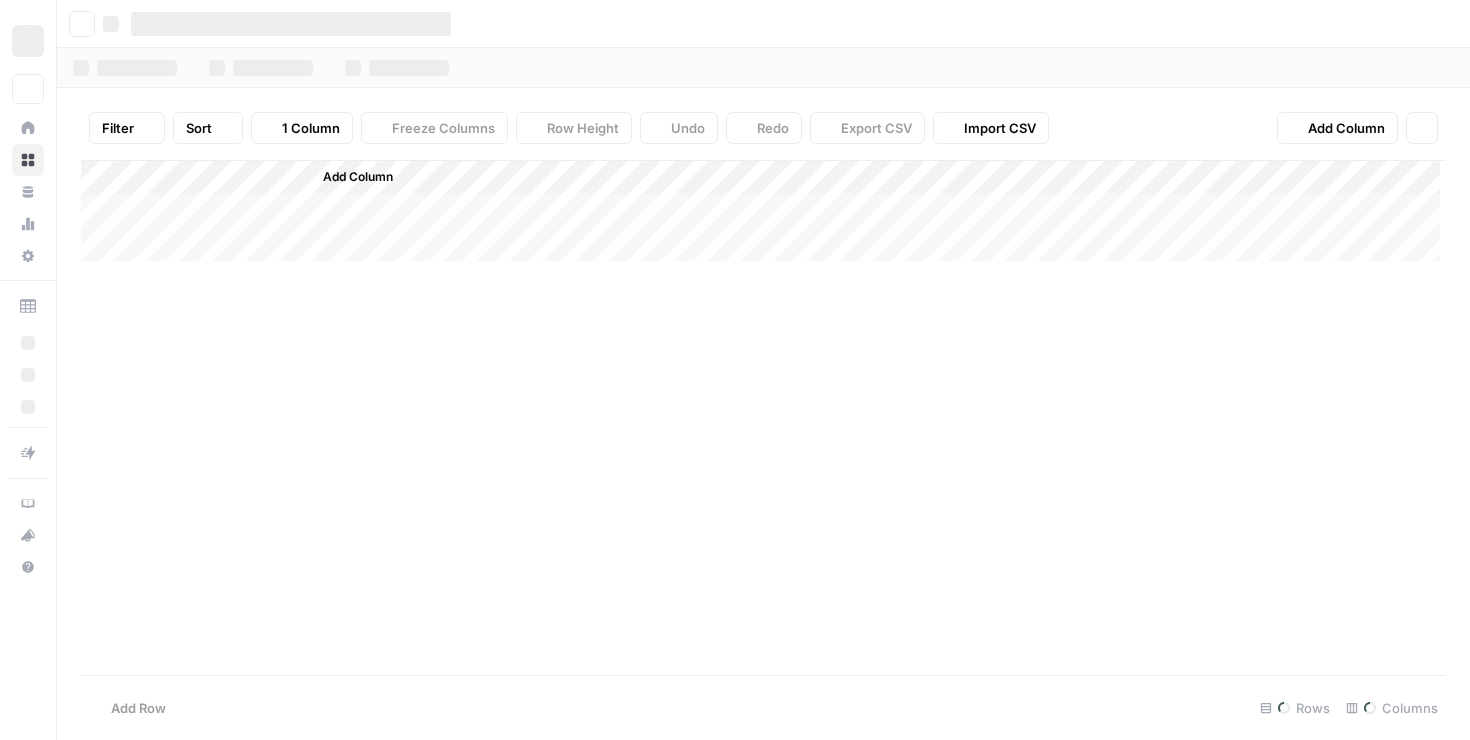 scroll, scrollTop: 0, scrollLeft: 0, axis: both 